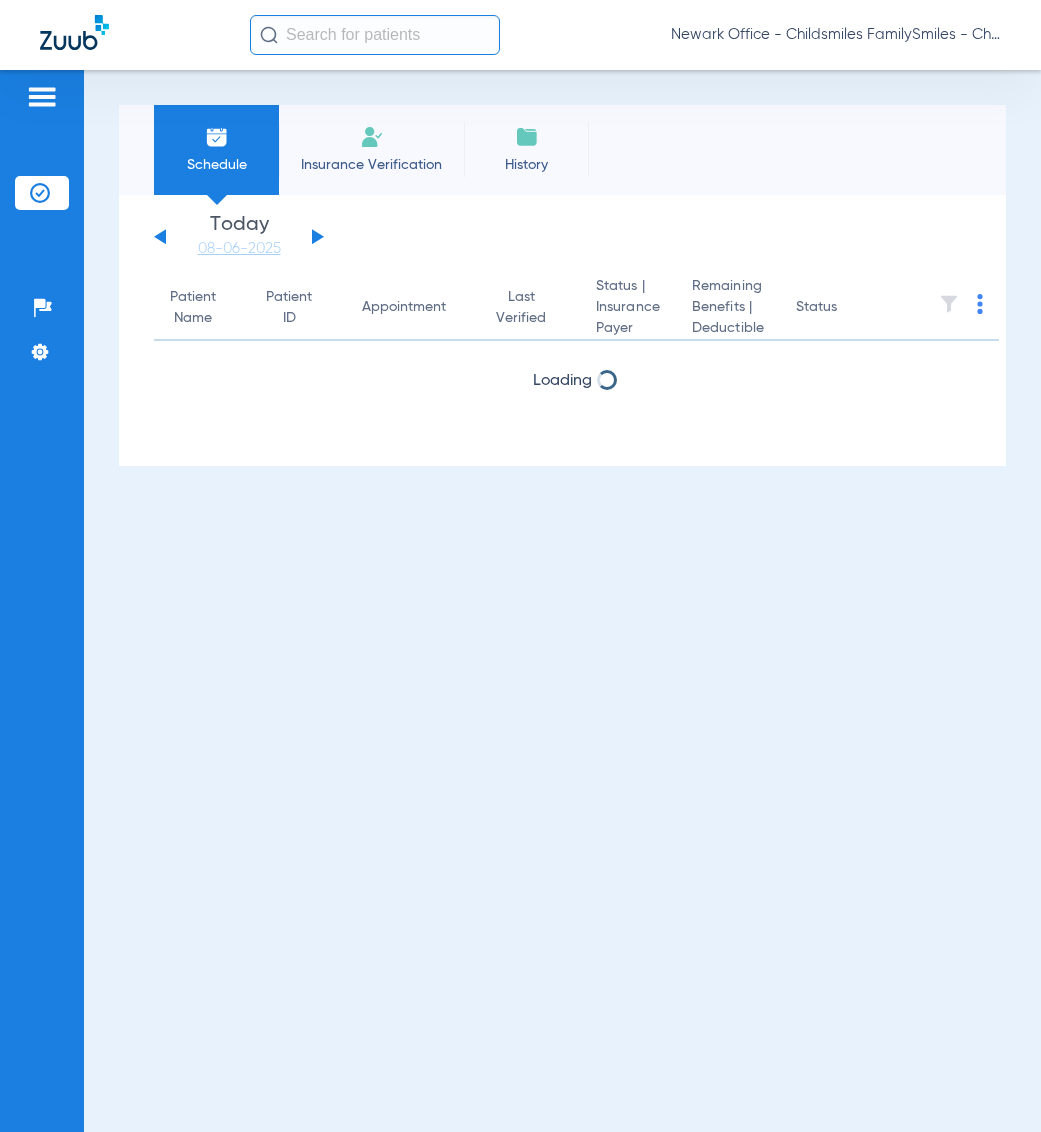 scroll, scrollTop: 0, scrollLeft: 0, axis: both 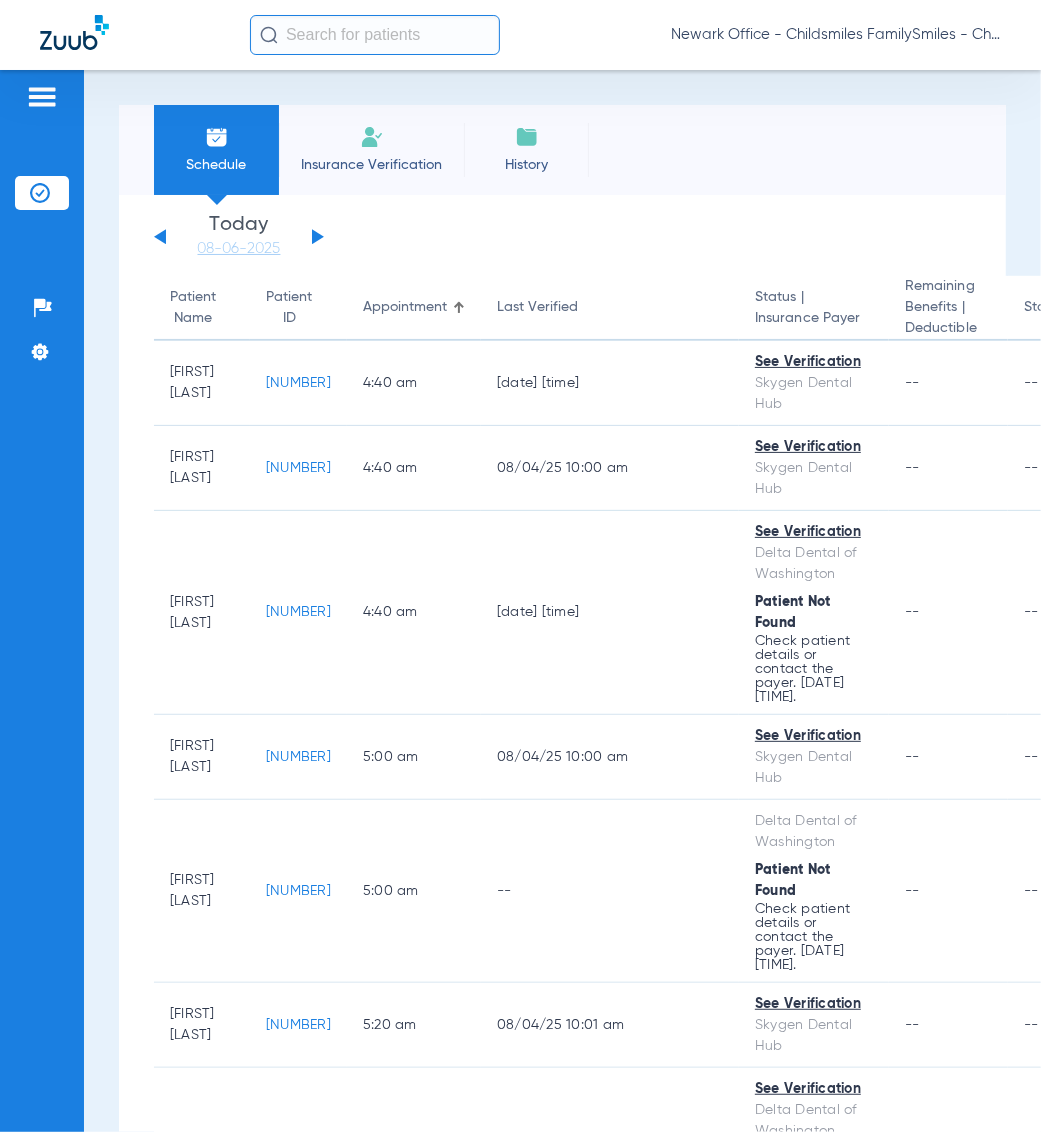 click on "Newark Office - Childsmiles FamilySmiles - ChildSmiles PA - Newark General DBA Abra Dental" 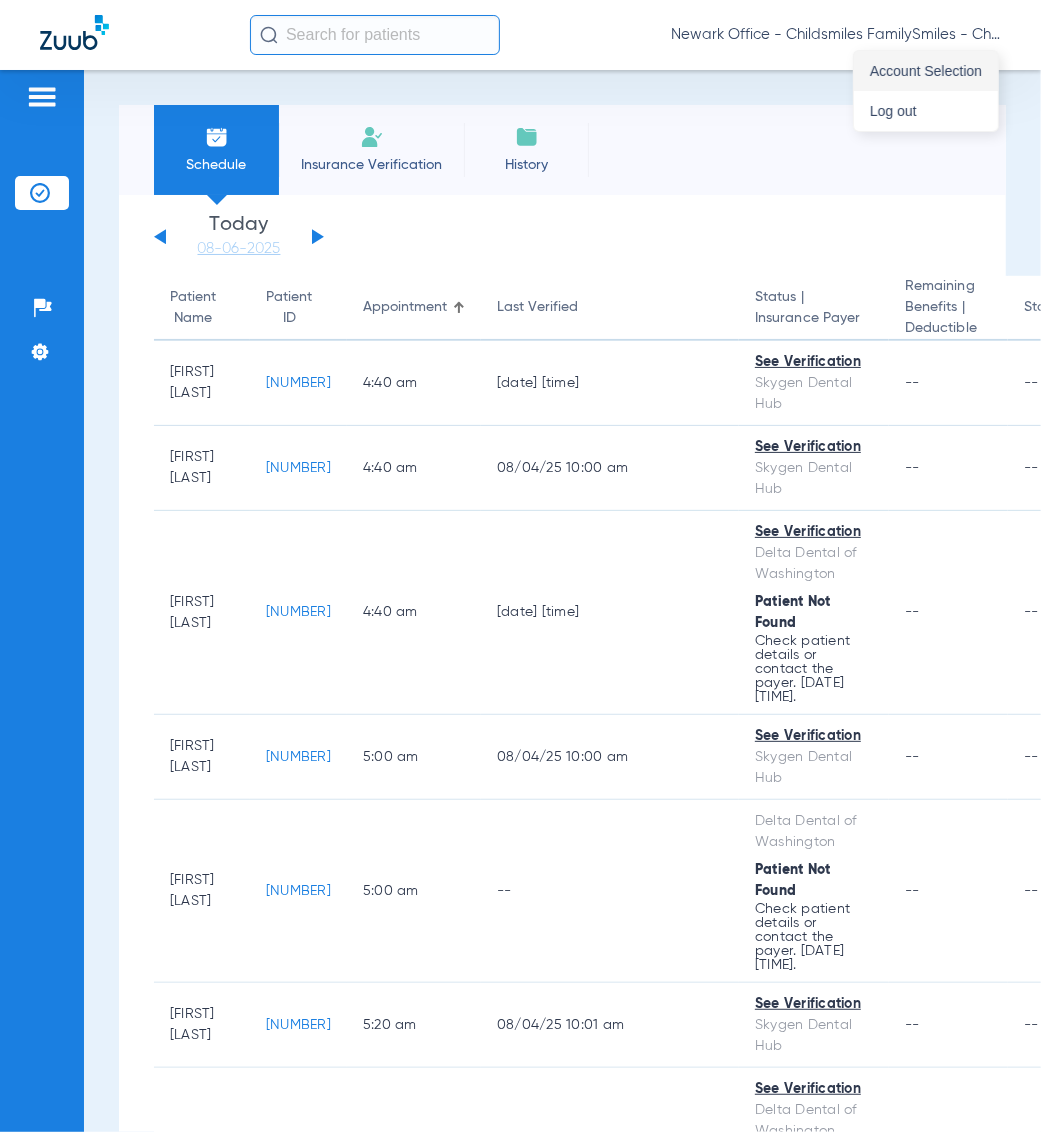 click on "Account Selection" at bounding box center [926, 71] 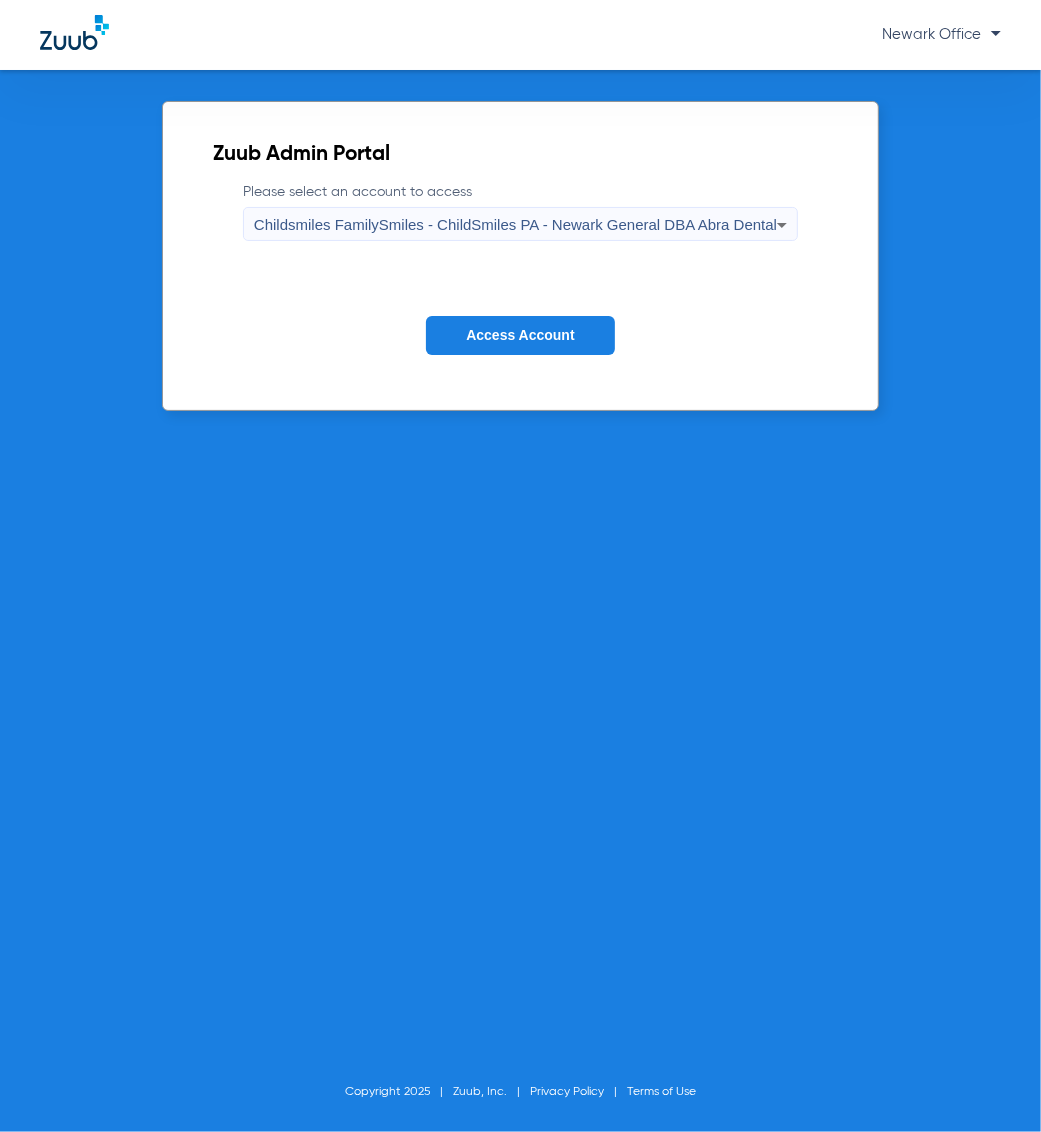 click on "Childsmiles FamilySmiles - ChildSmiles PA - Newark General DBA Abra Dental" at bounding box center (520, 224) 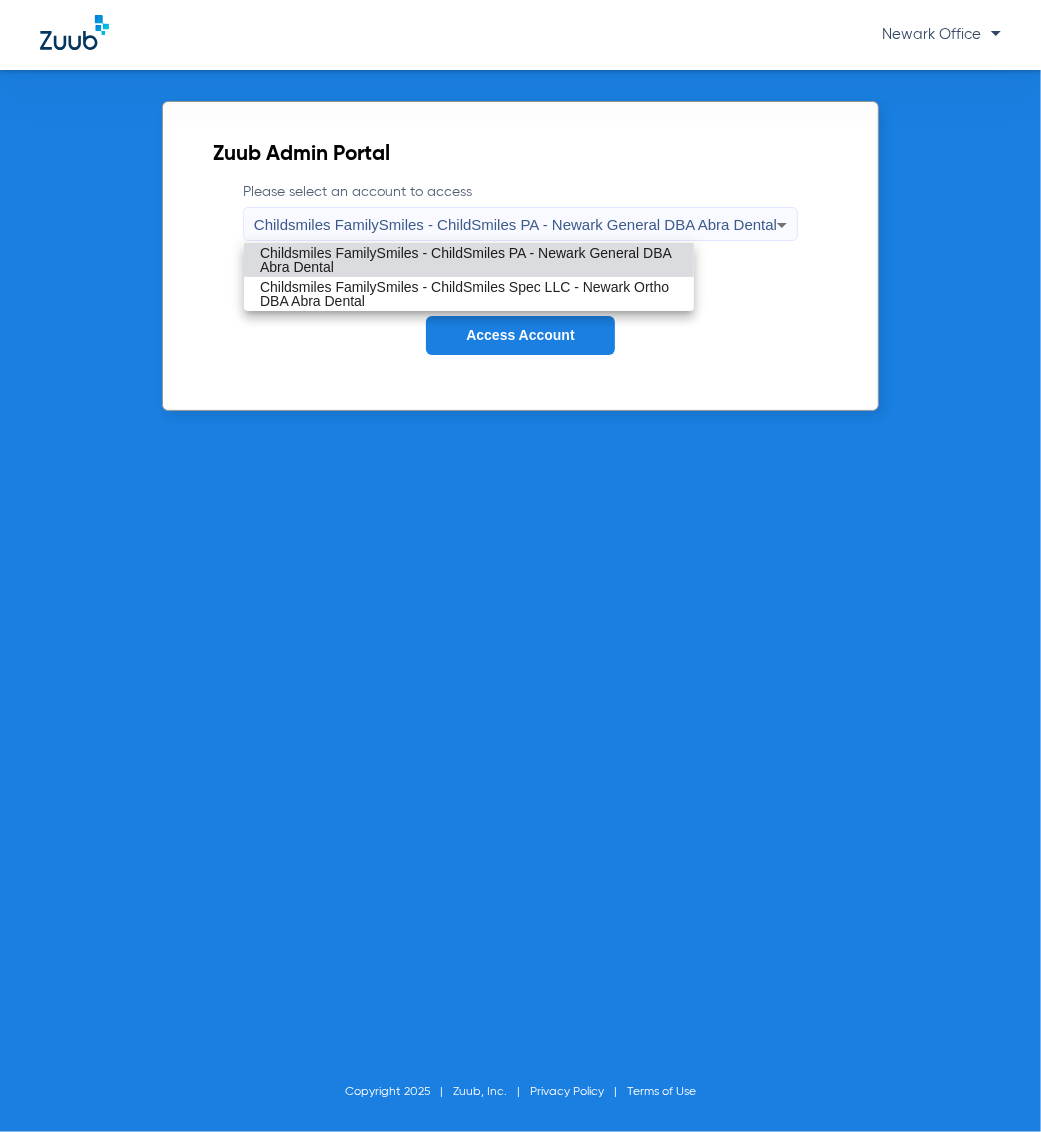 click on "Childsmiles FamilySmiles - ChildSmiles PA - Newark General DBA Abra Dental" at bounding box center (469, 260) 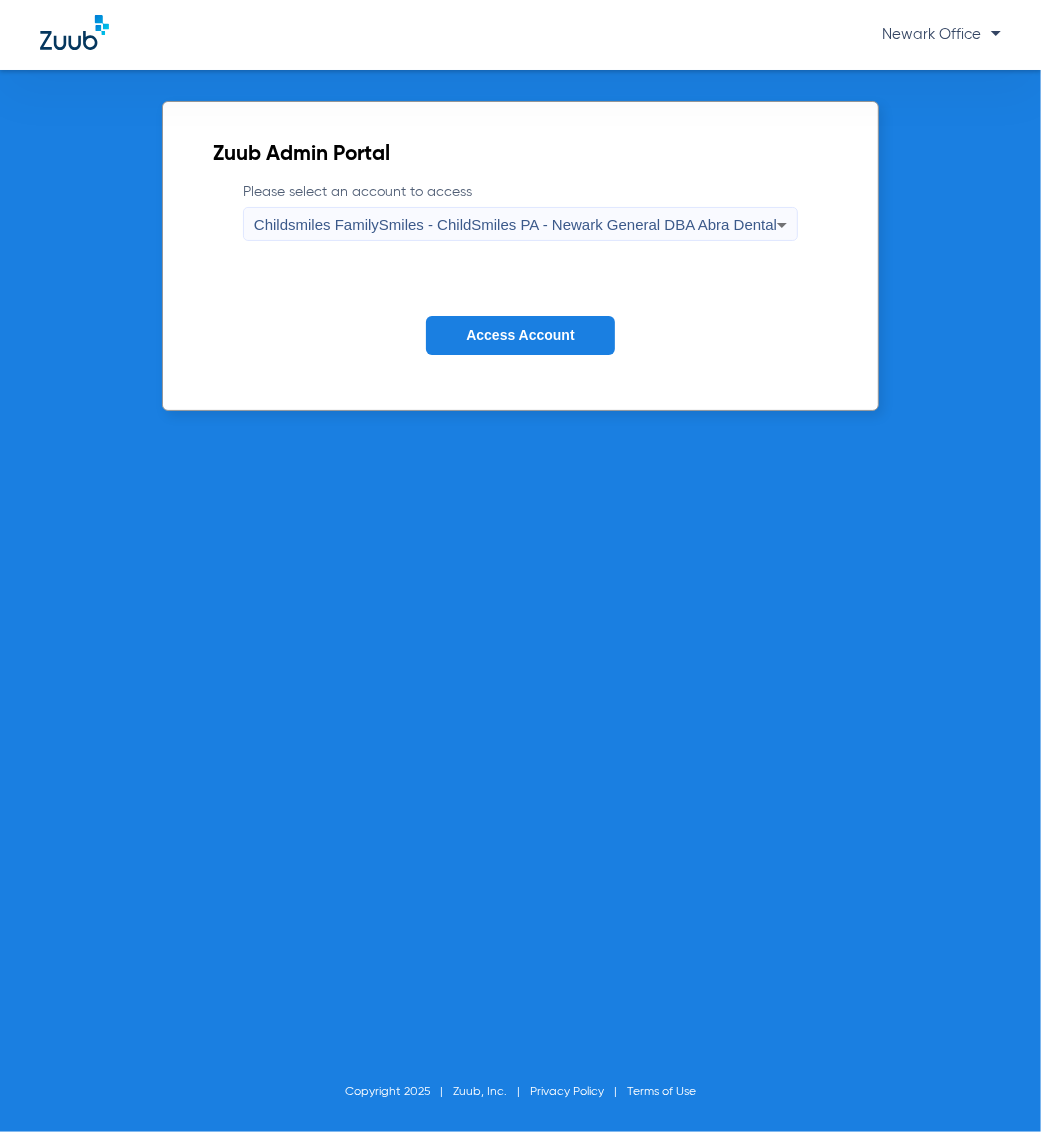 click on "Access Account" 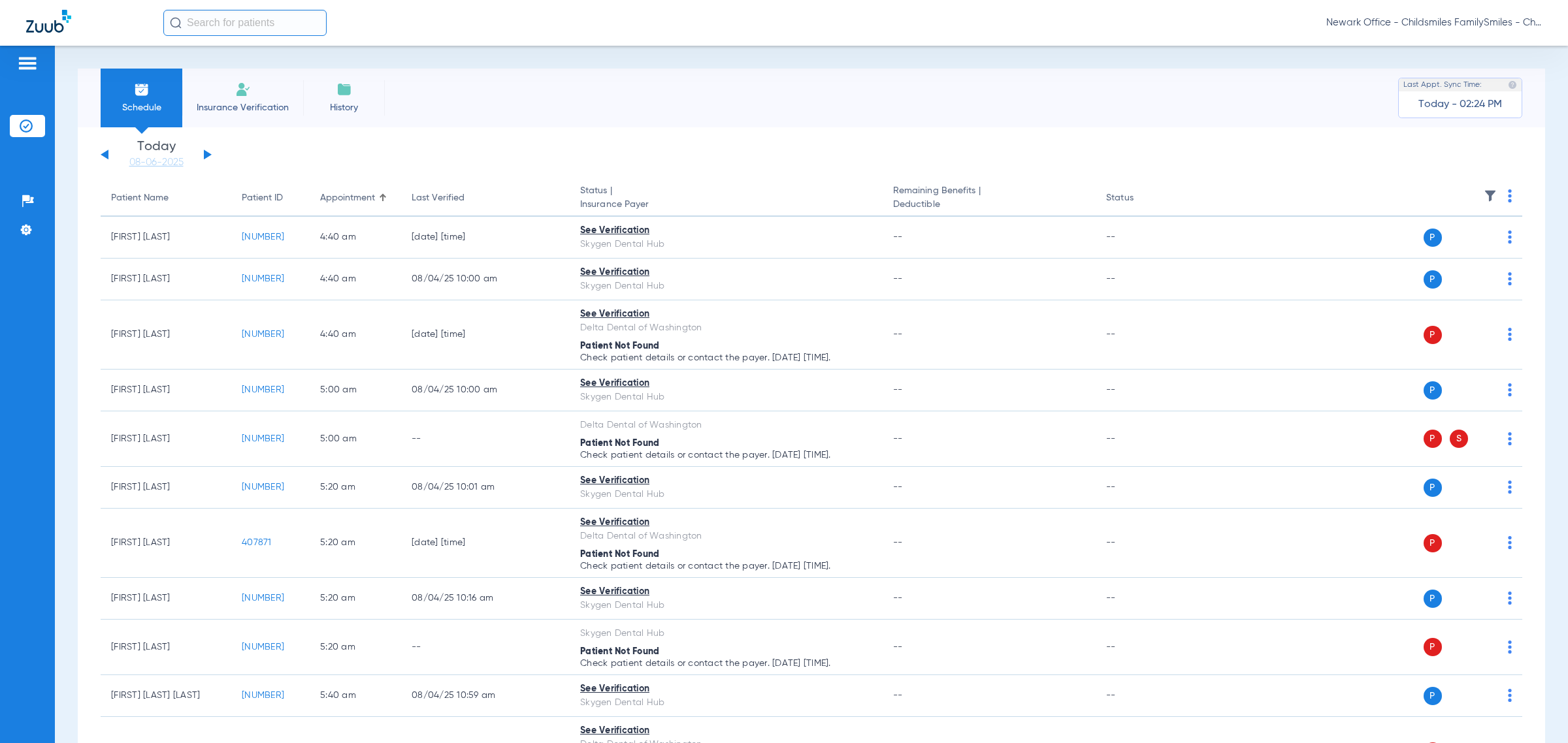 click 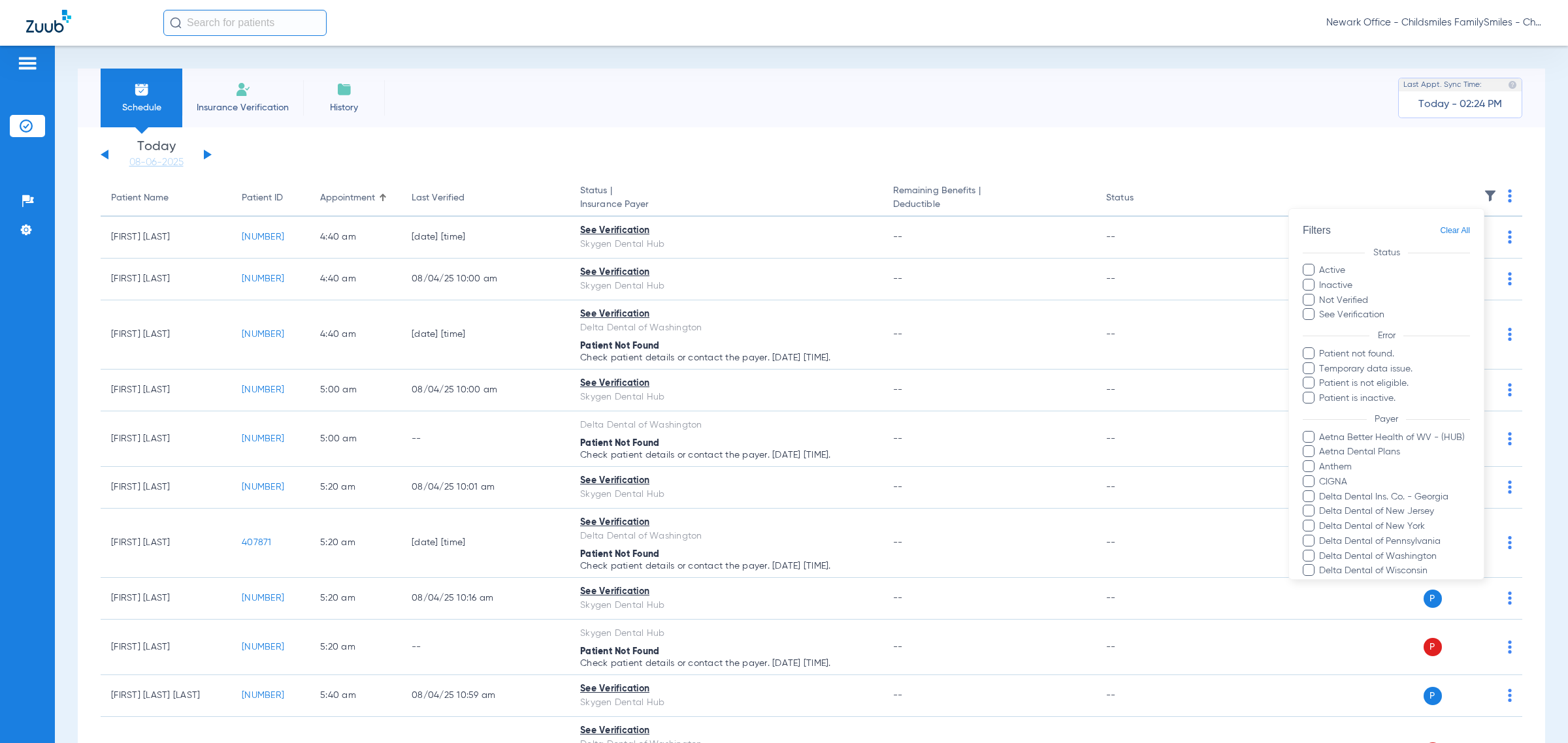 scroll, scrollTop: 245, scrollLeft: 0, axis: vertical 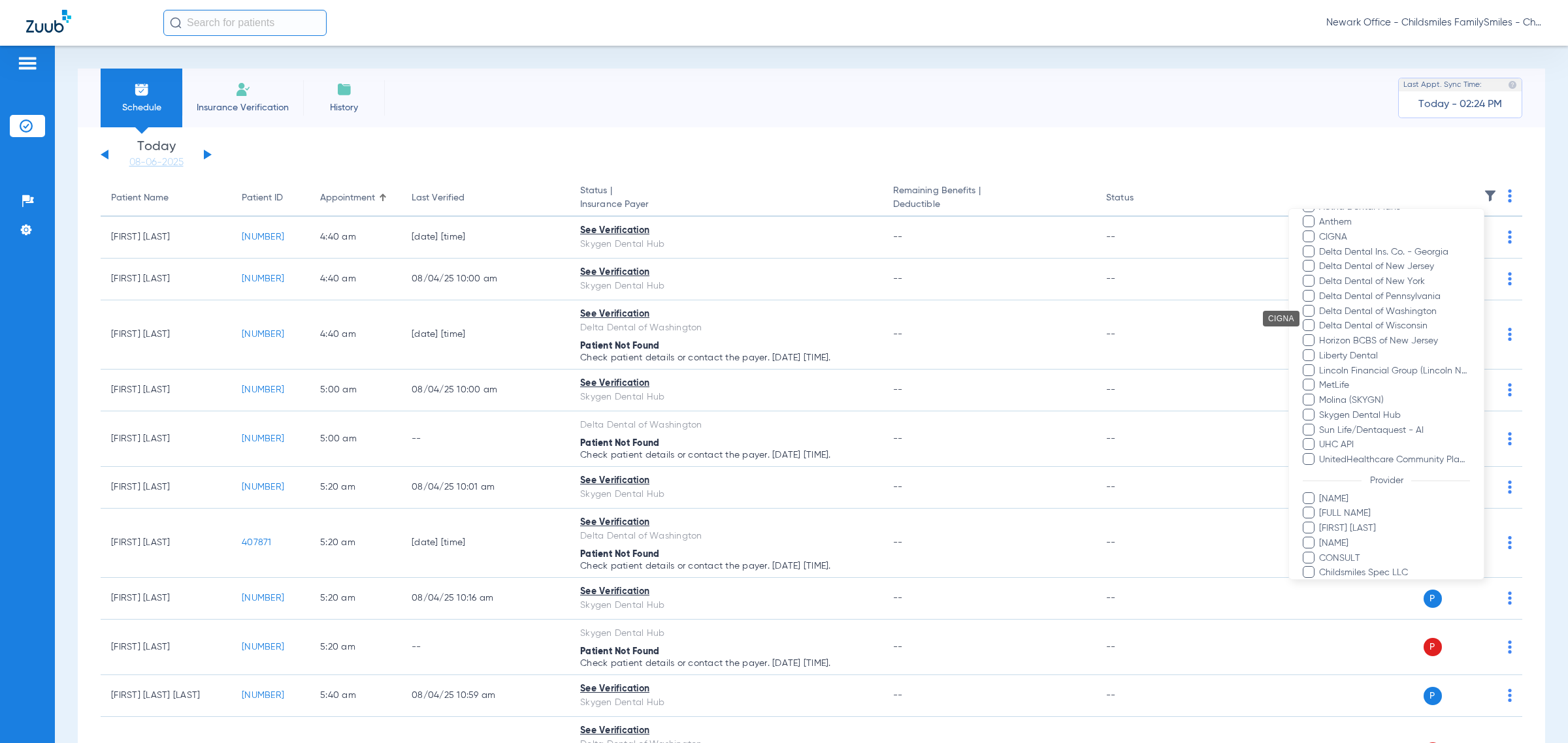 click on "Aetna Dental Plans" at bounding box center [1394, 207] 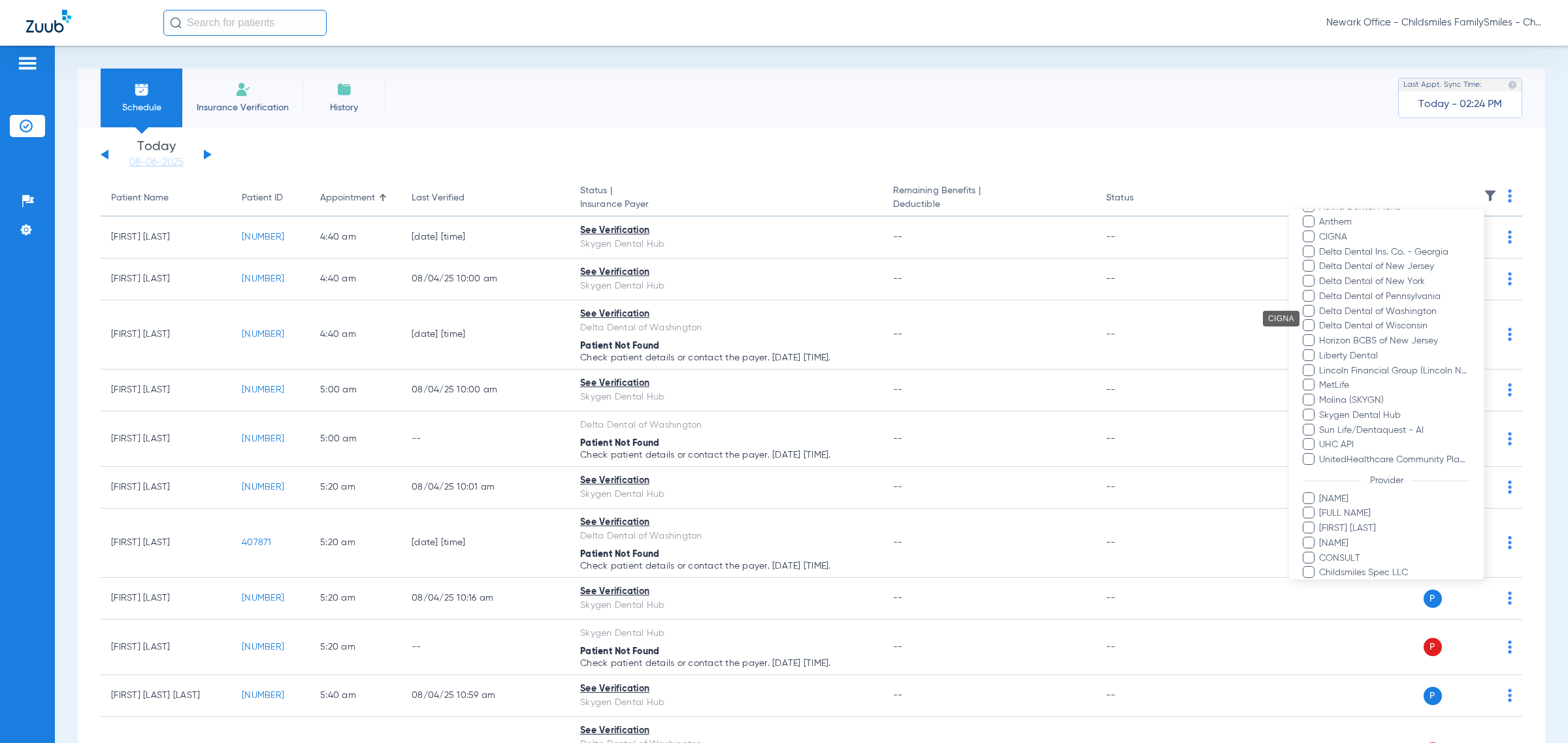 click on "Anthem" at bounding box center [1394, 222] 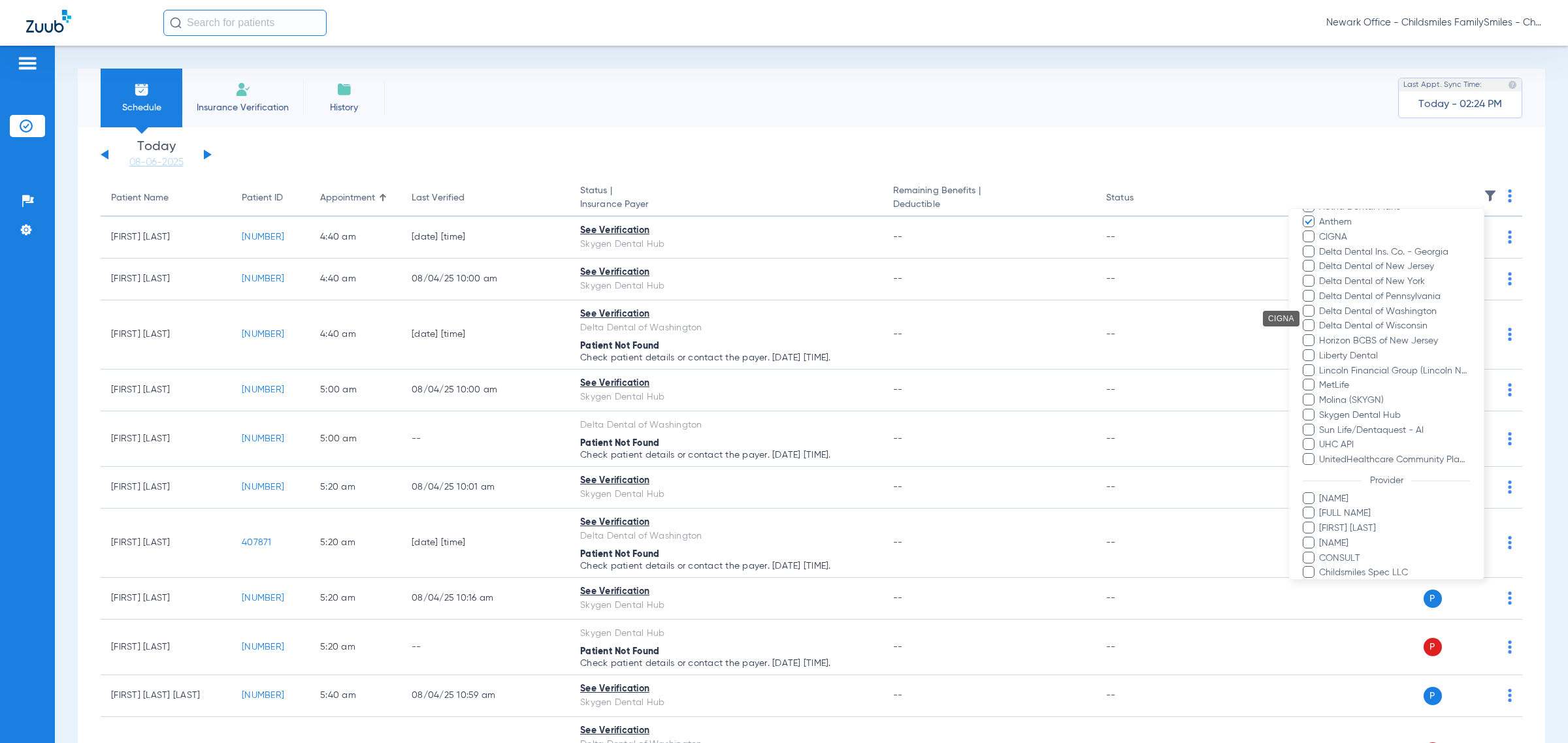 click on "CIGNA" at bounding box center [1394, 237] 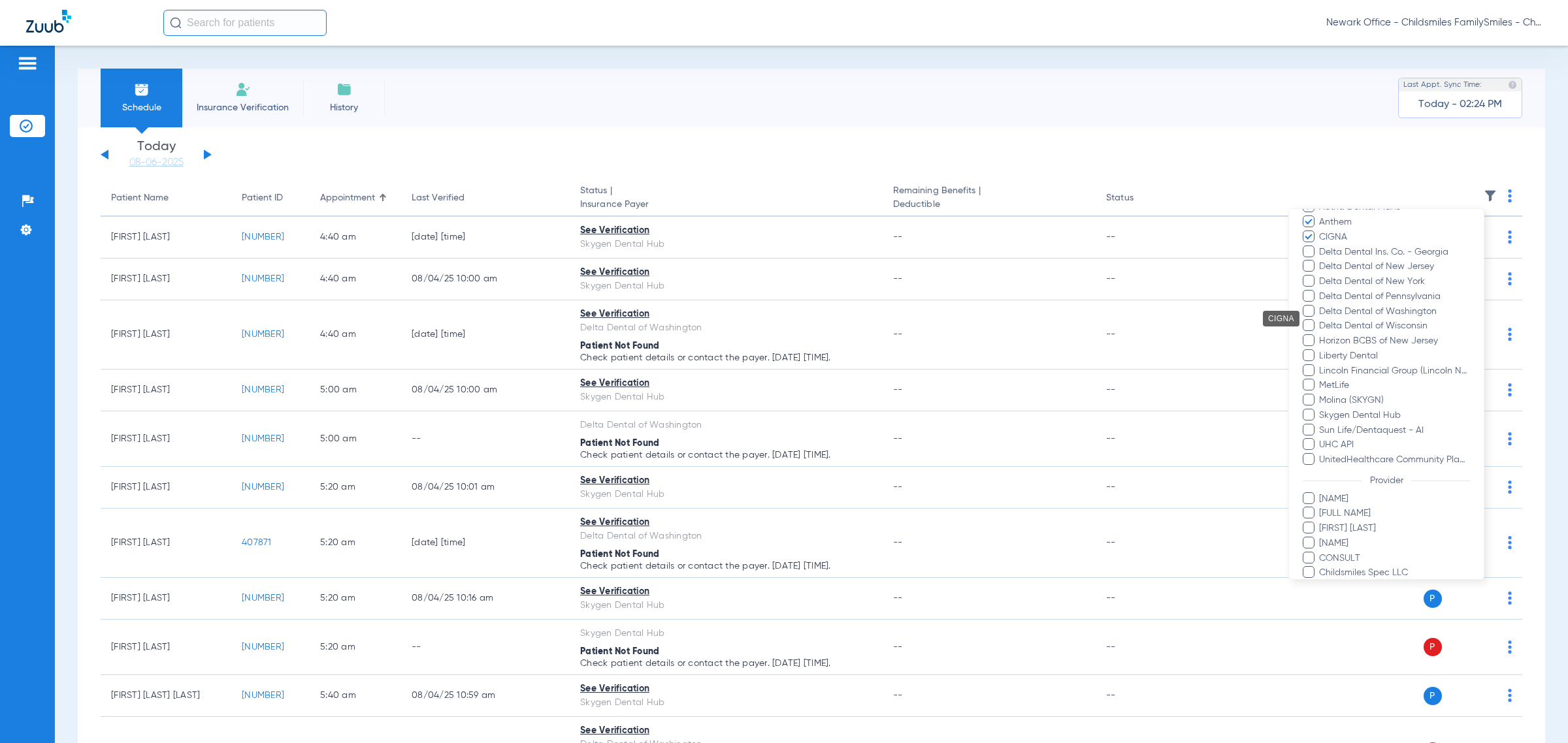 click on "Delta Dental Ins. Co. - Georgia" at bounding box center (1394, 252) 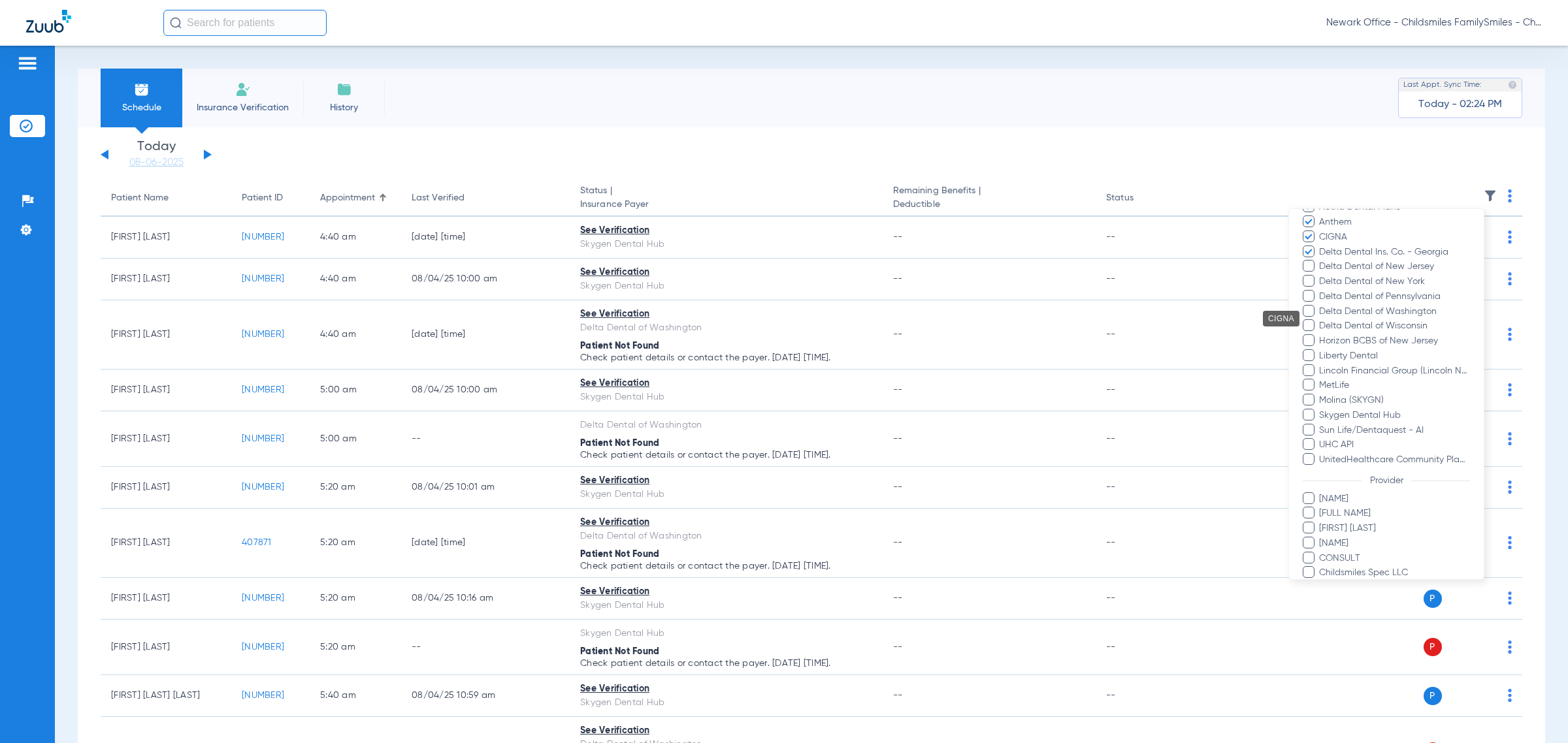 click on "Delta Dental of New Jersey" at bounding box center (1394, 266) 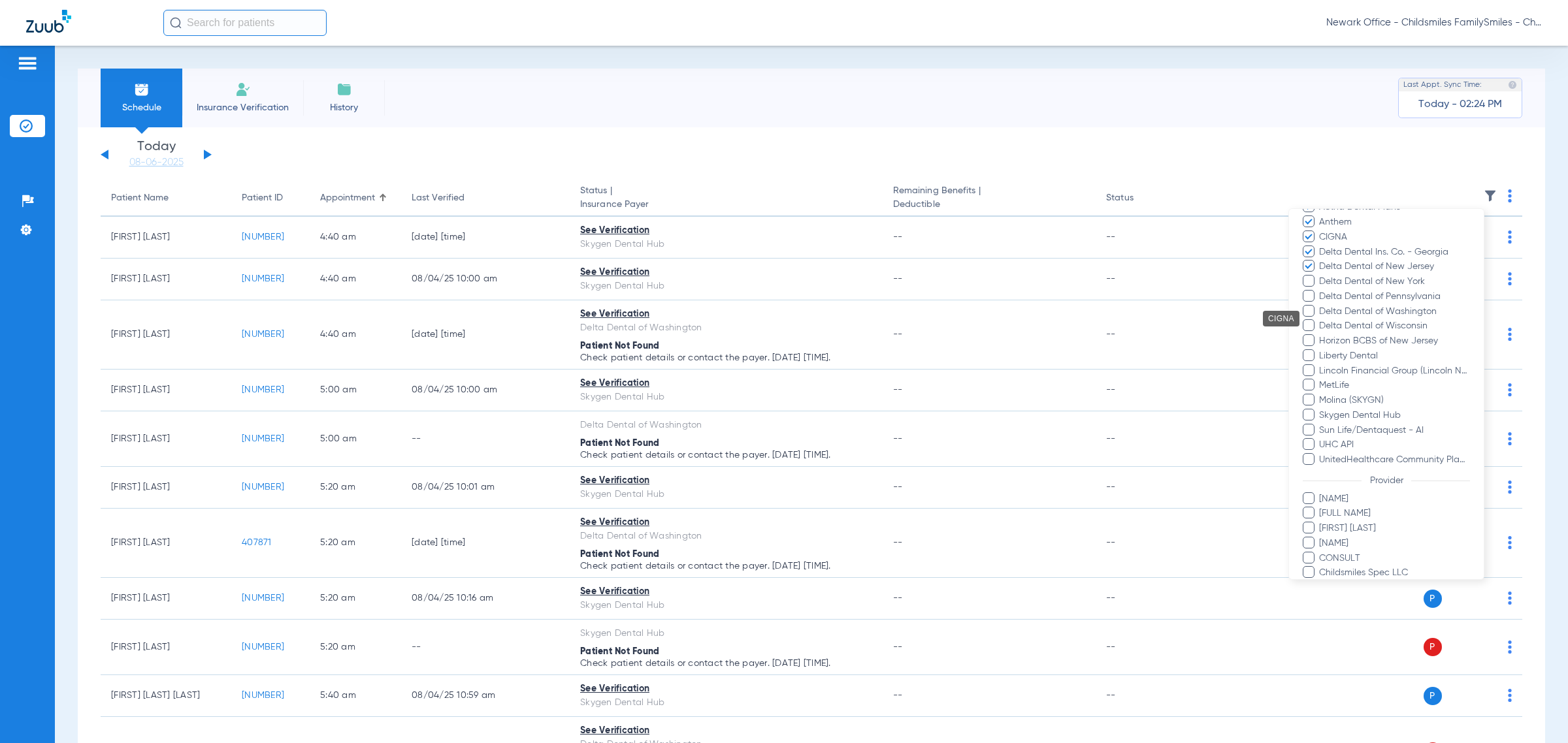 click on "Delta Dental of New York" at bounding box center [1394, 281] 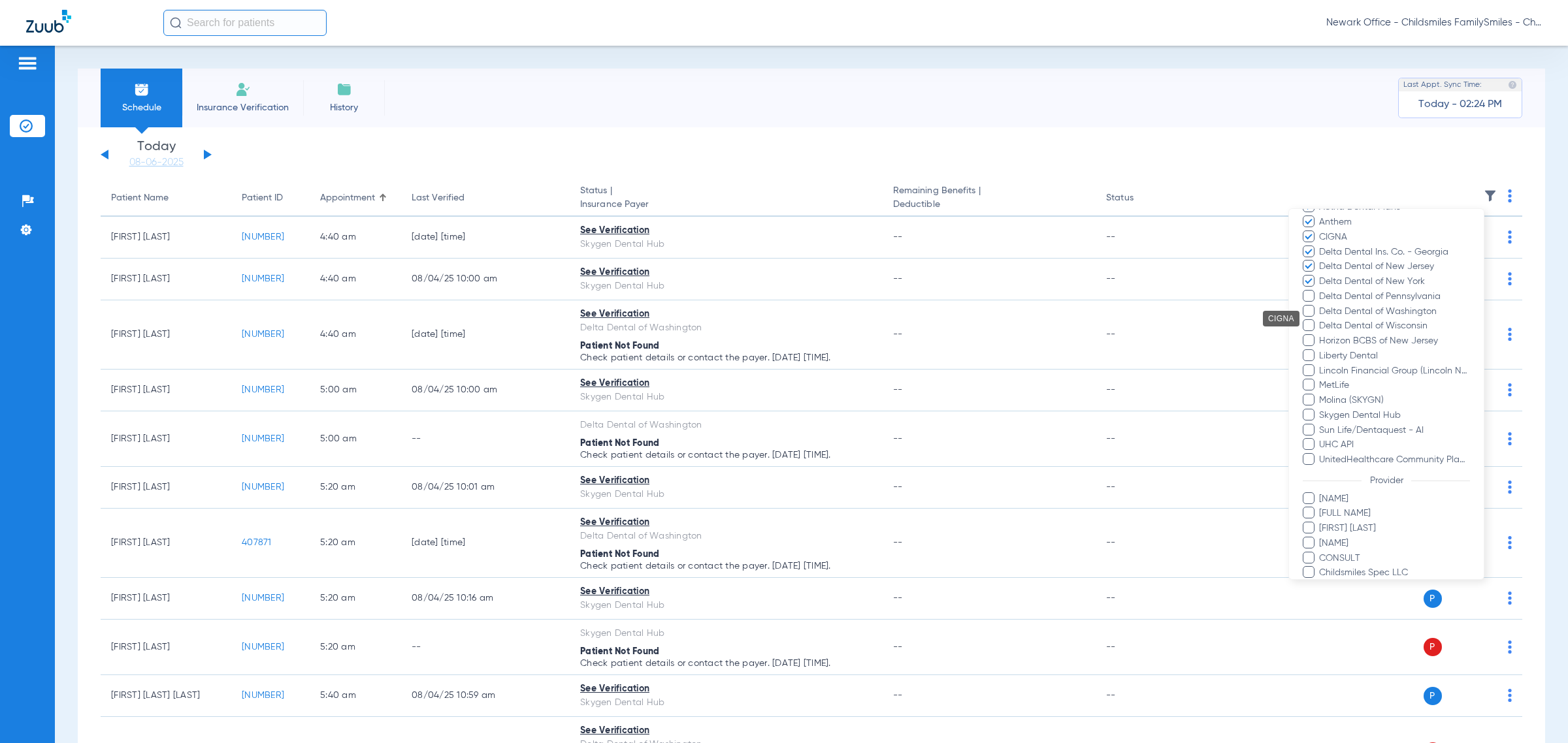click on "Delta Dental of Pennsylvania" at bounding box center [1394, 296] 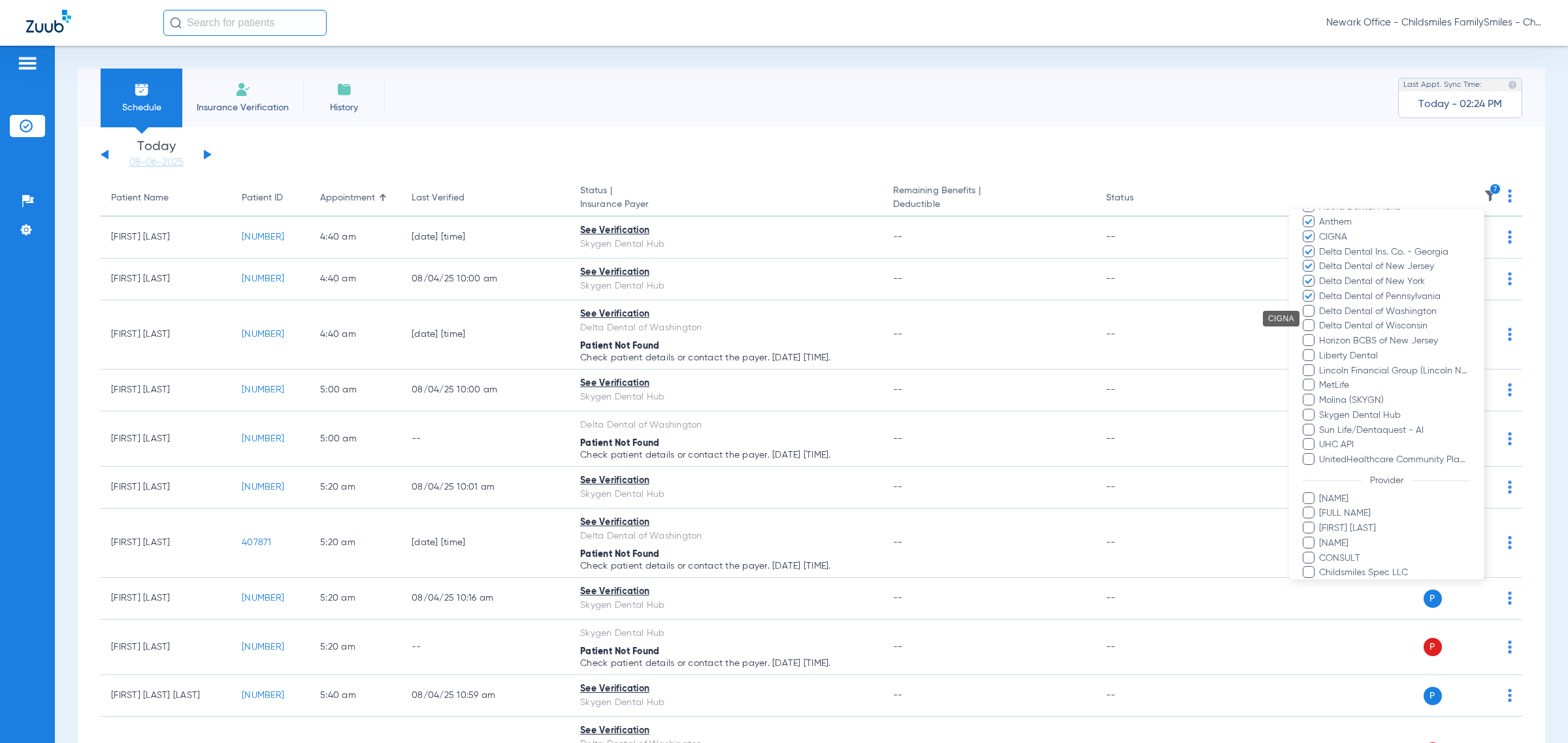 click on "Delta Dental of Wisconsin" at bounding box center (1394, 326) 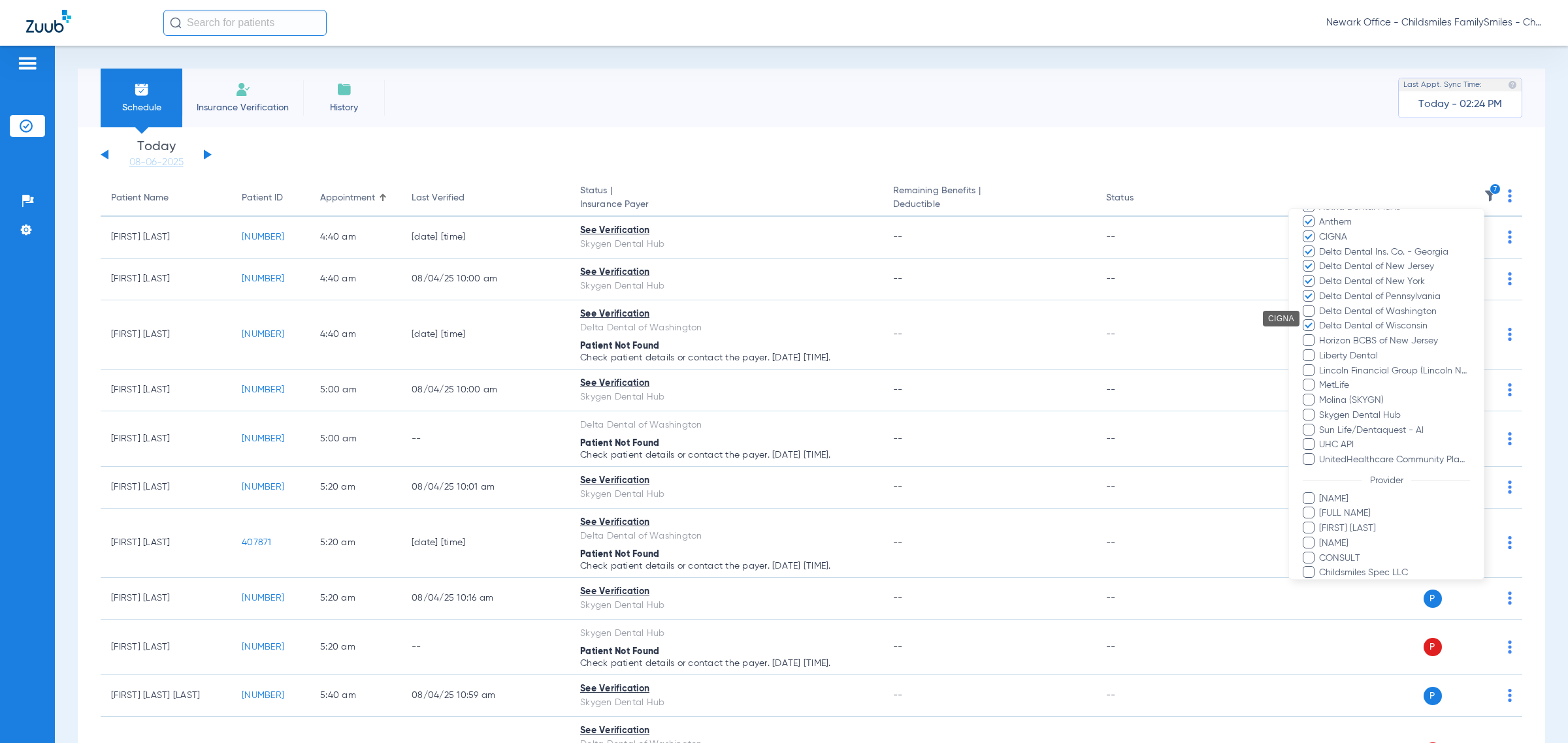 click on "Horizon BCBS of New Jersey" at bounding box center [1394, 341] 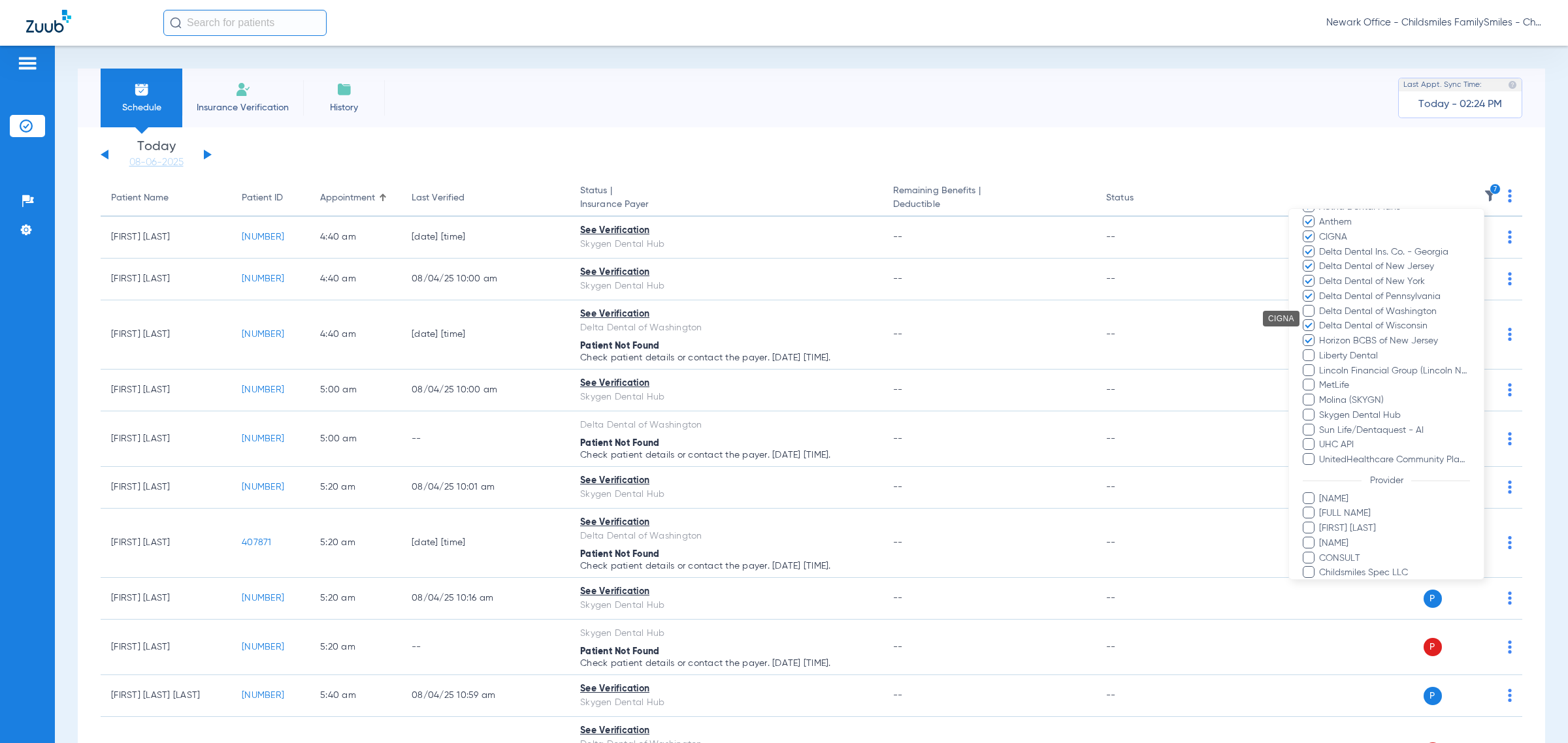 click on "Lincoln Financial Group (Lincoln National Life)" at bounding box center (1394, 371) 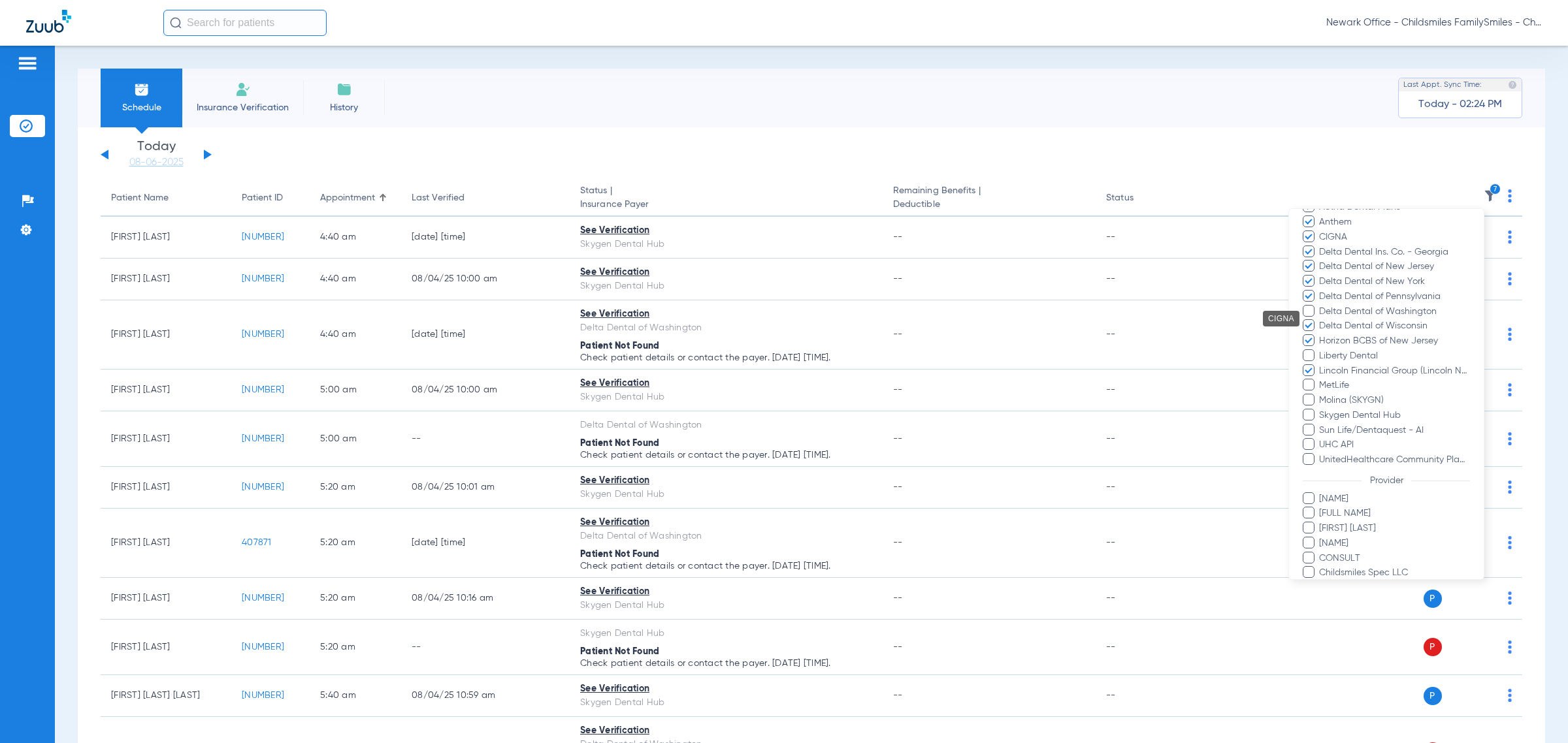 click on "MetLife" at bounding box center (1394, 385) 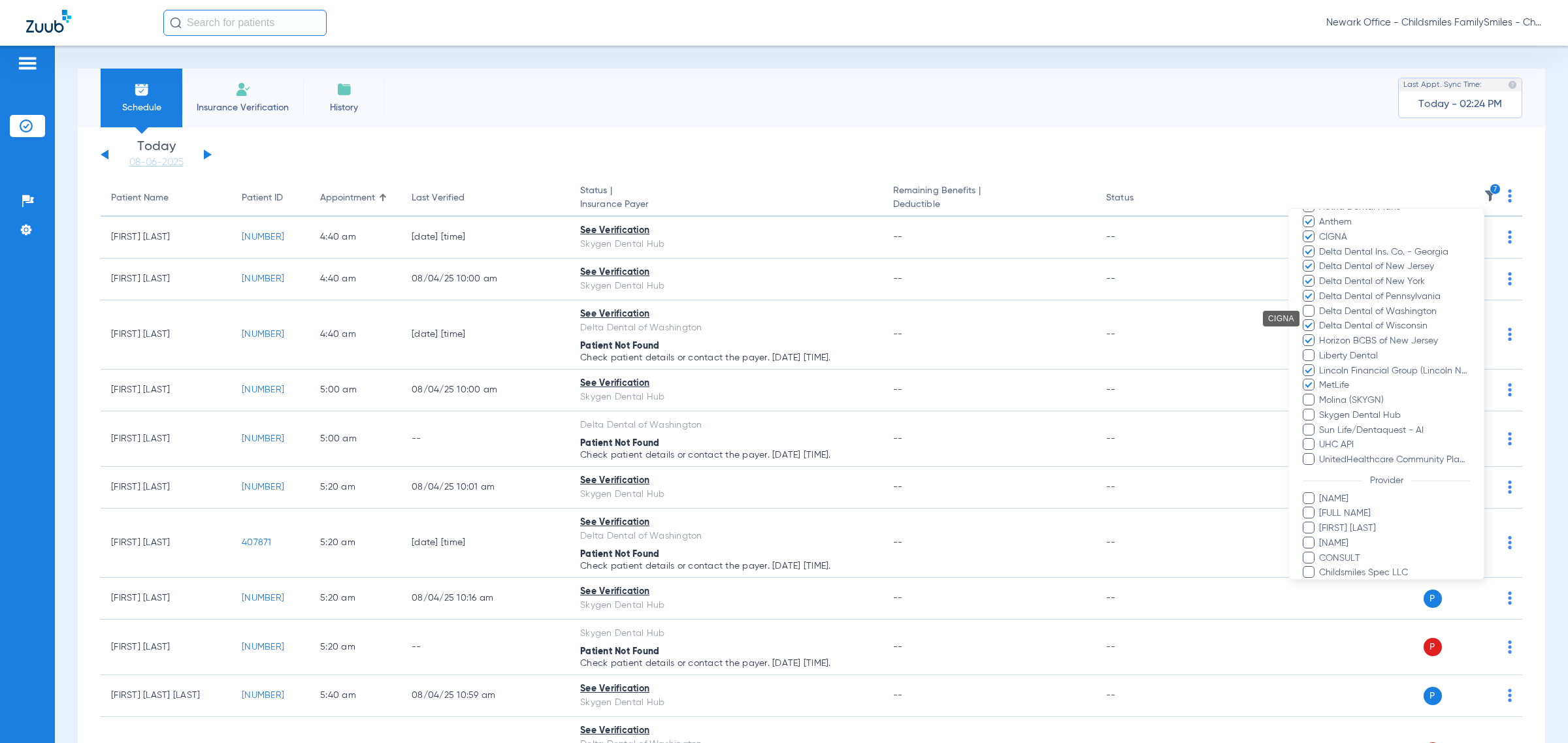 click on "Sun Life/Dentaquest - AI" at bounding box center (1394, 430) 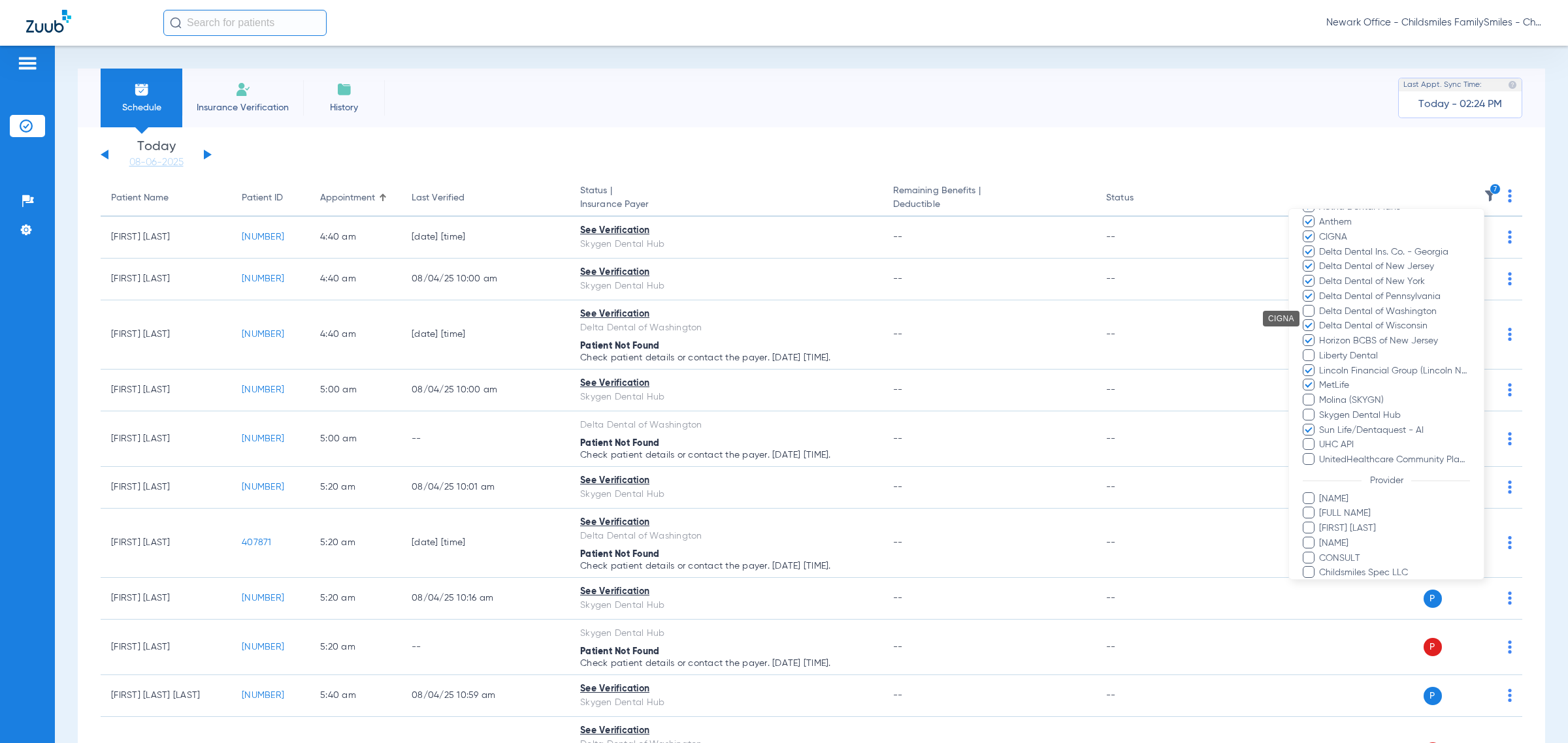 click on "UHC API" at bounding box center (1394, 445) 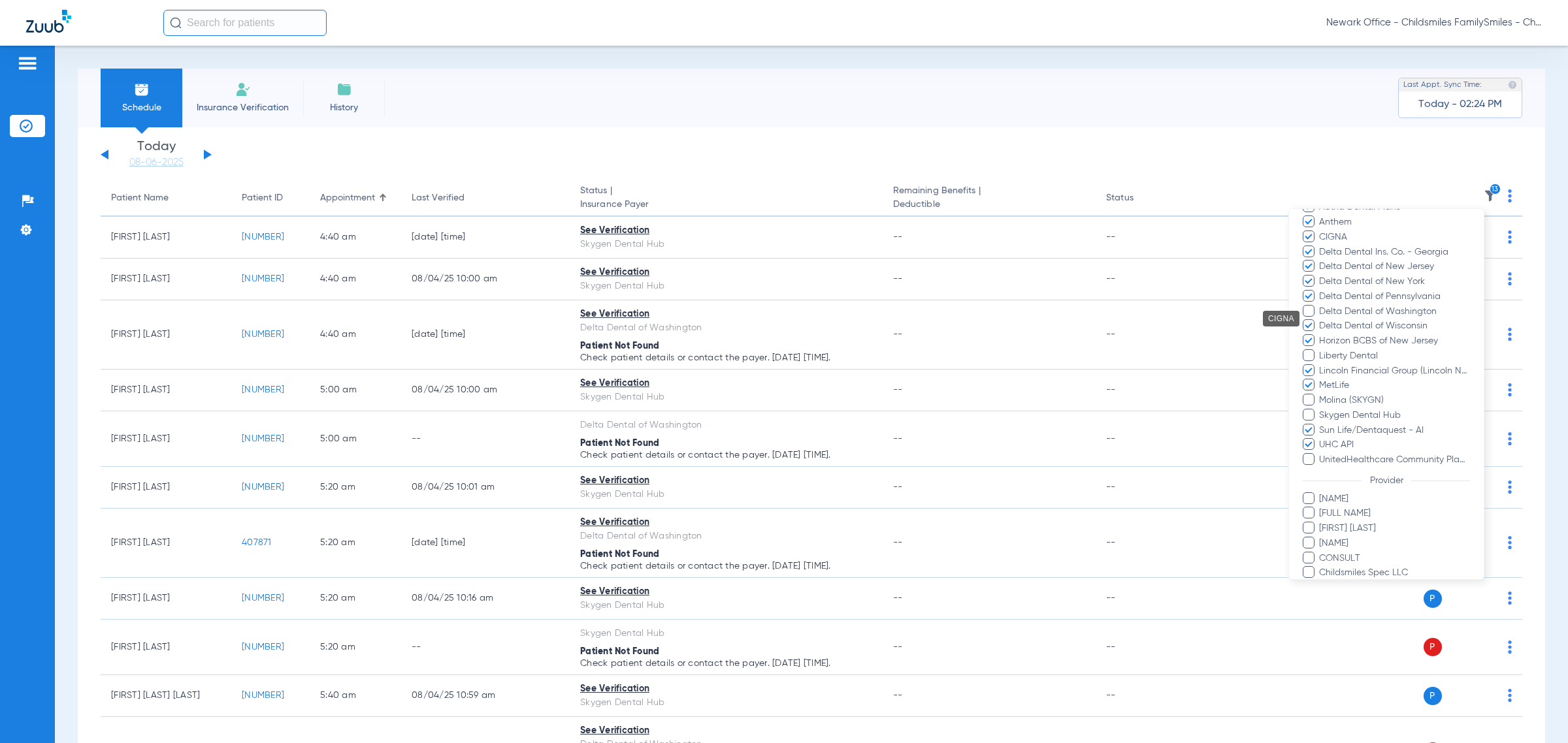 scroll, scrollTop: 163, scrollLeft: 0, axis: vertical 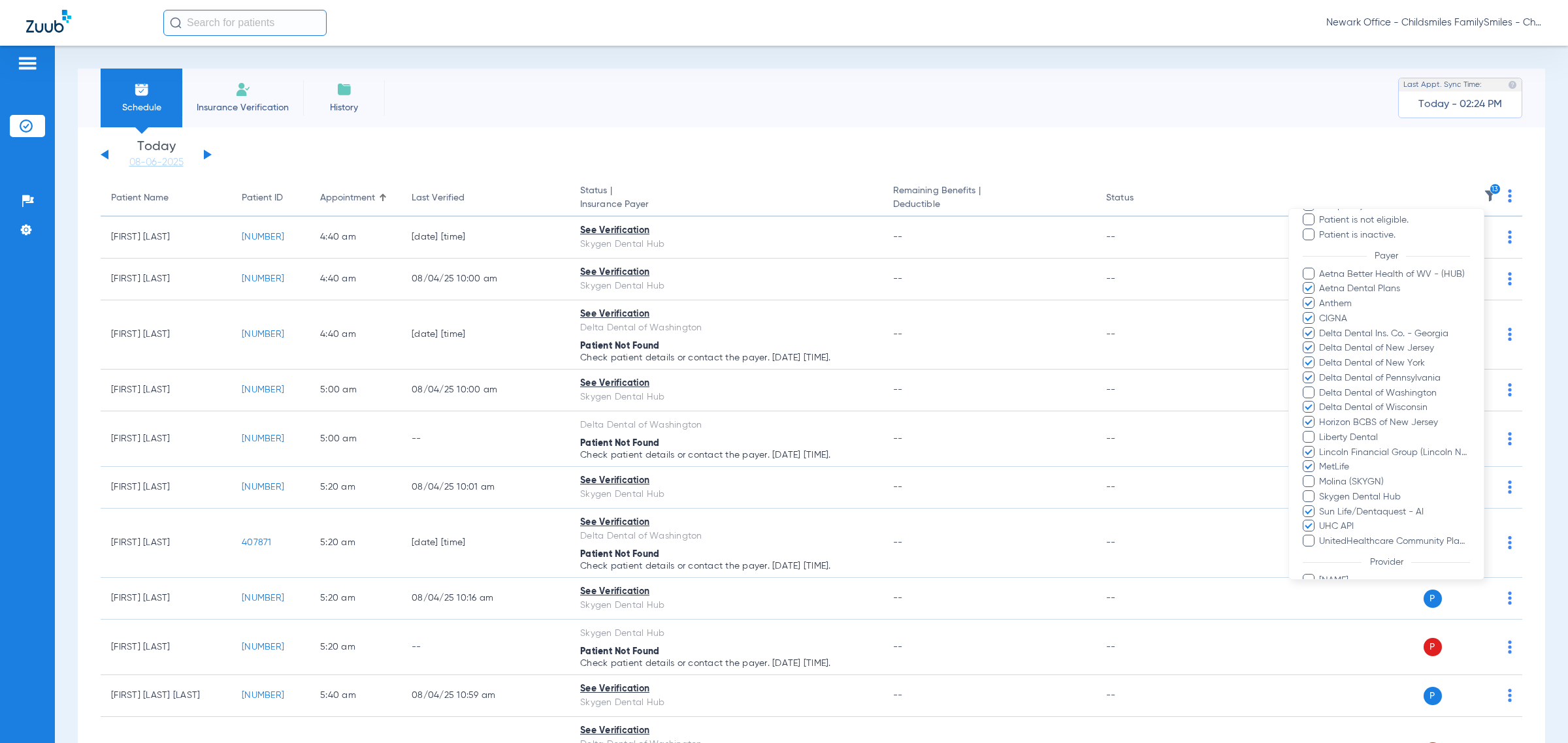 click on "Apply" at bounding box center (1439, 866) 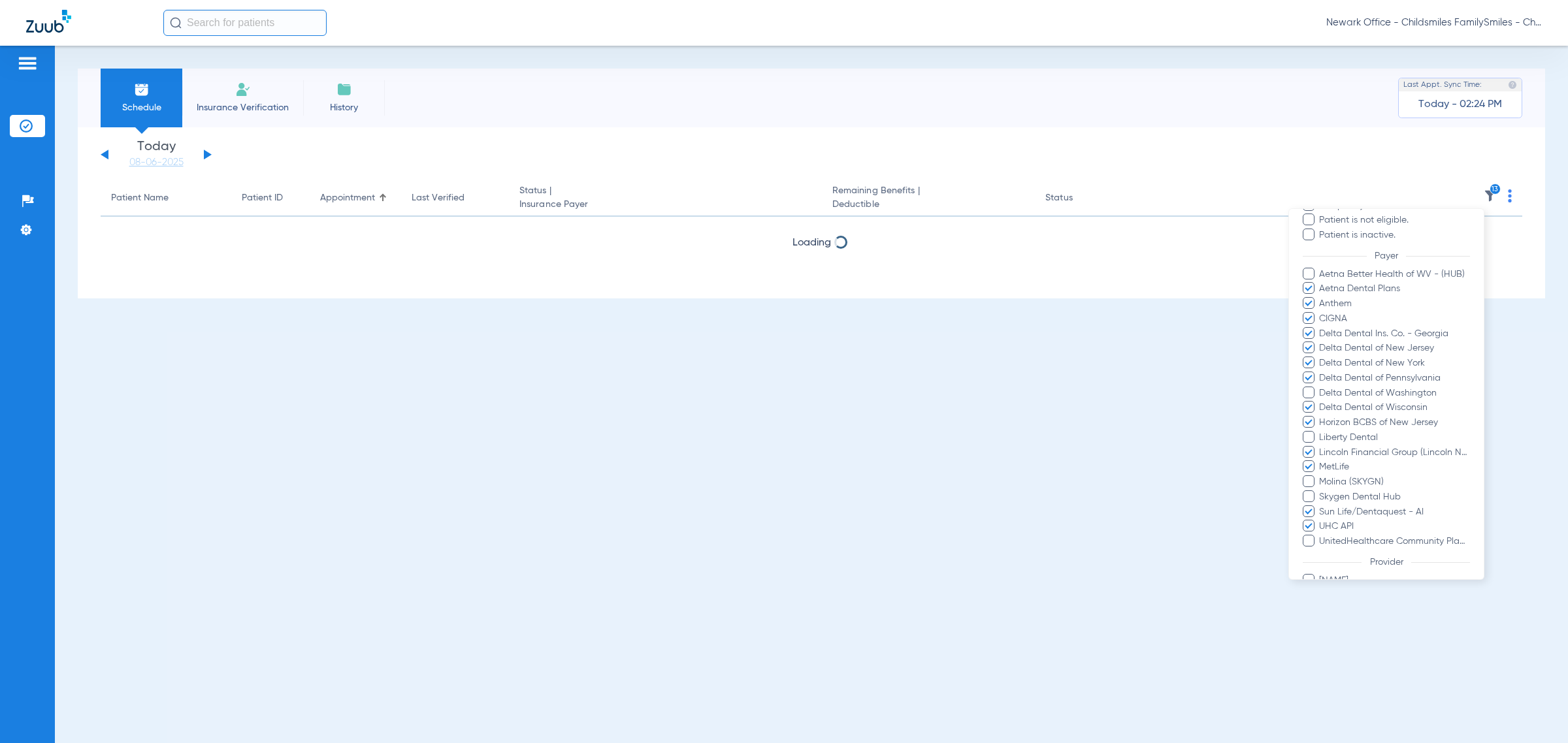 scroll, scrollTop: 488, scrollLeft: 0, axis: vertical 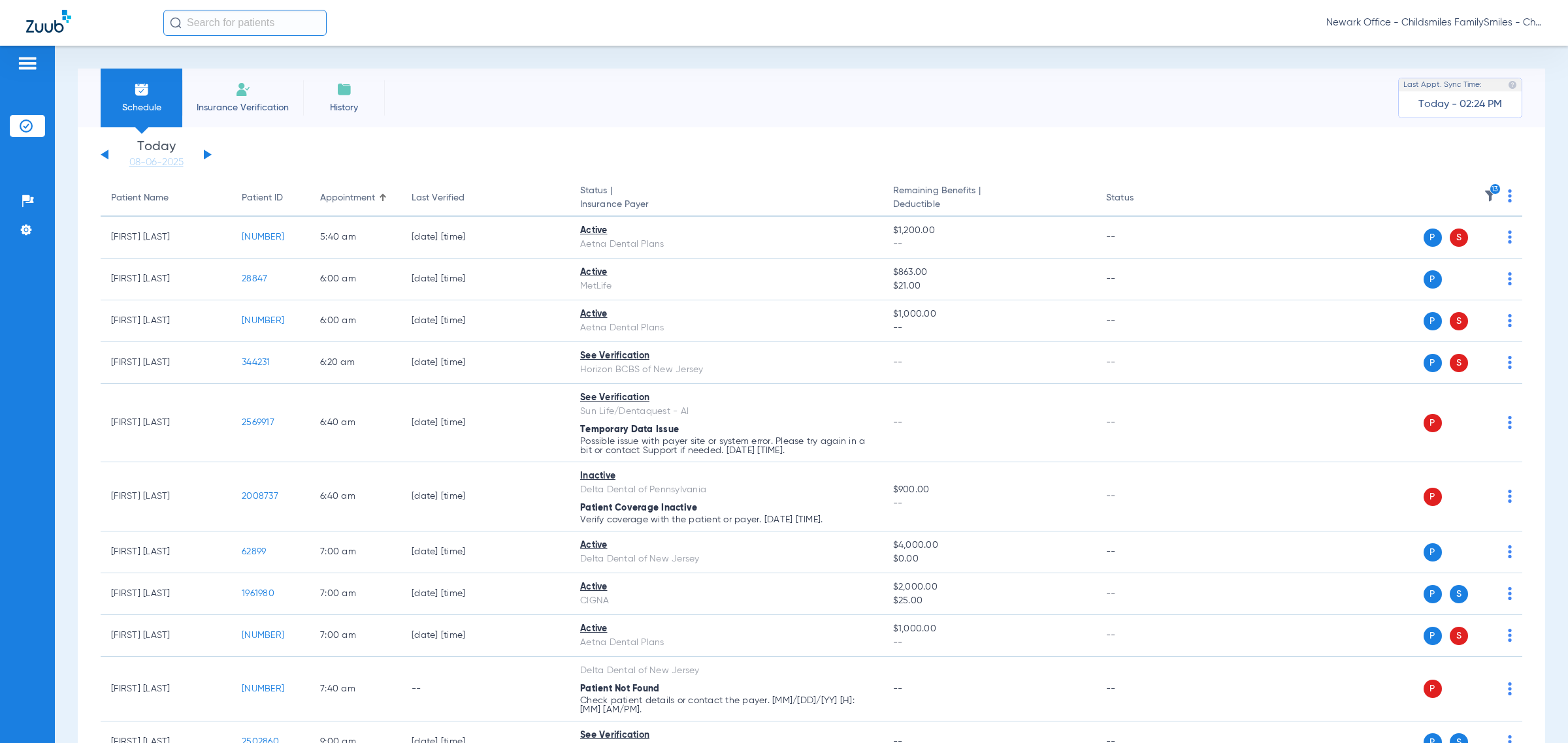 click on "Last Verified" 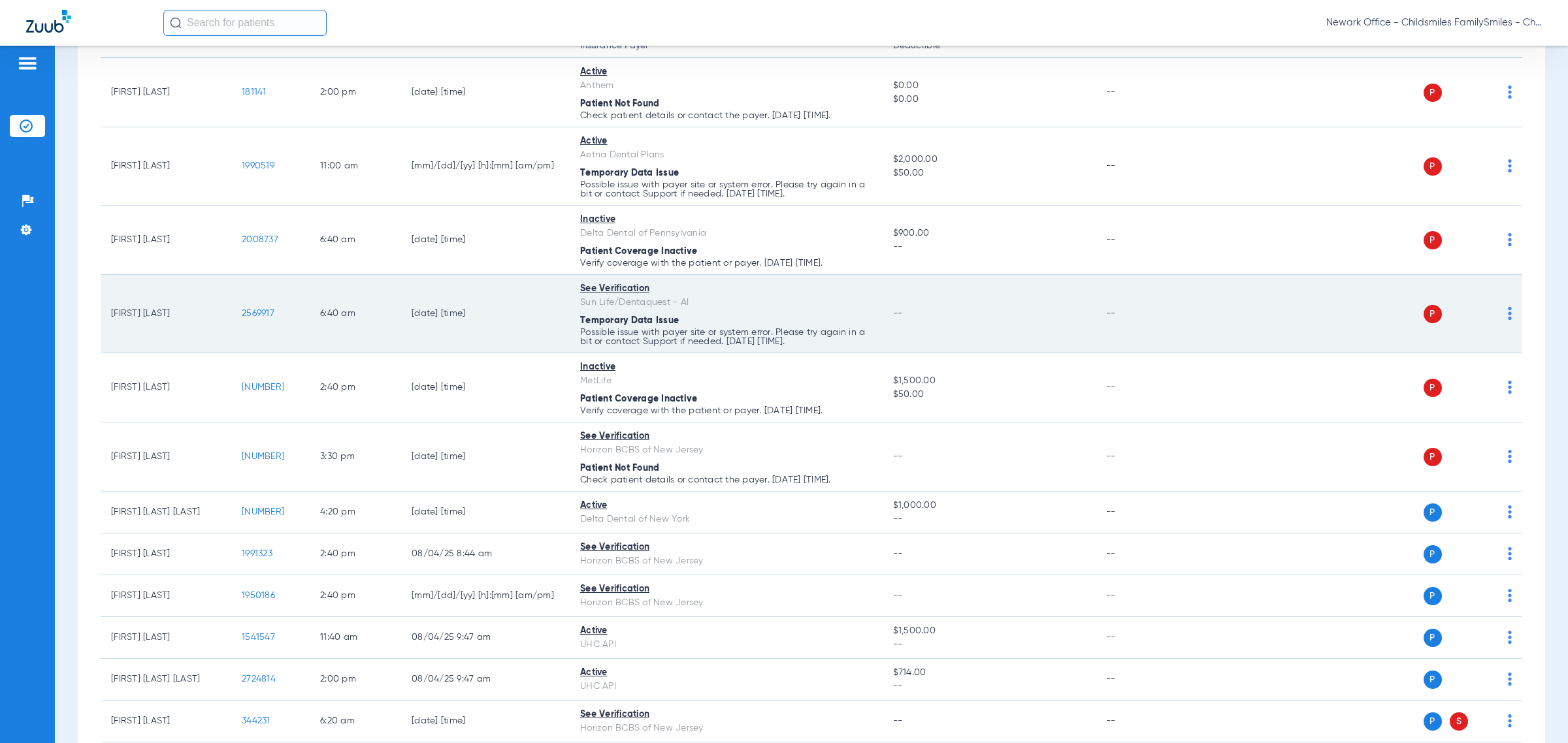 scroll, scrollTop: 163, scrollLeft: 0, axis: vertical 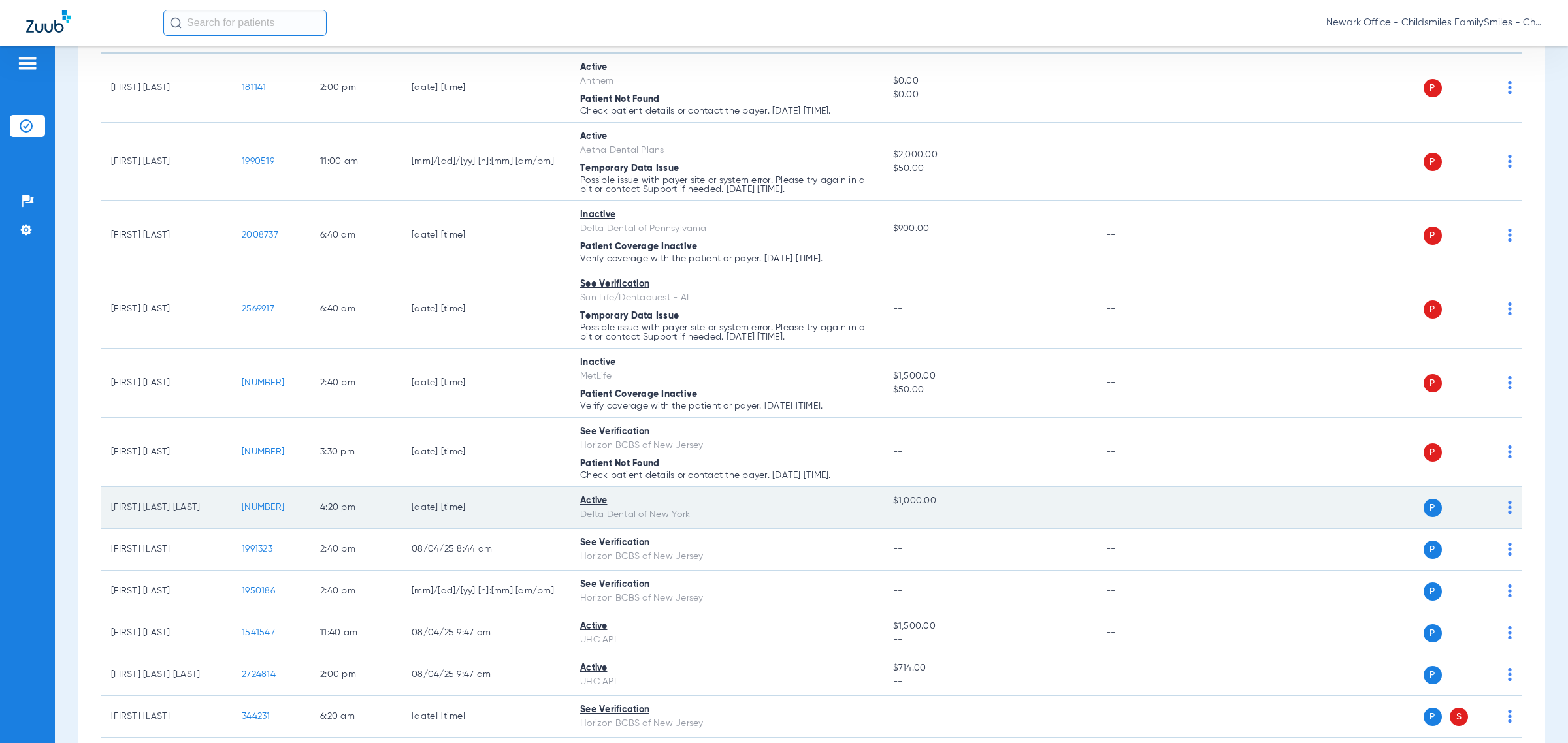 click on "P S" 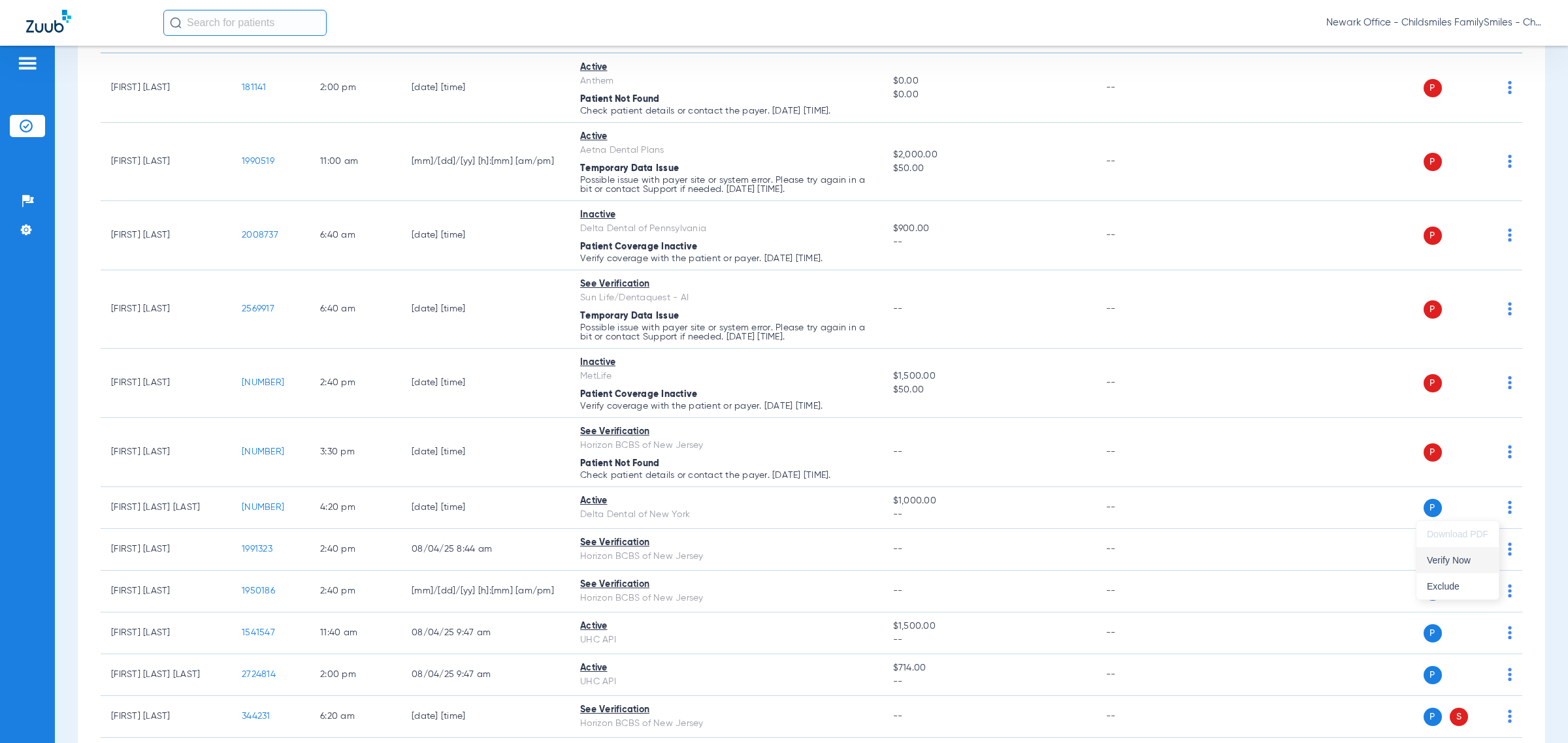 click on "Verify Now" at bounding box center (1458, 560) 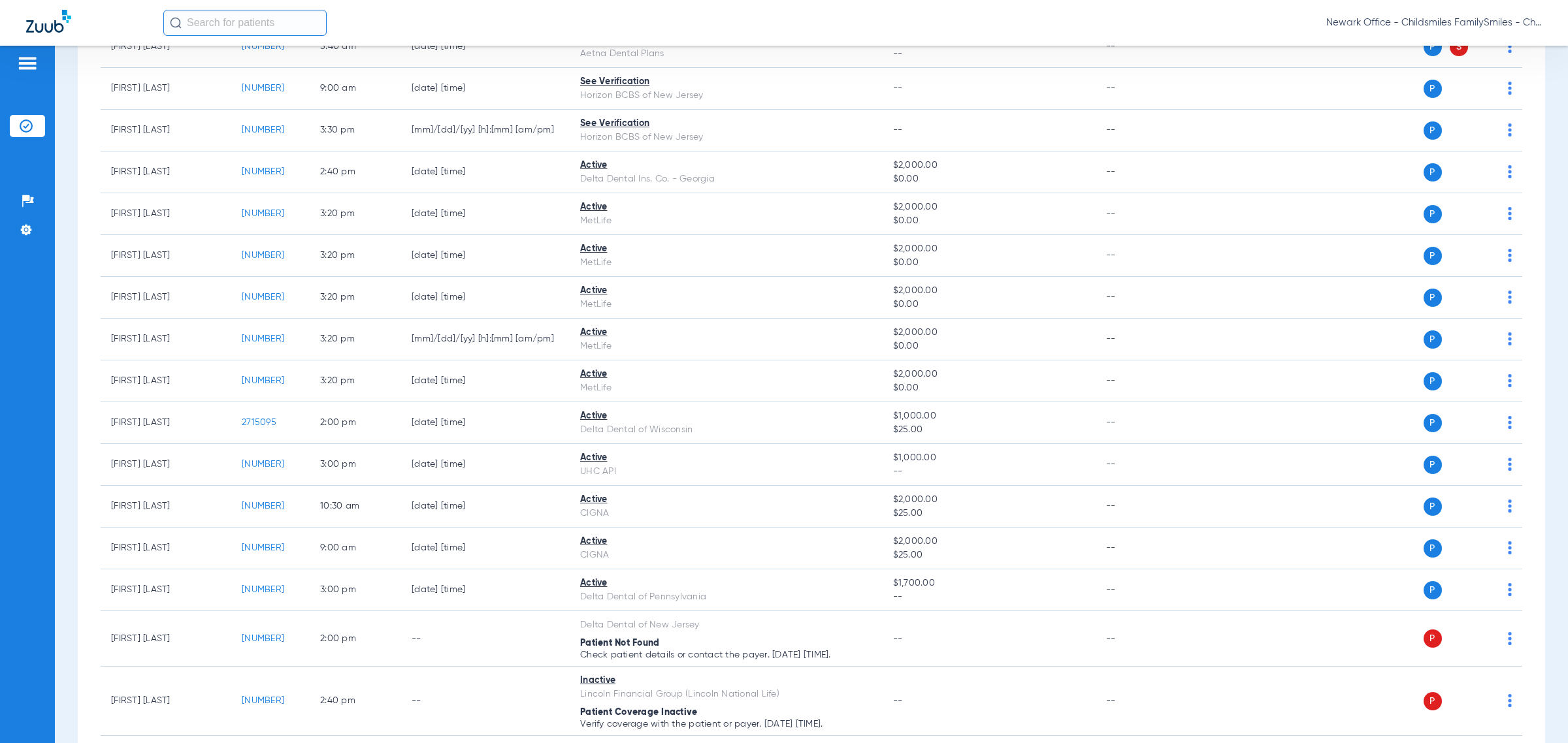 scroll, scrollTop: 1795, scrollLeft: 0, axis: vertical 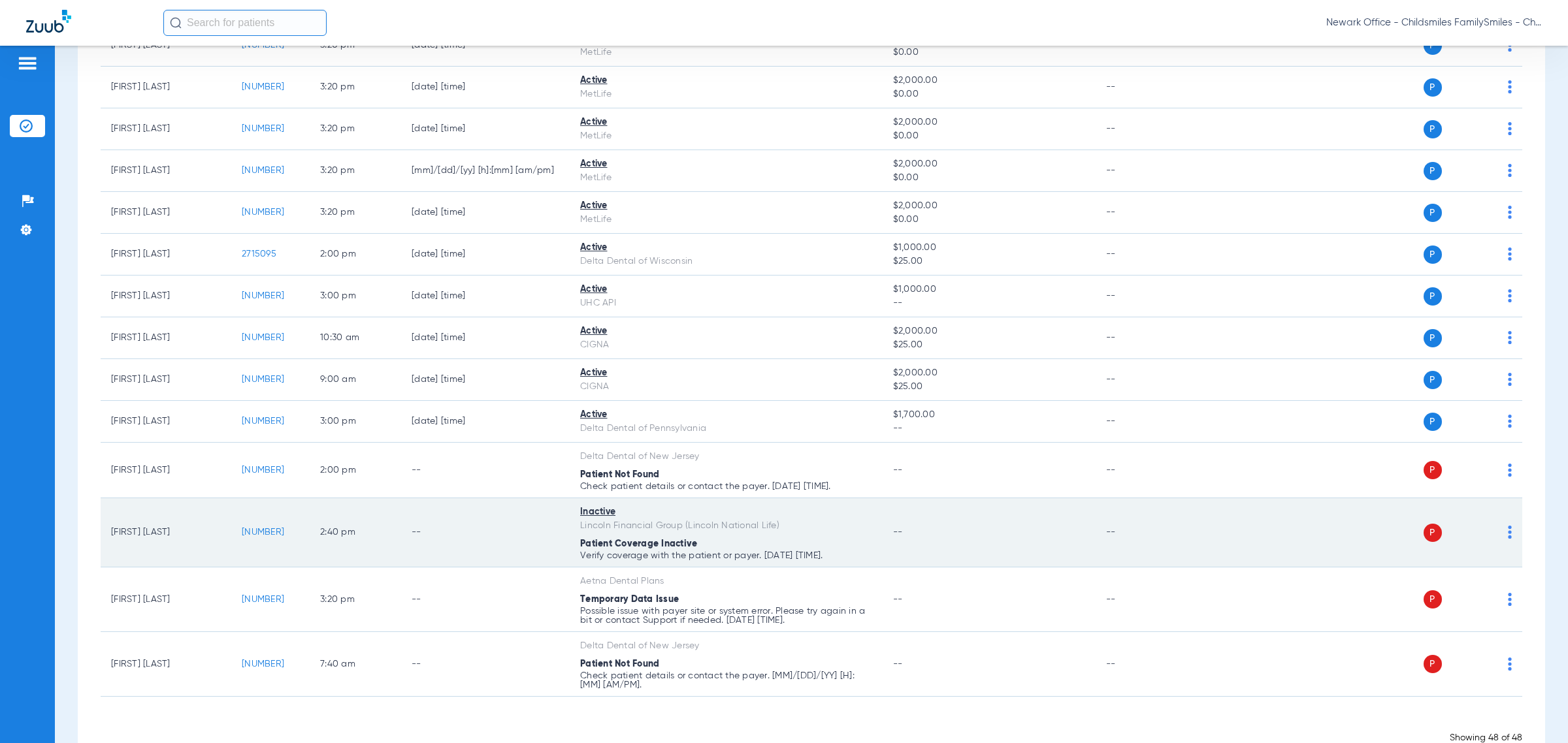 drag, startPoint x: 294, startPoint y: 550, endPoint x: 242, endPoint y: 565, distance: 54.120237 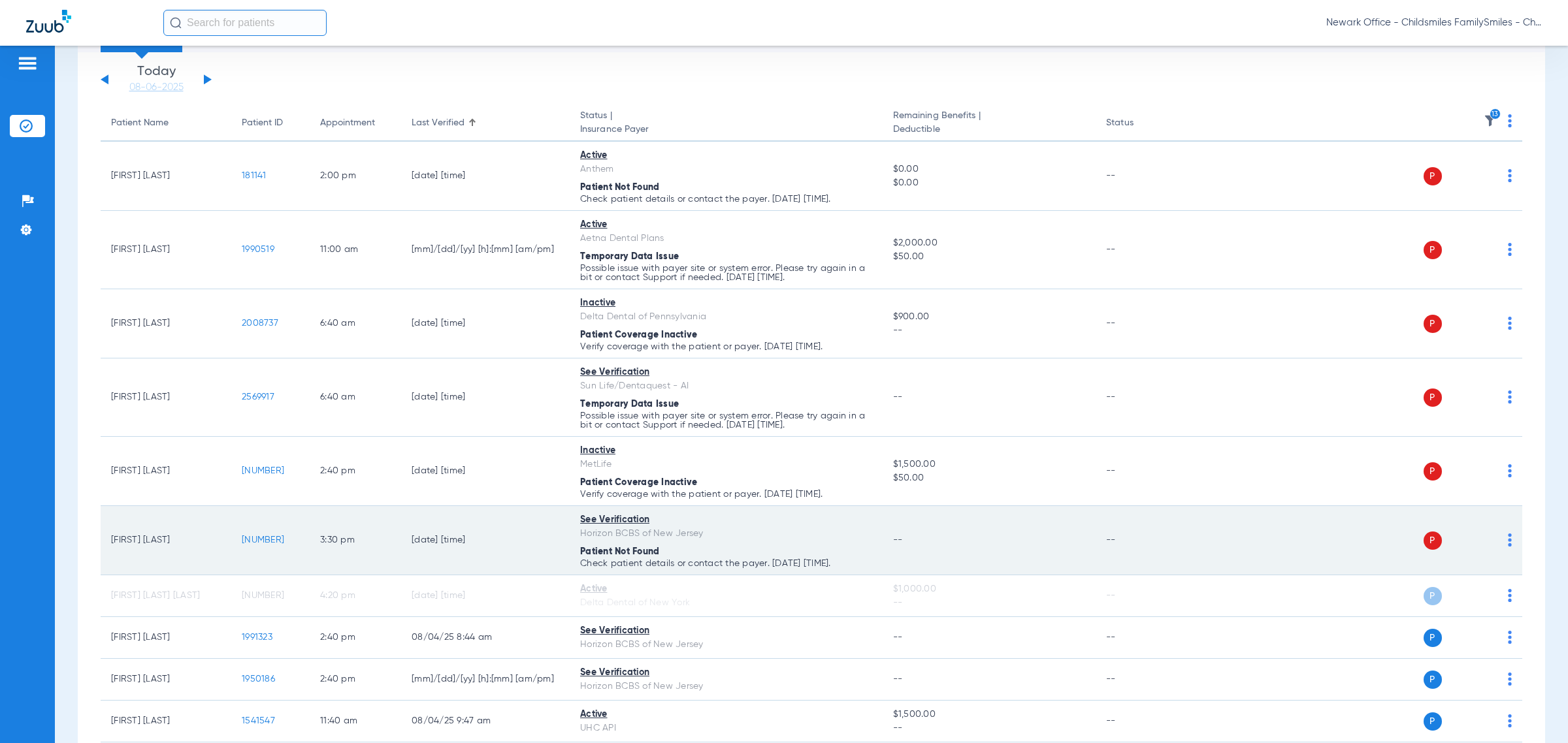 scroll, scrollTop: 0, scrollLeft: 0, axis: both 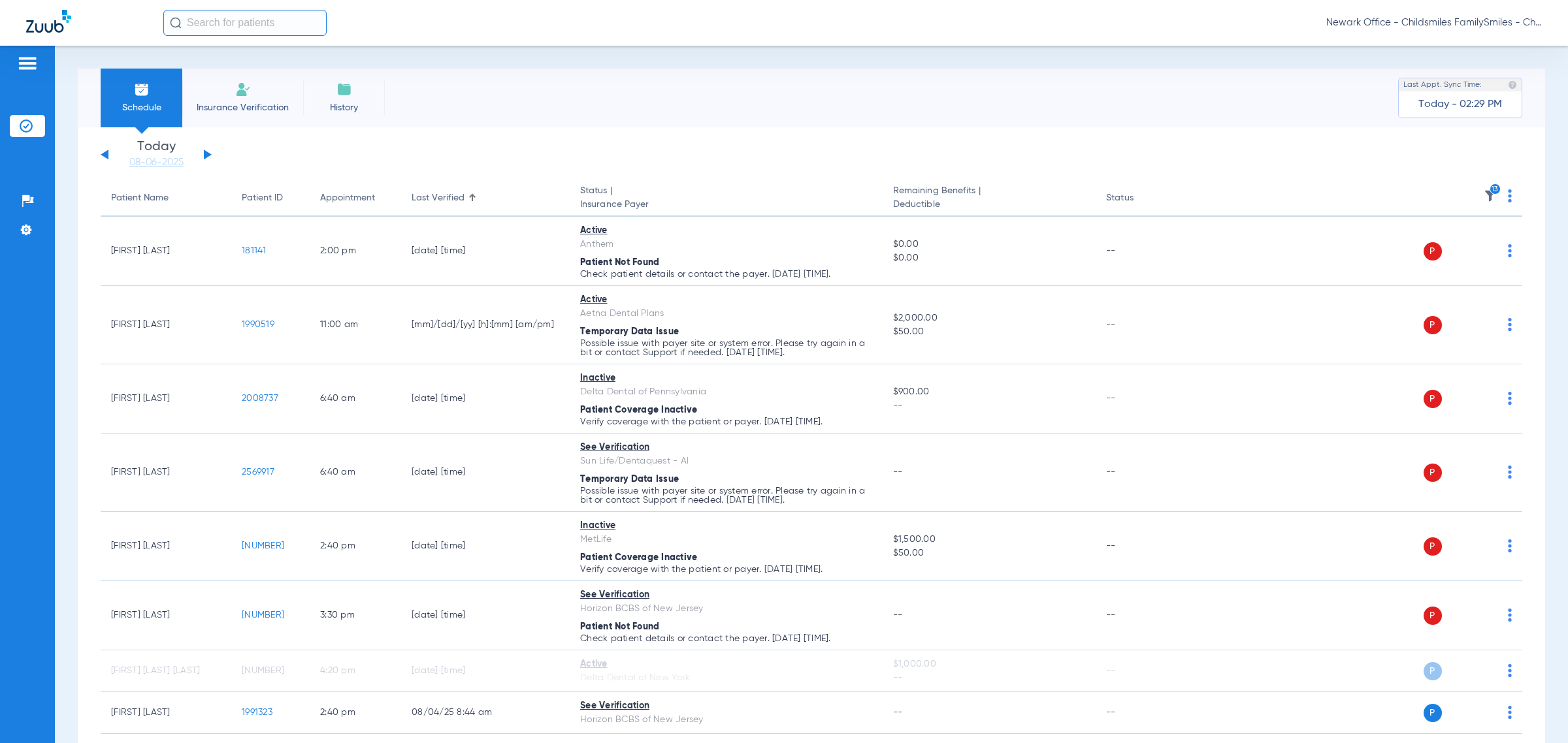 click 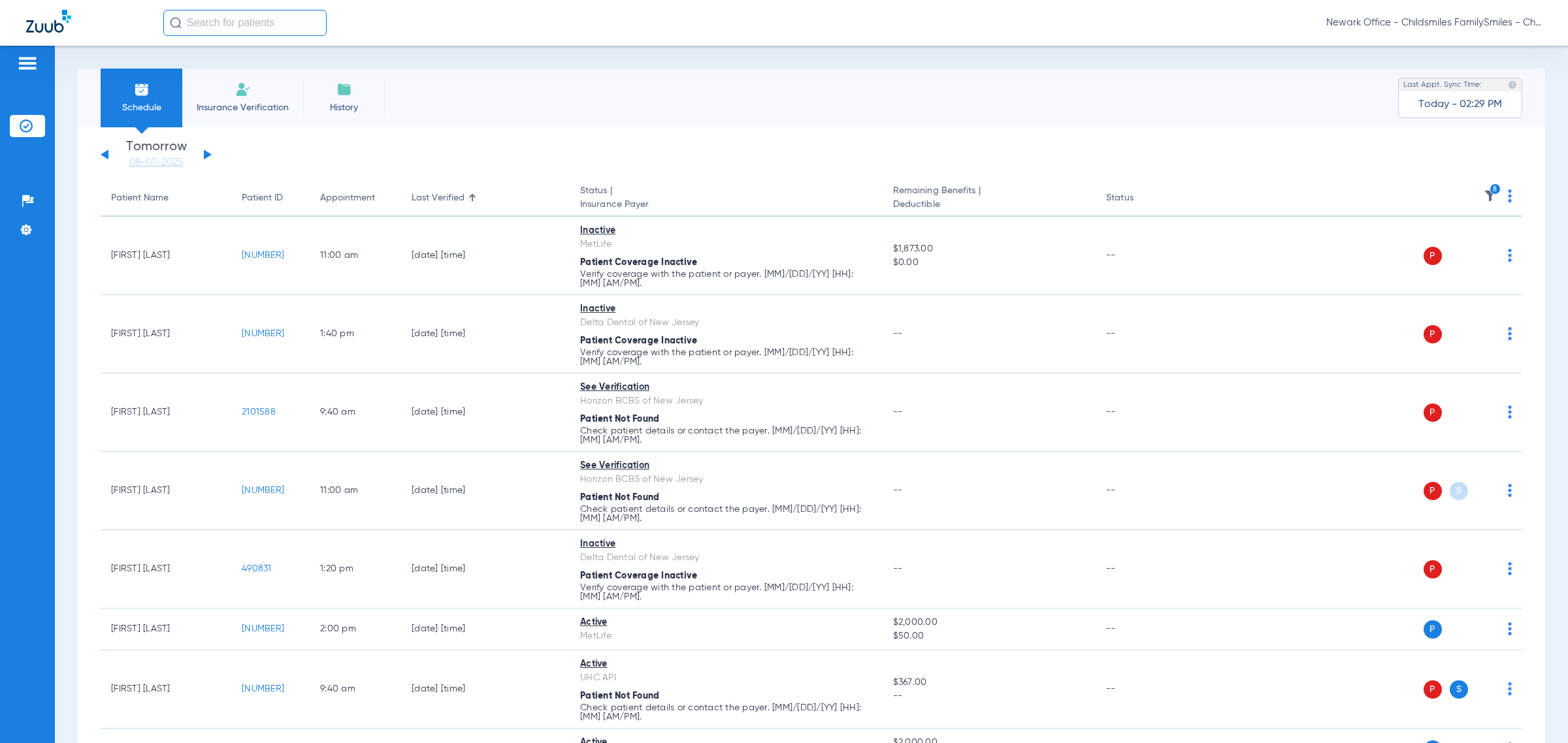 click 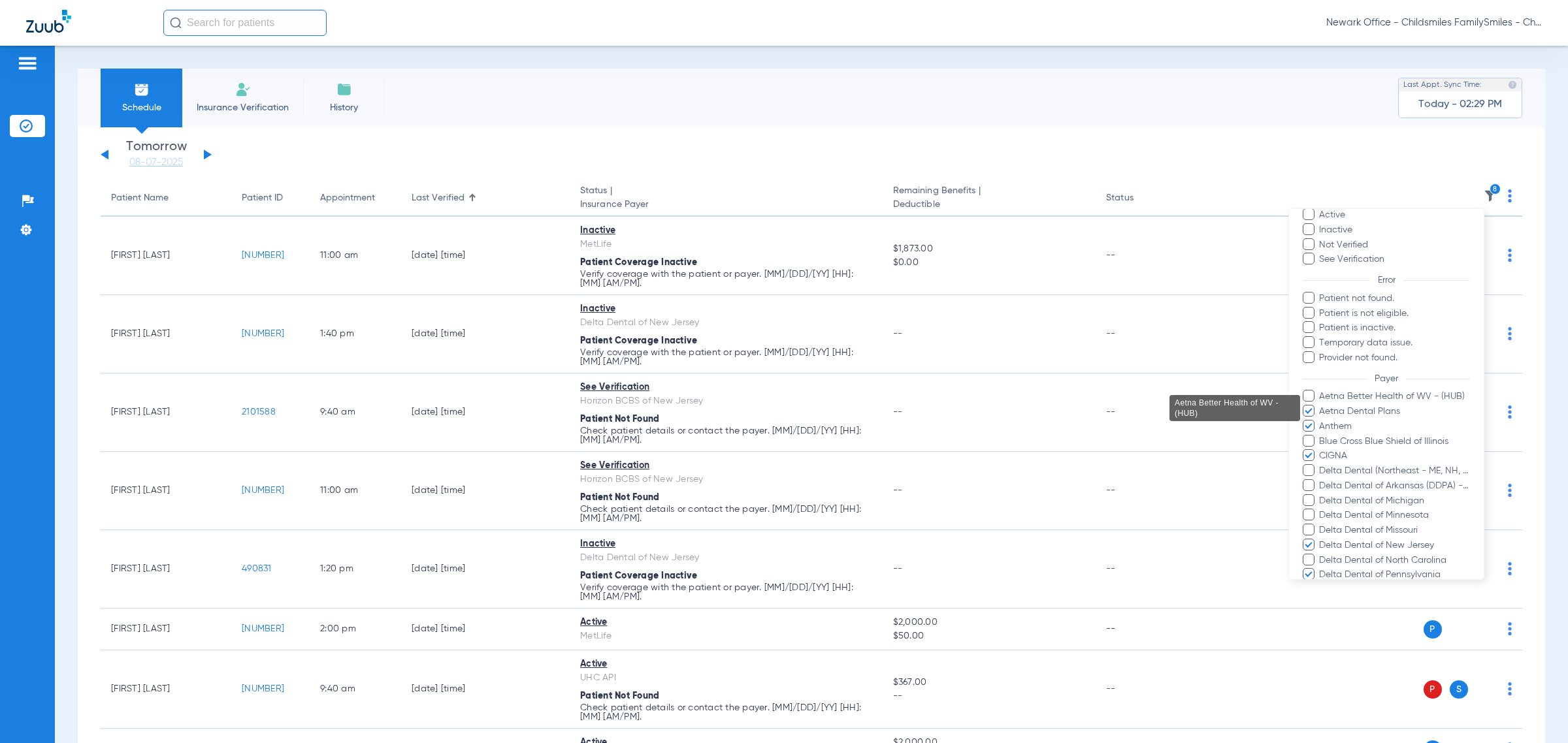 scroll, scrollTop: 82, scrollLeft: 0, axis: vertical 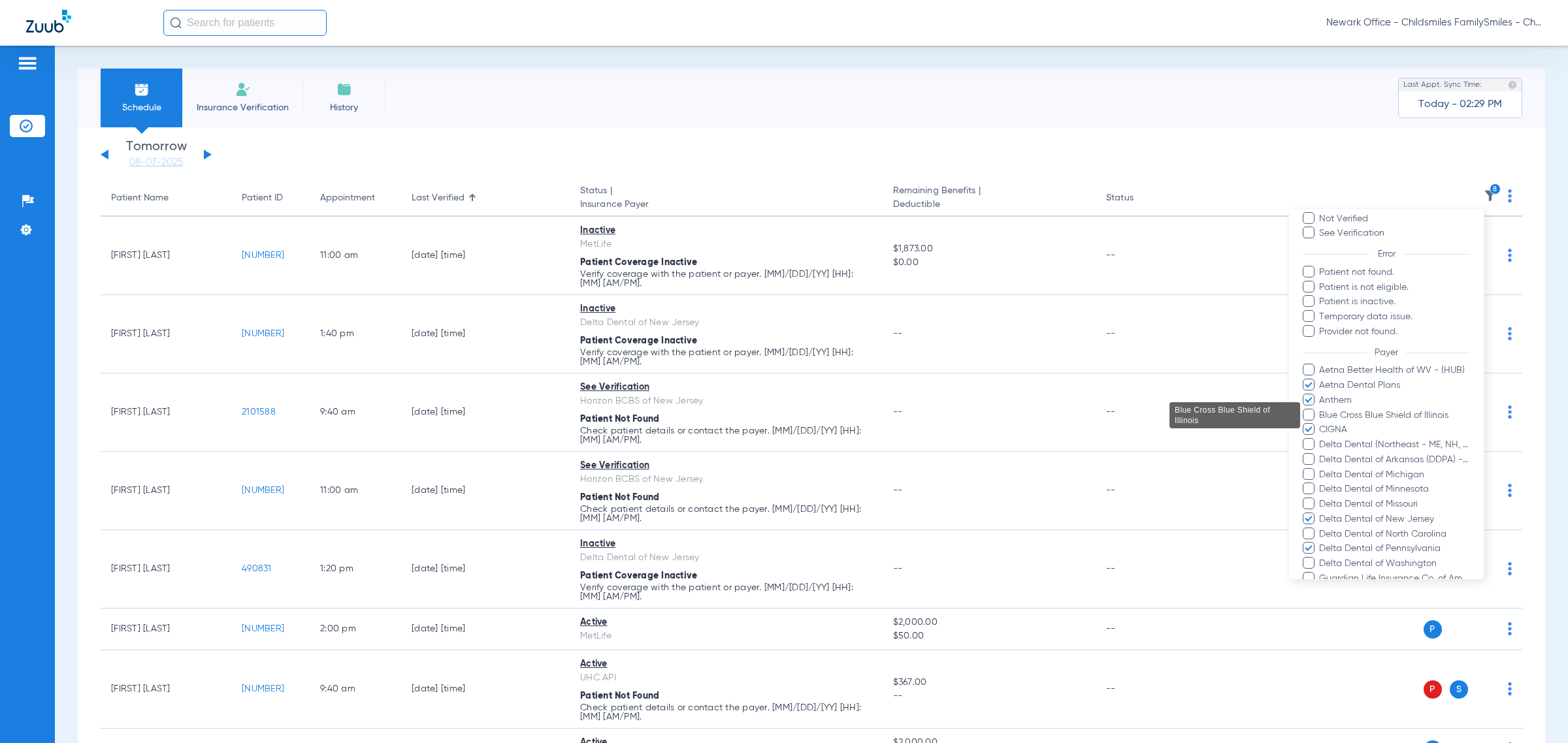 click on "Blue Cross Blue Shield of Illinois" at bounding box center [1394, 415] 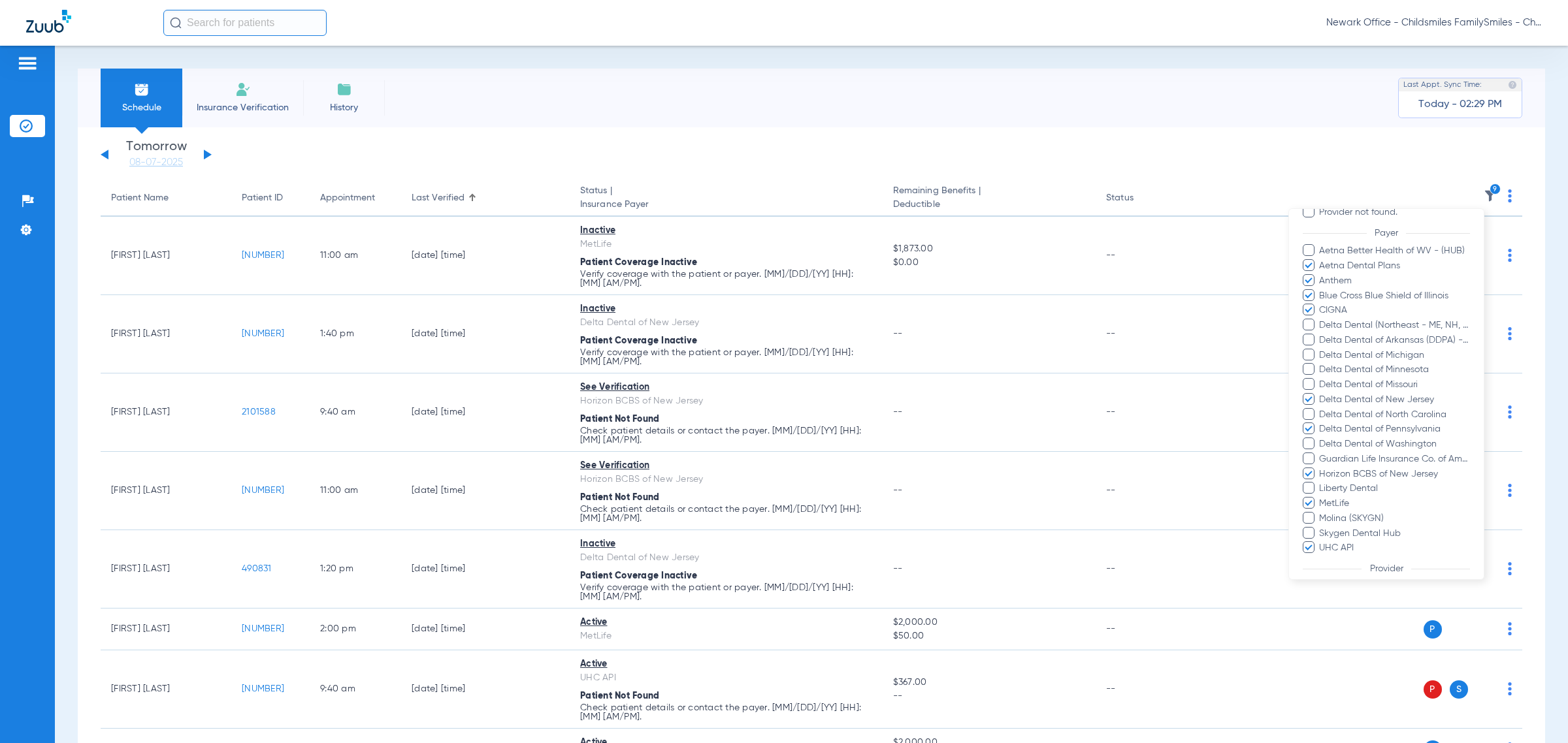 scroll, scrollTop: 245, scrollLeft: 0, axis: vertical 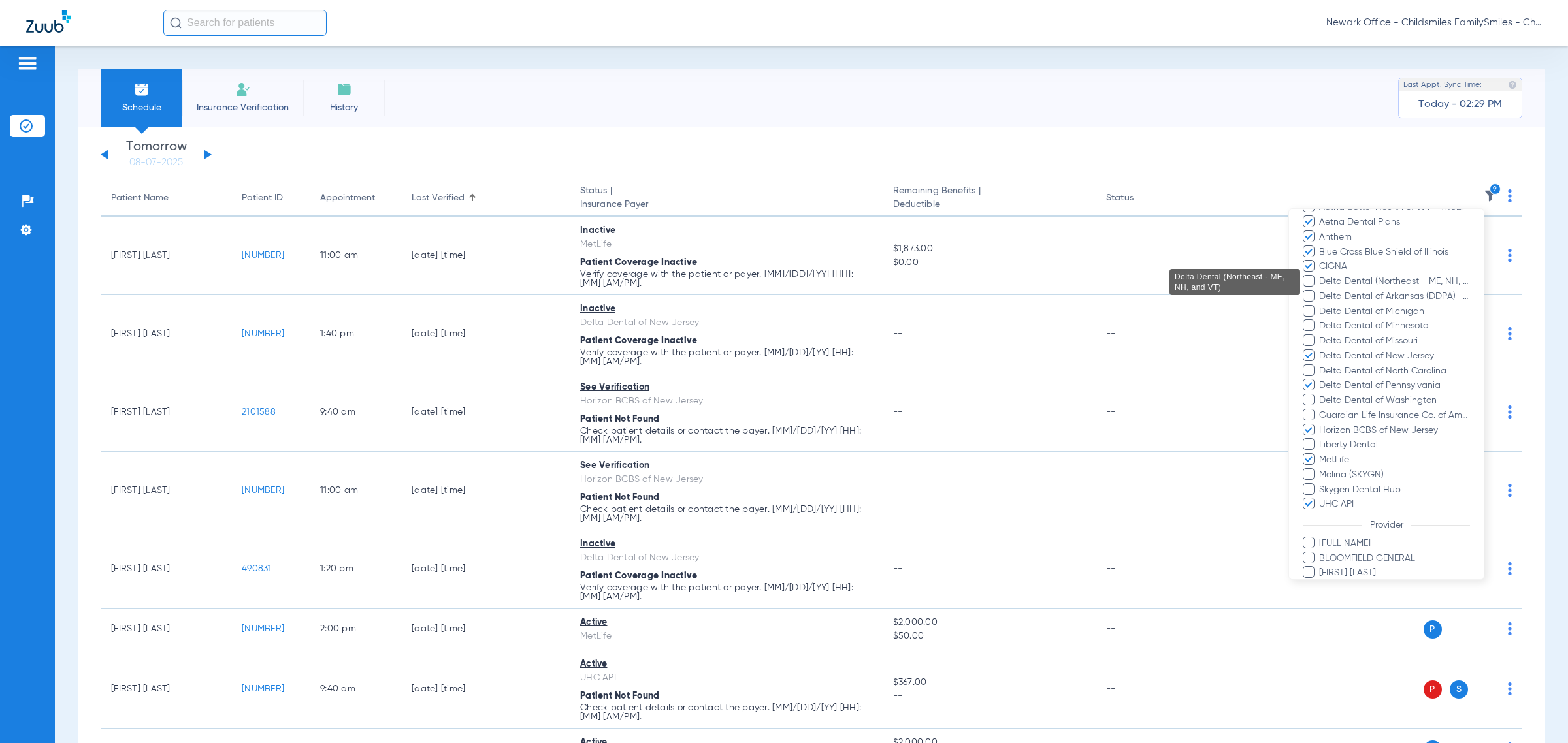 click on "Delta Dental (Northeast - ME, NH, and VT)" at bounding box center [1394, 281] 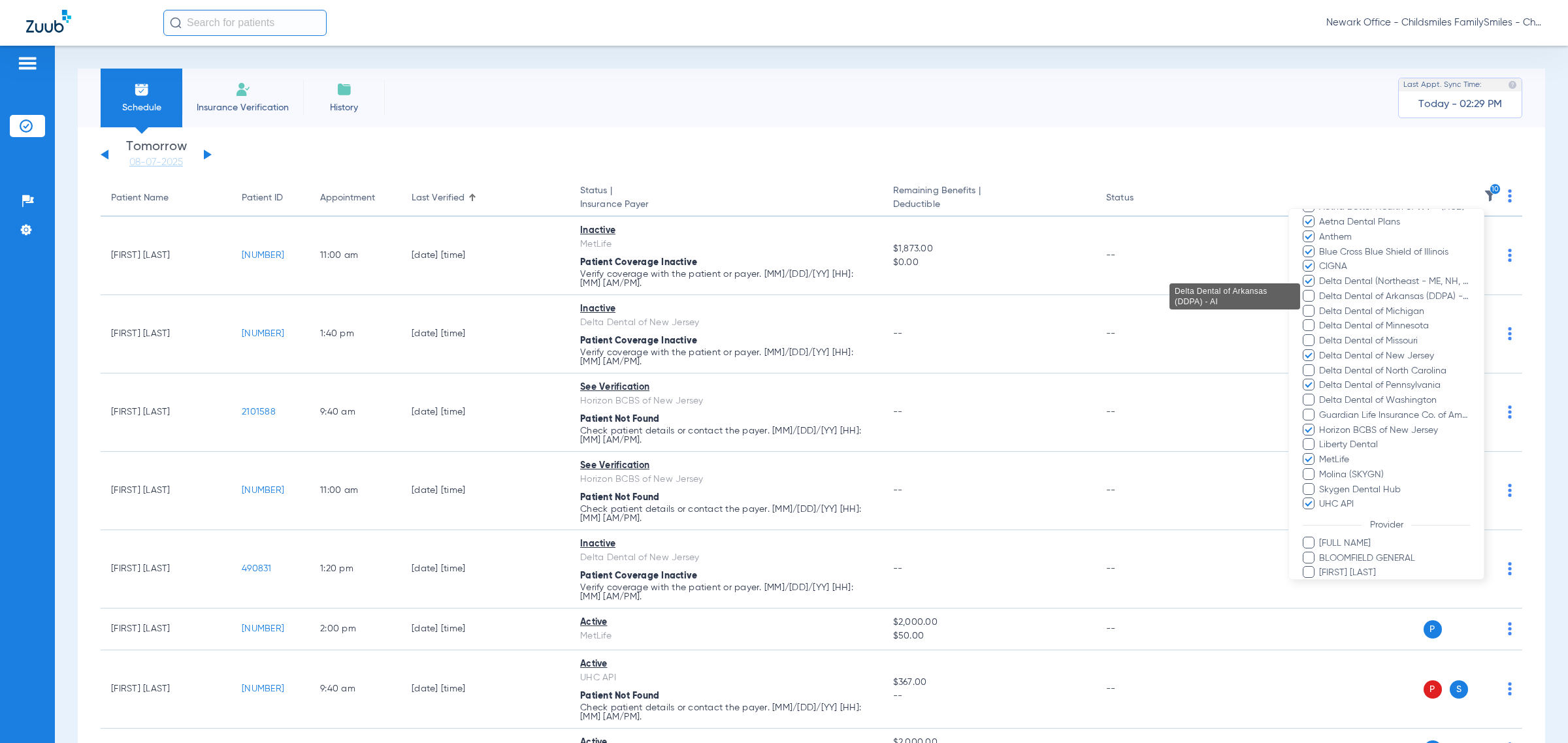 click on "Delta Dental of Arkansas (DDPA) - AI" at bounding box center (1394, 296) 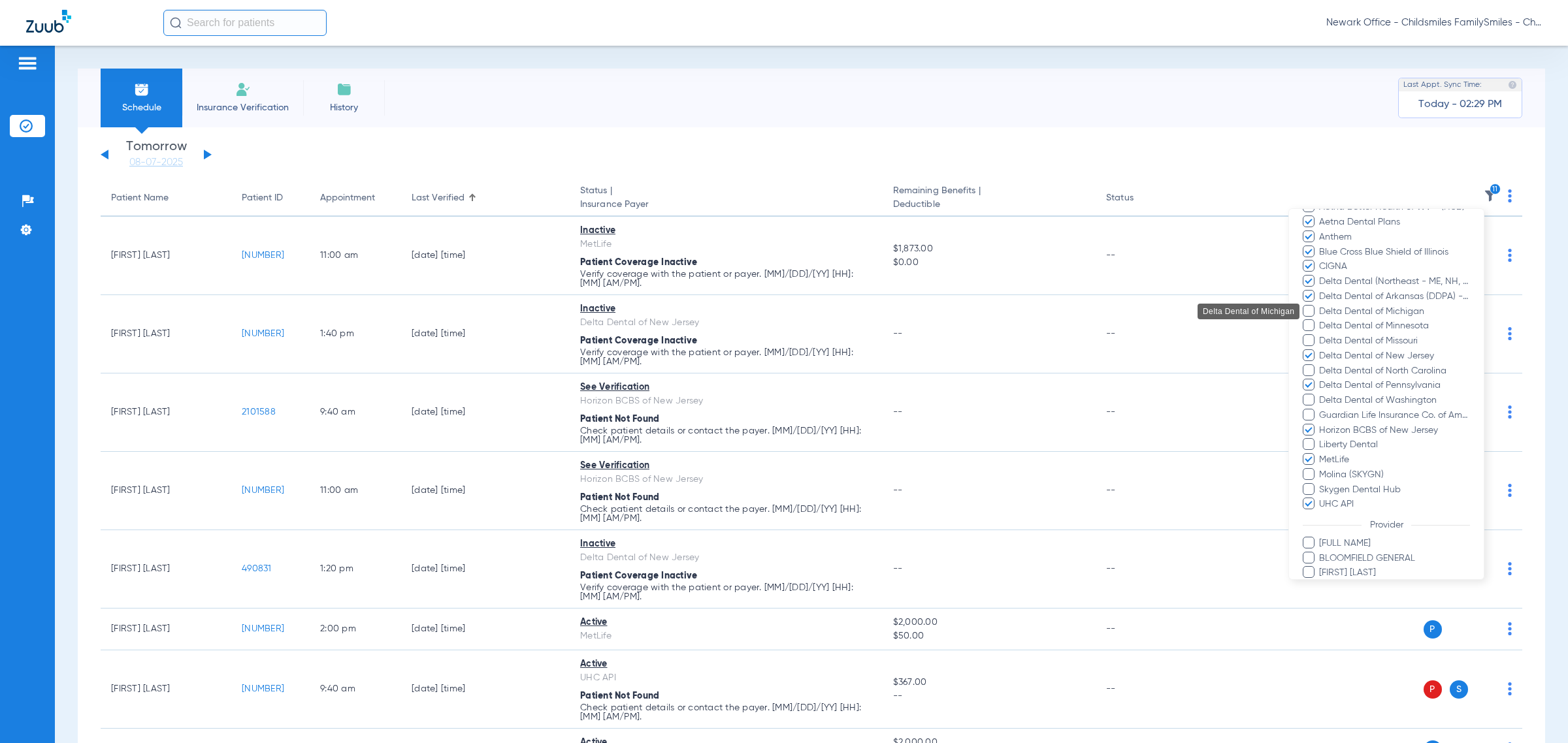 click on "Delta Dental of Michigan" at bounding box center (1394, 311) 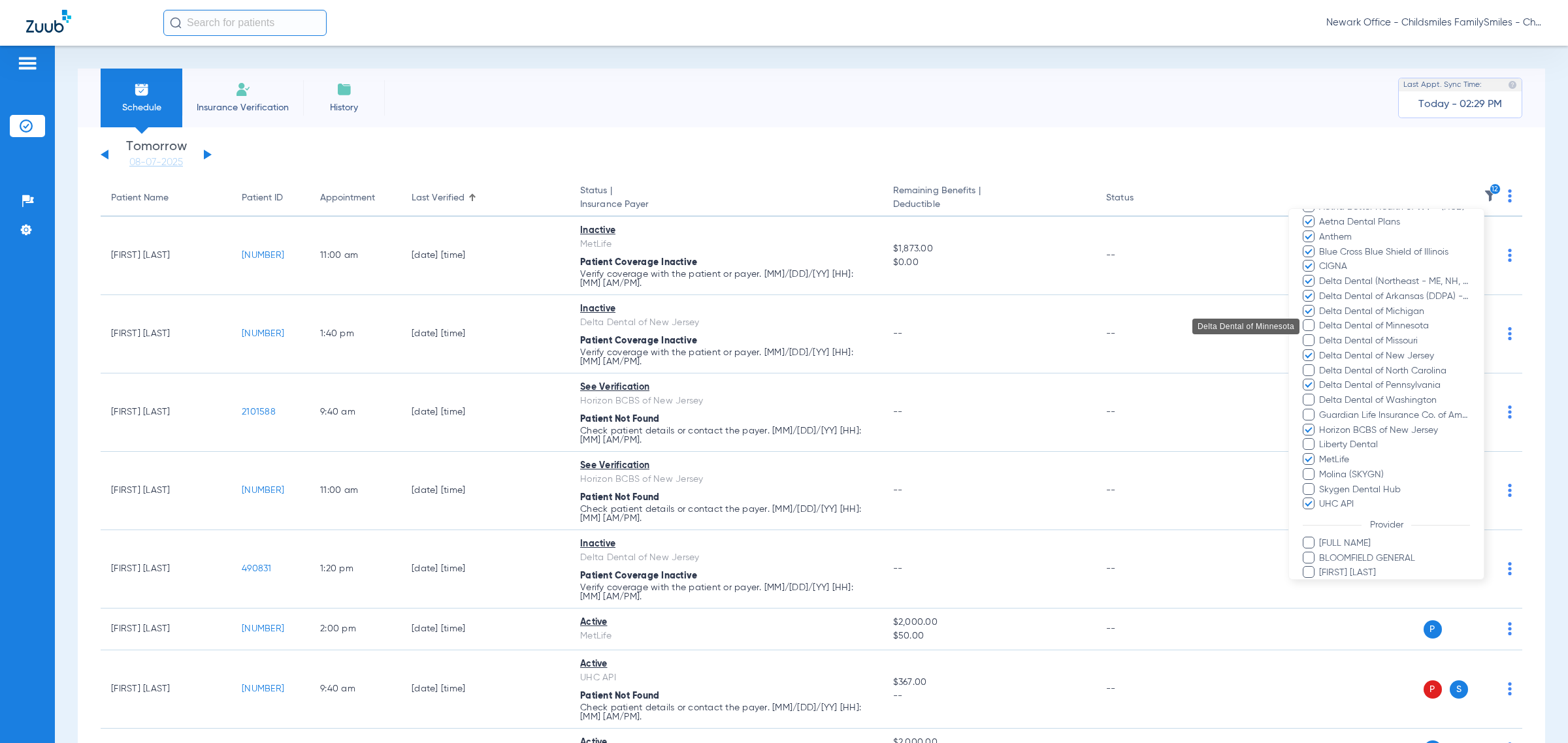 click on "Delta Dental of Minnesota" at bounding box center (1394, 326) 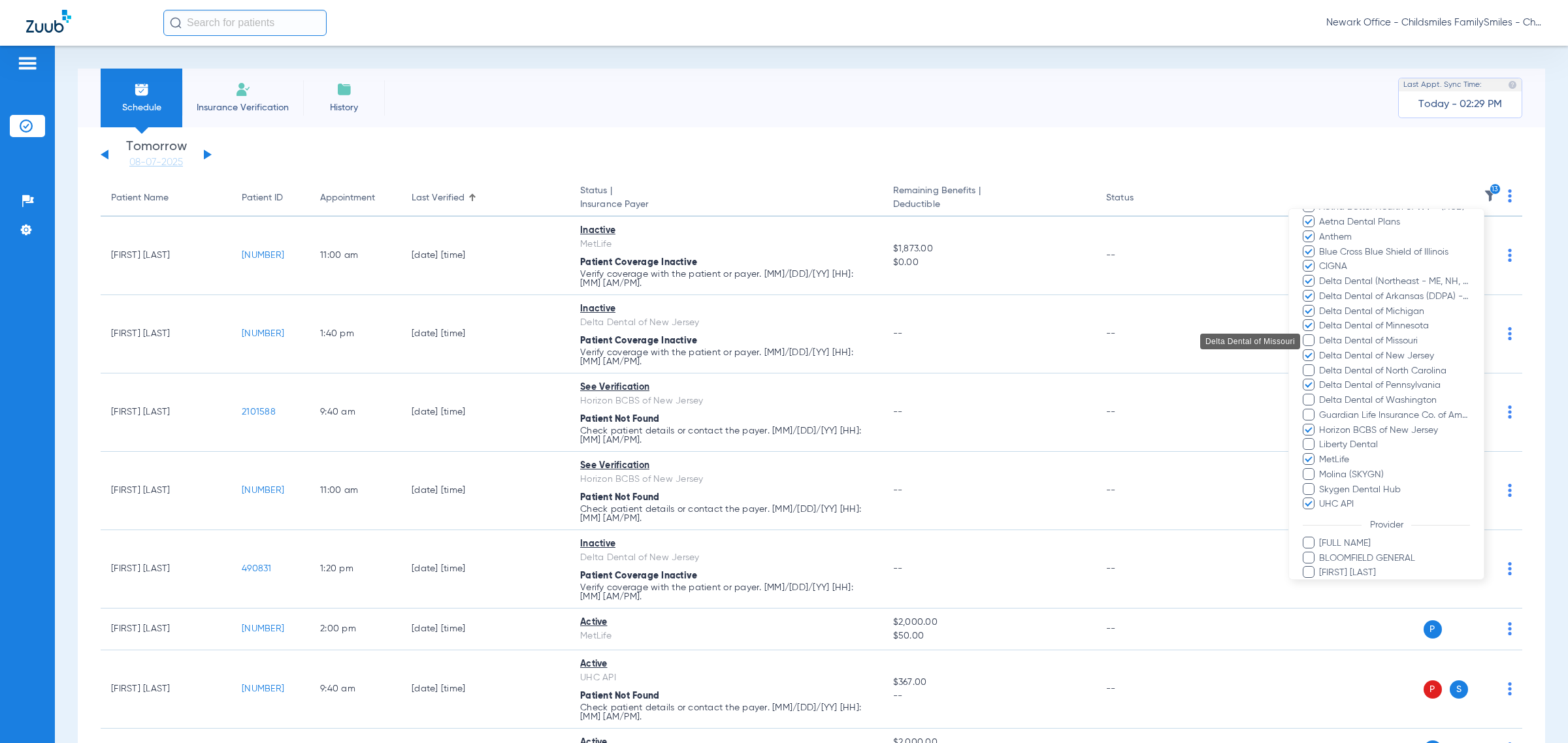 click on "Delta Dental of Missouri" at bounding box center [1394, 341] 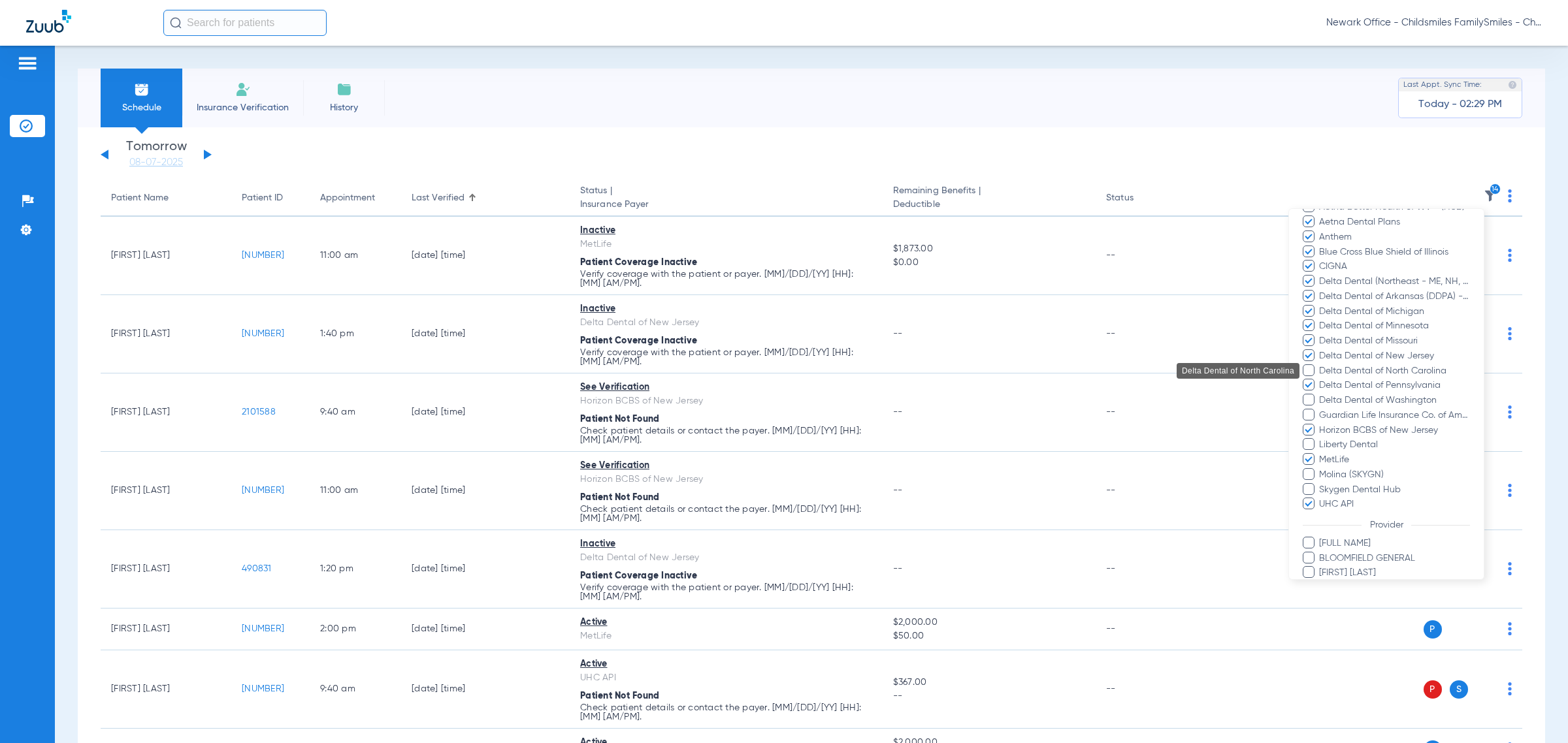 click on "Delta Dental of North Carolina" at bounding box center (1394, 371) 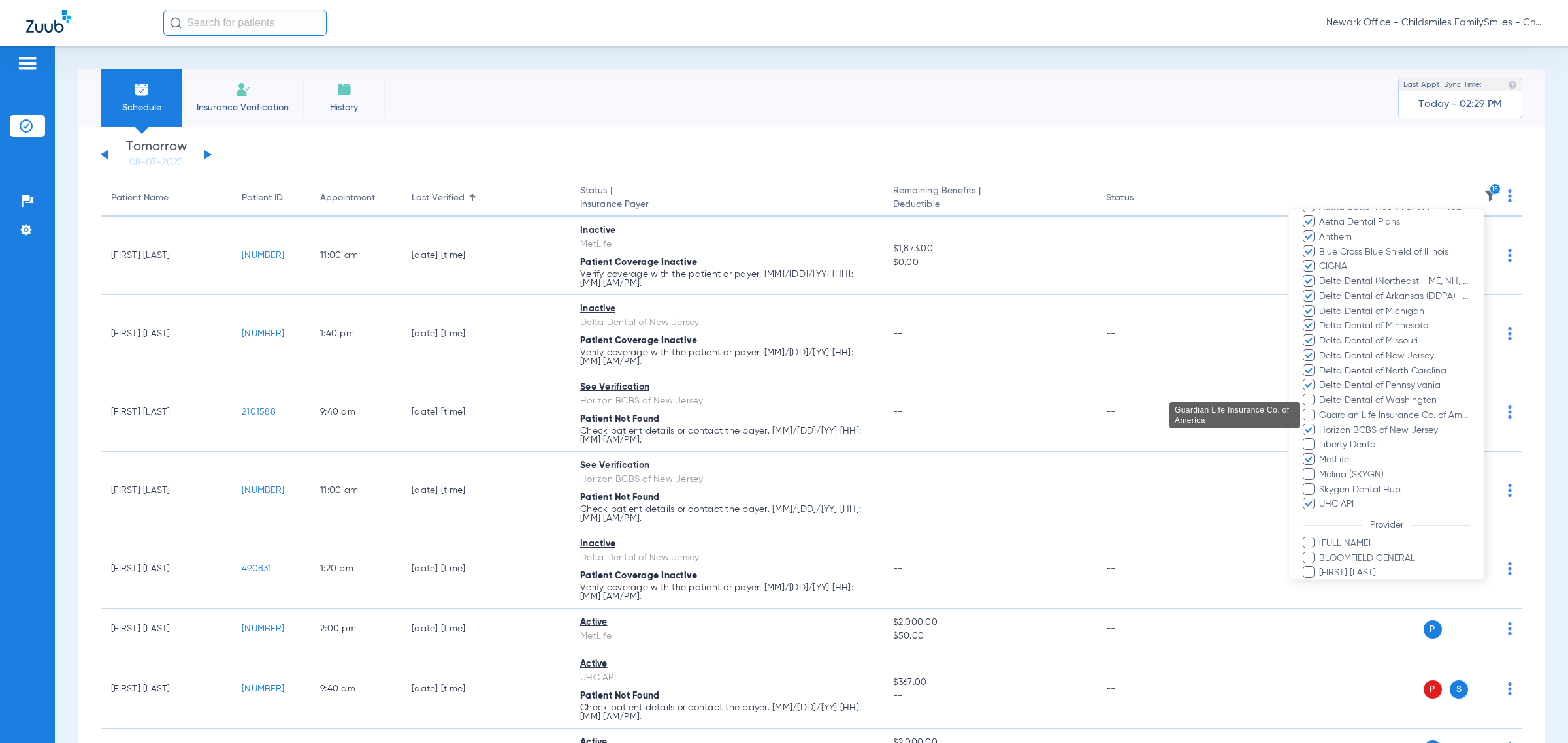 click on "Guardian Life Insurance Co. of America" at bounding box center (1394, 415) 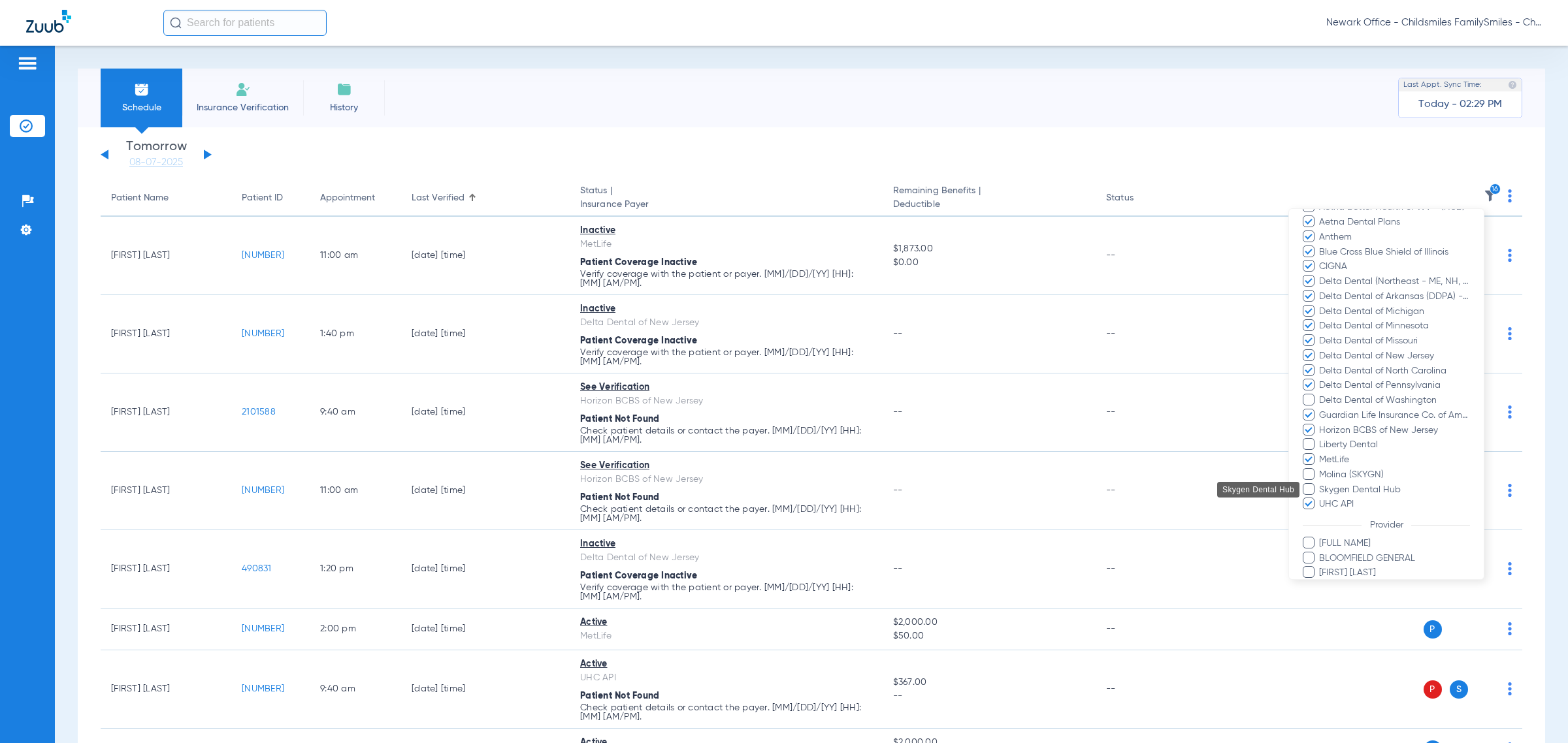 scroll, scrollTop: 562, scrollLeft: 0, axis: vertical 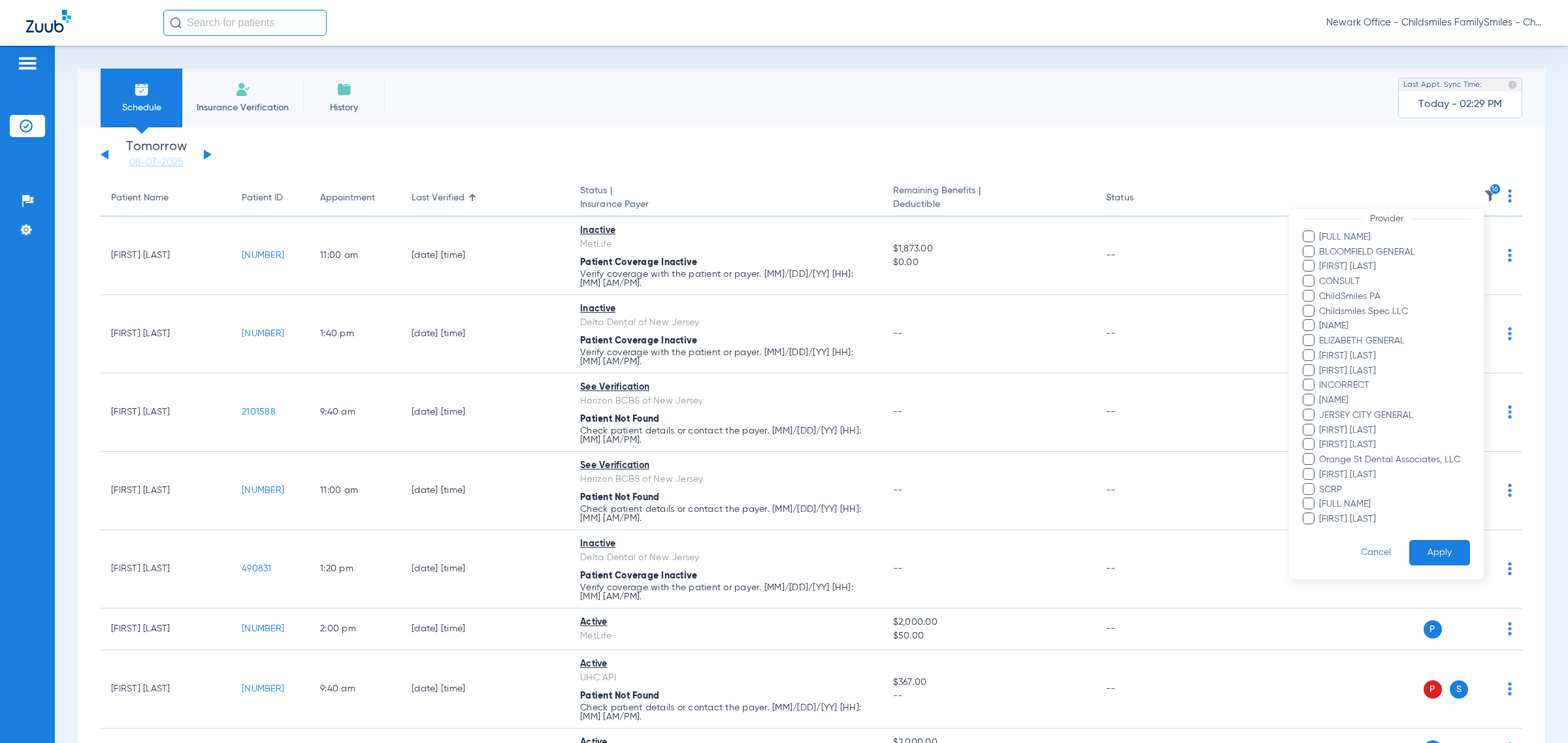 click on "Apply" at bounding box center [1439, 552] 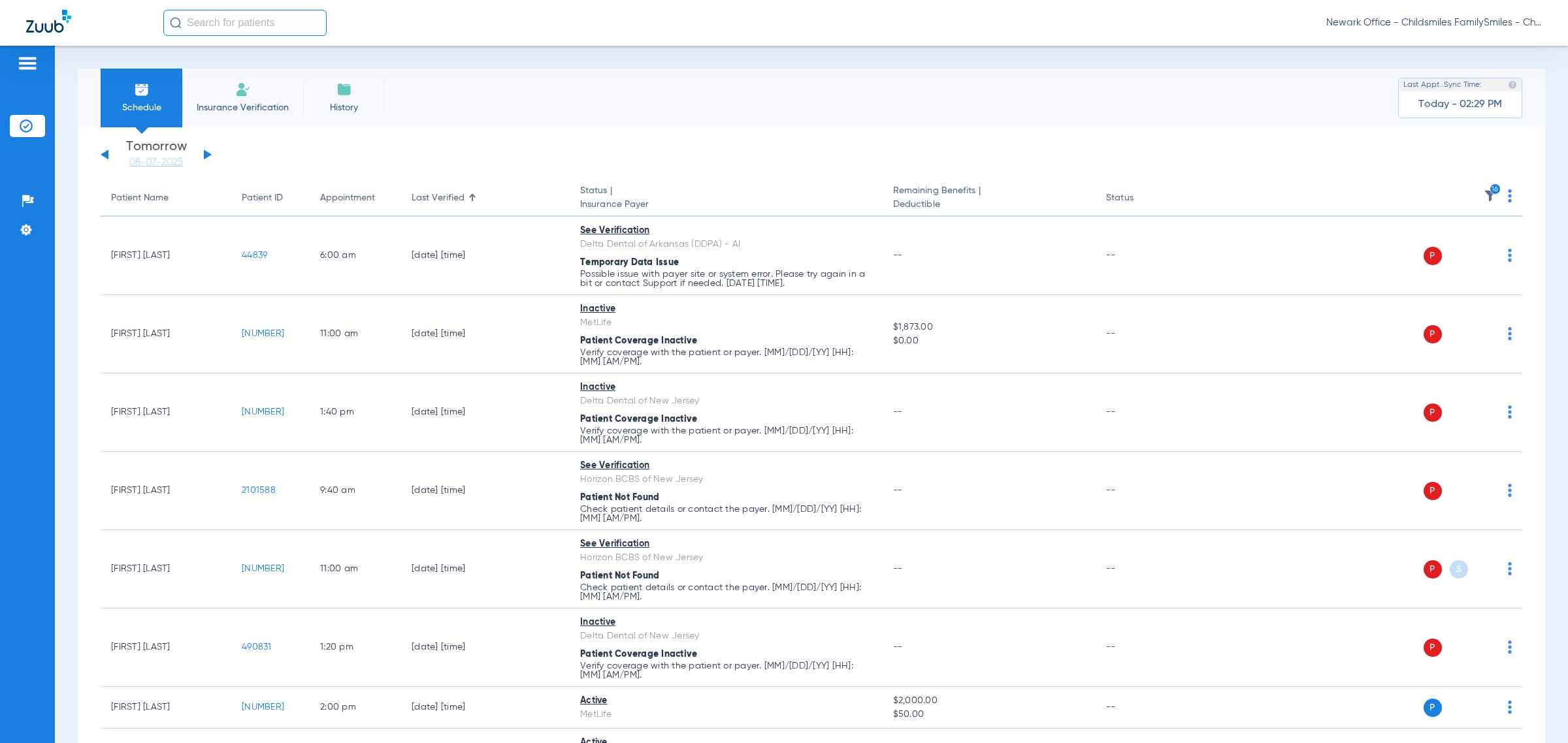 click on "Last Verified" 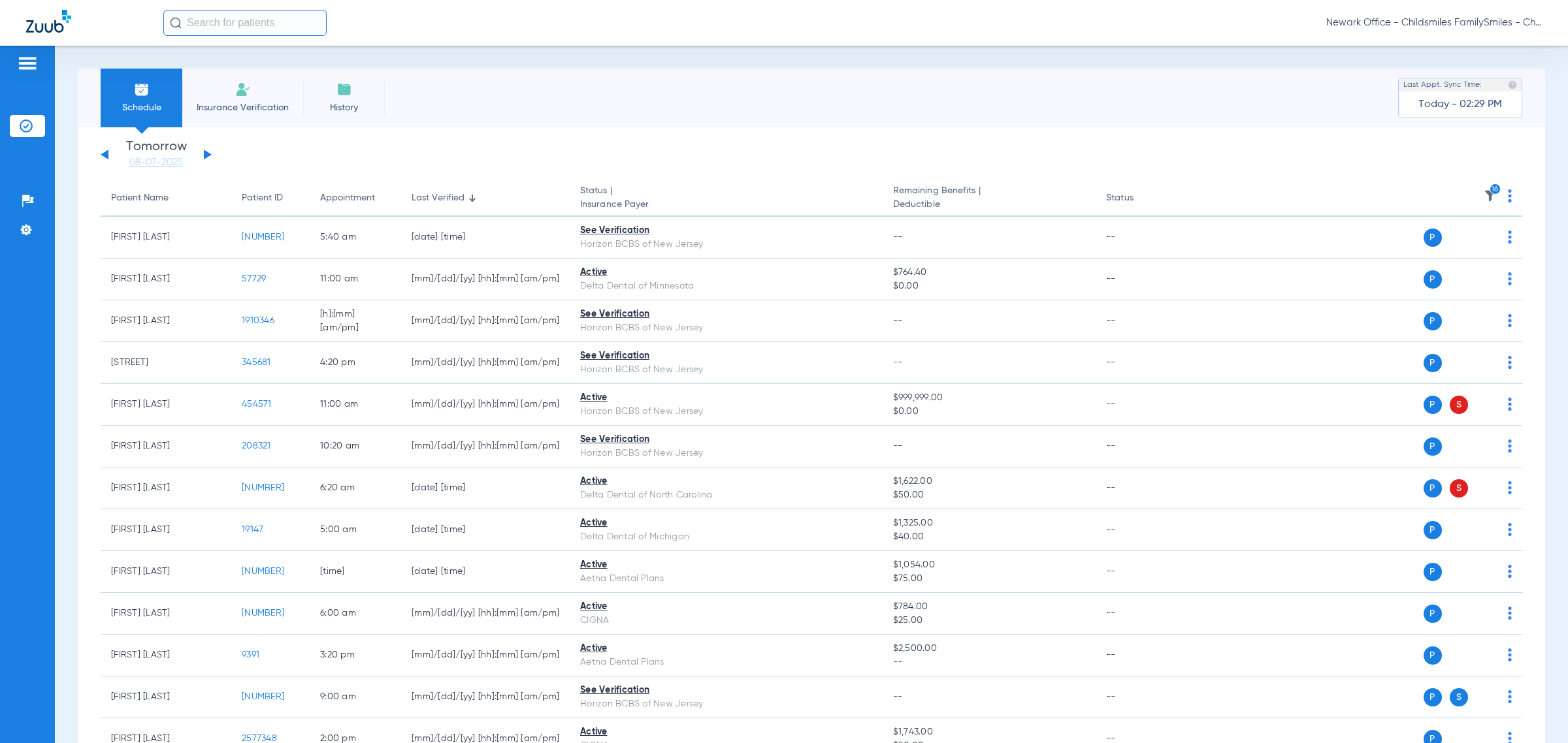 click on "Last Verified" 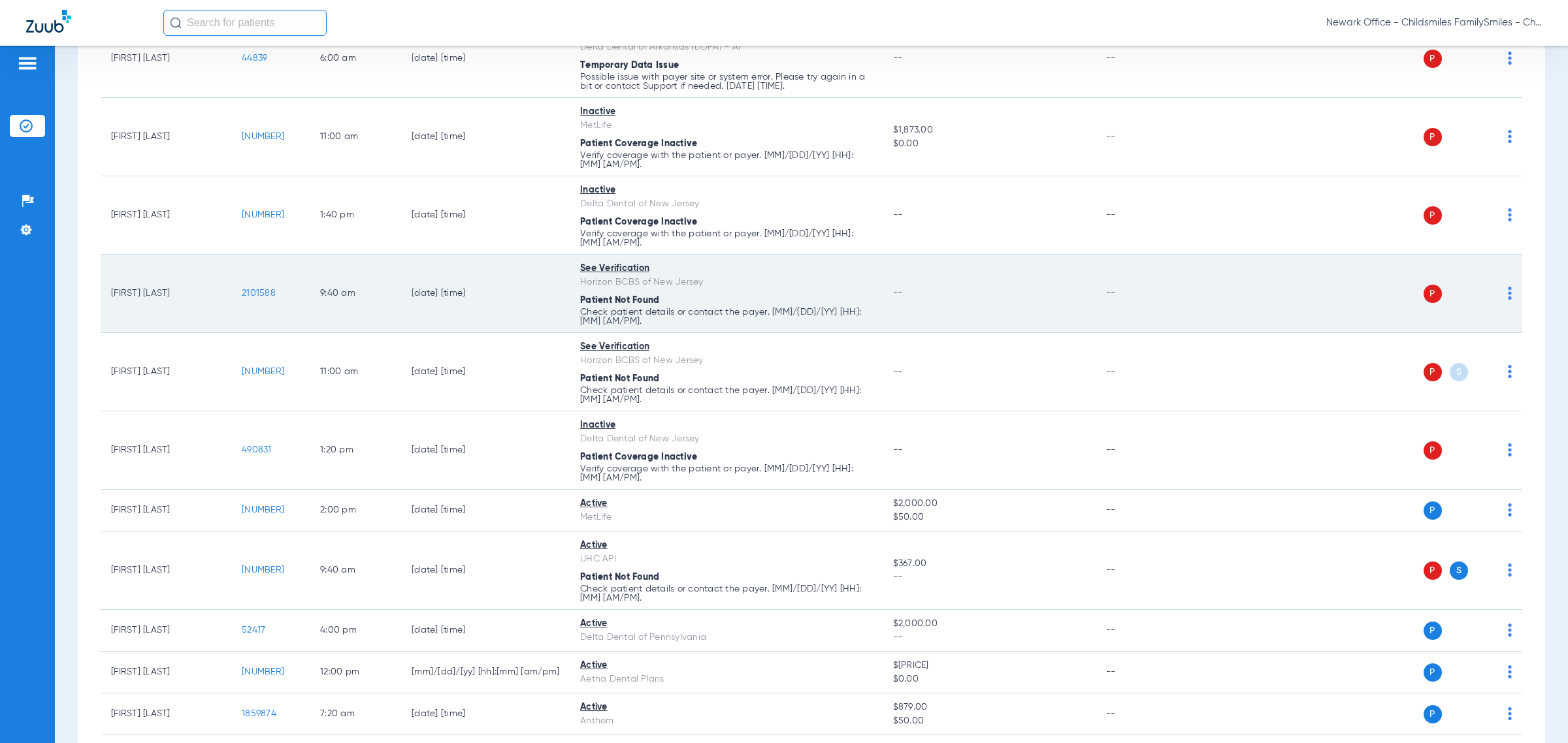 scroll, scrollTop: 245, scrollLeft: 0, axis: vertical 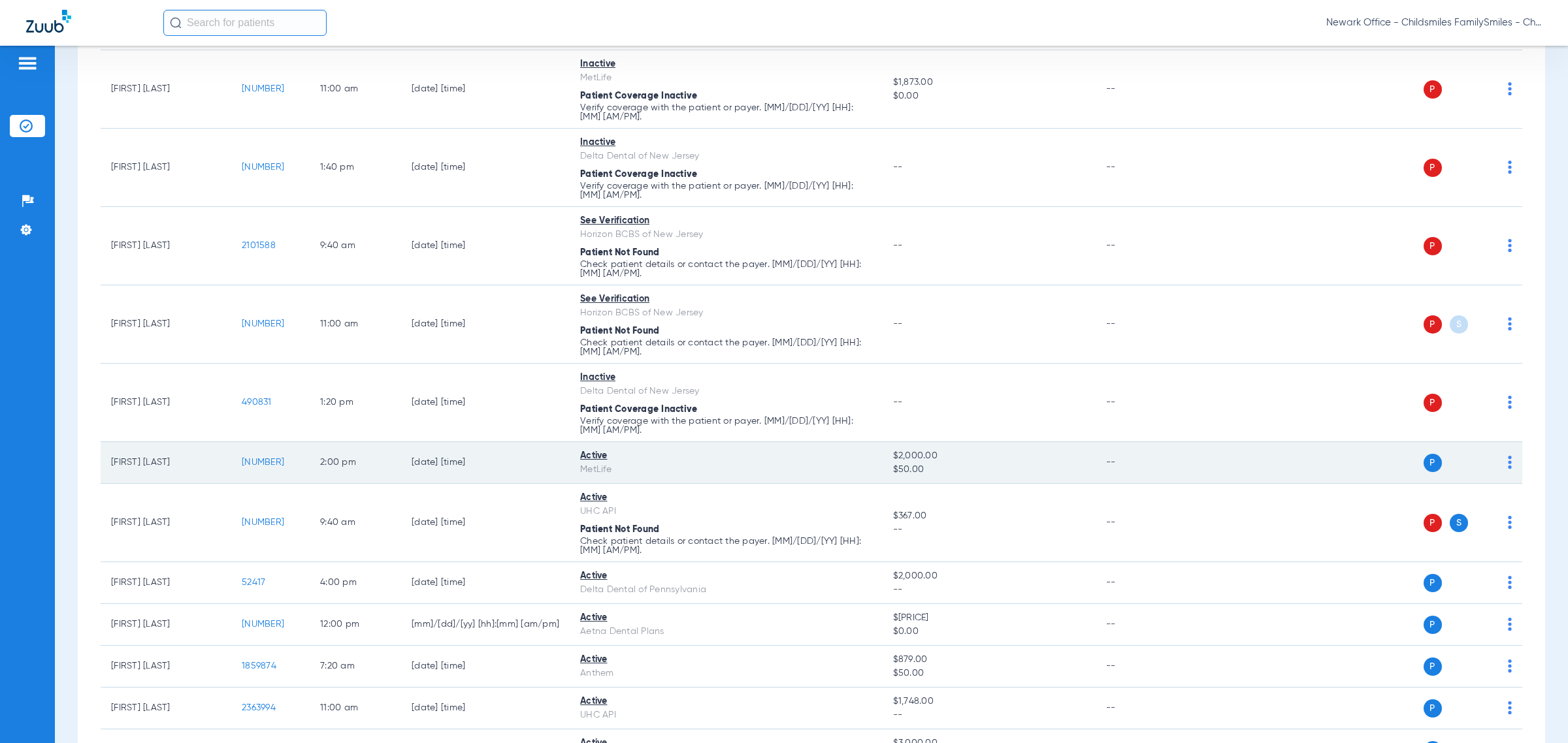 click 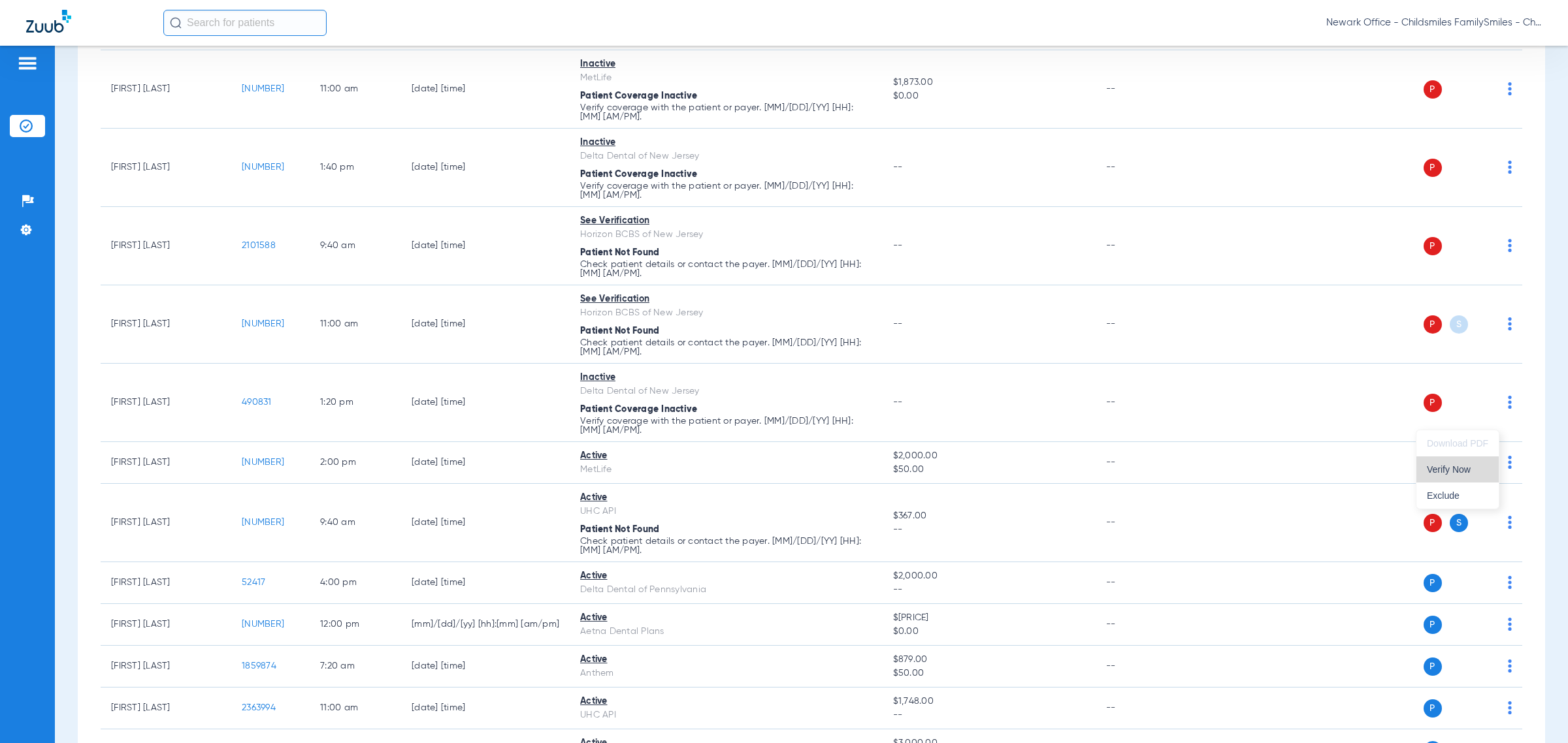 click on "Verify Now" at bounding box center [1458, 469] 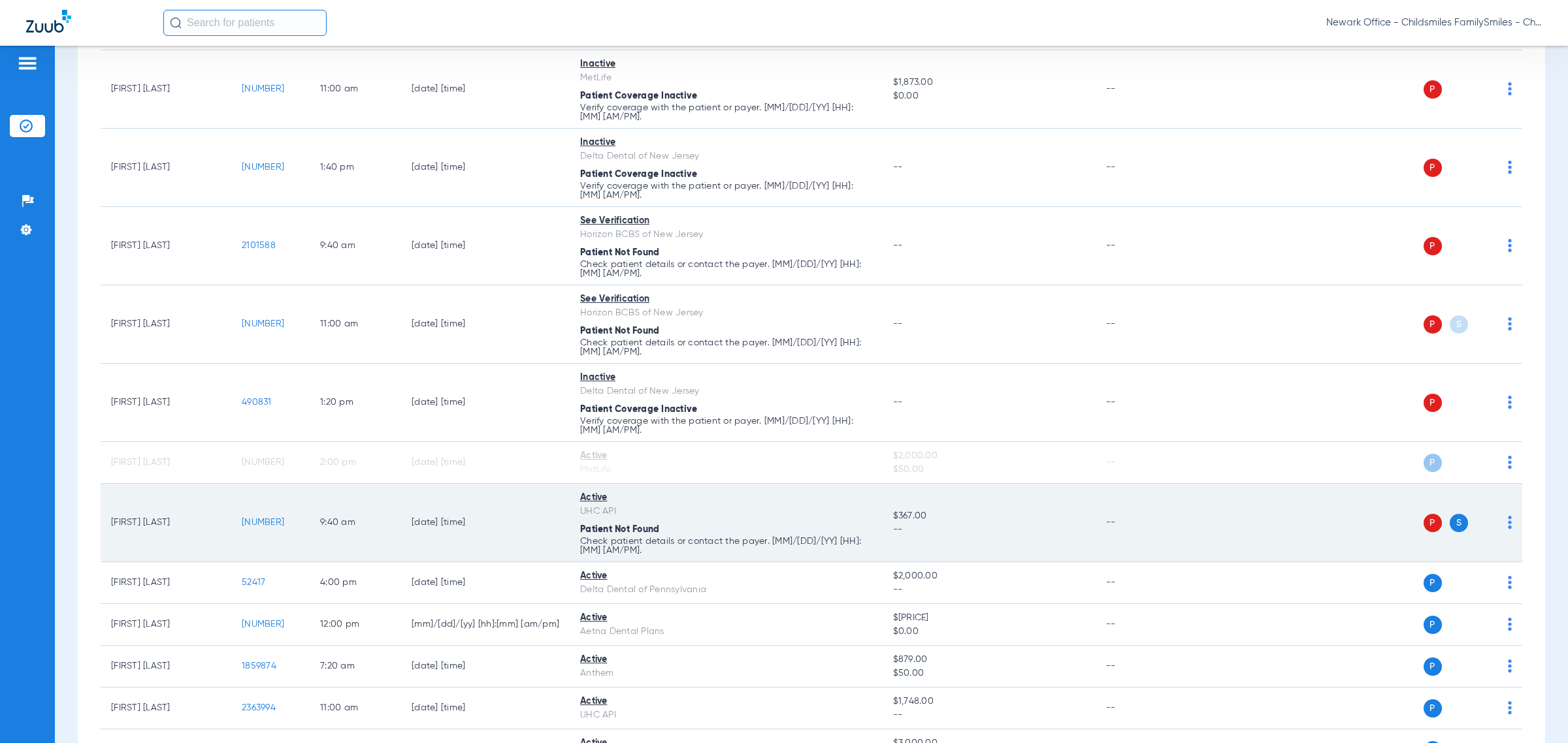 click 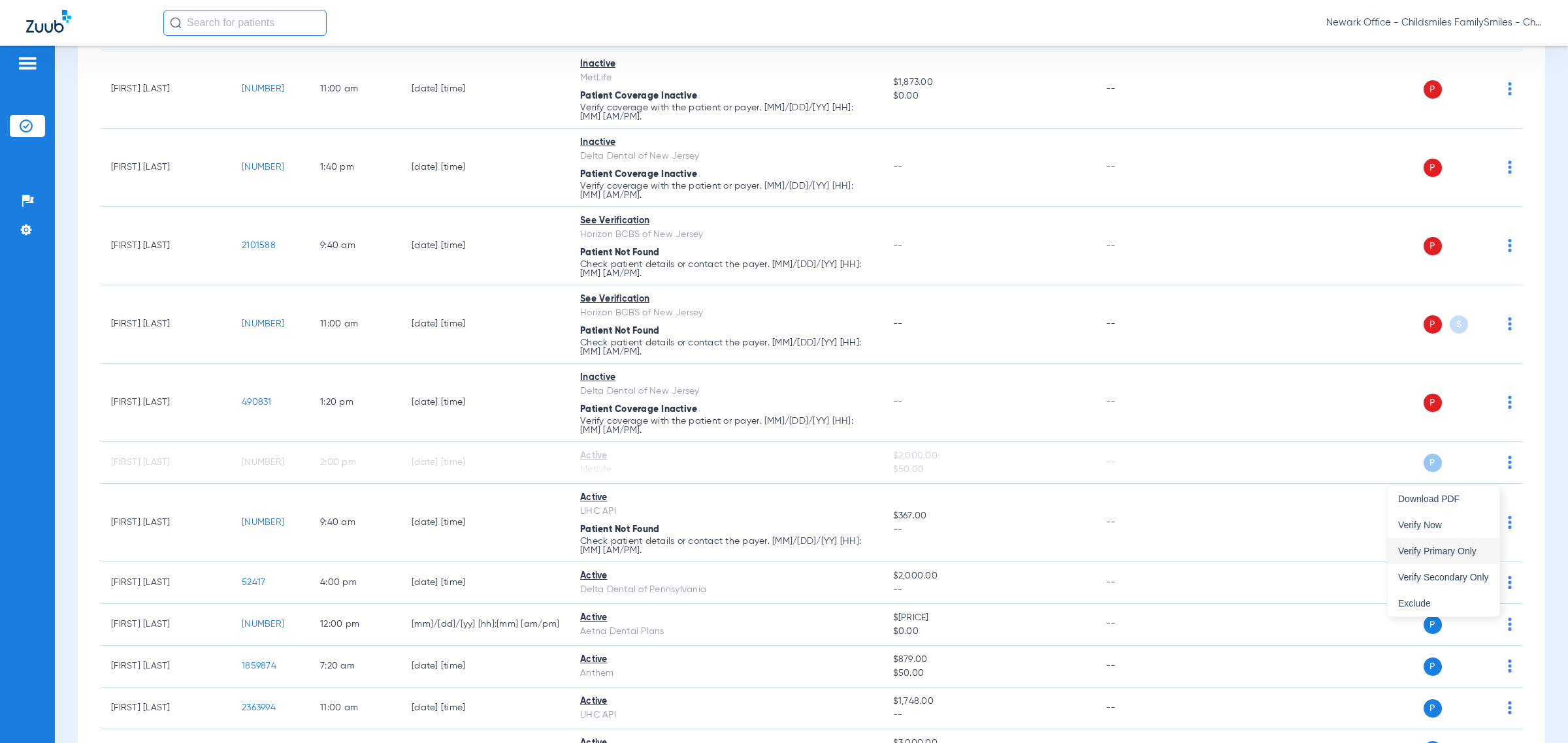 click on "Verify Primary Only" at bounding box center (1443, 551) 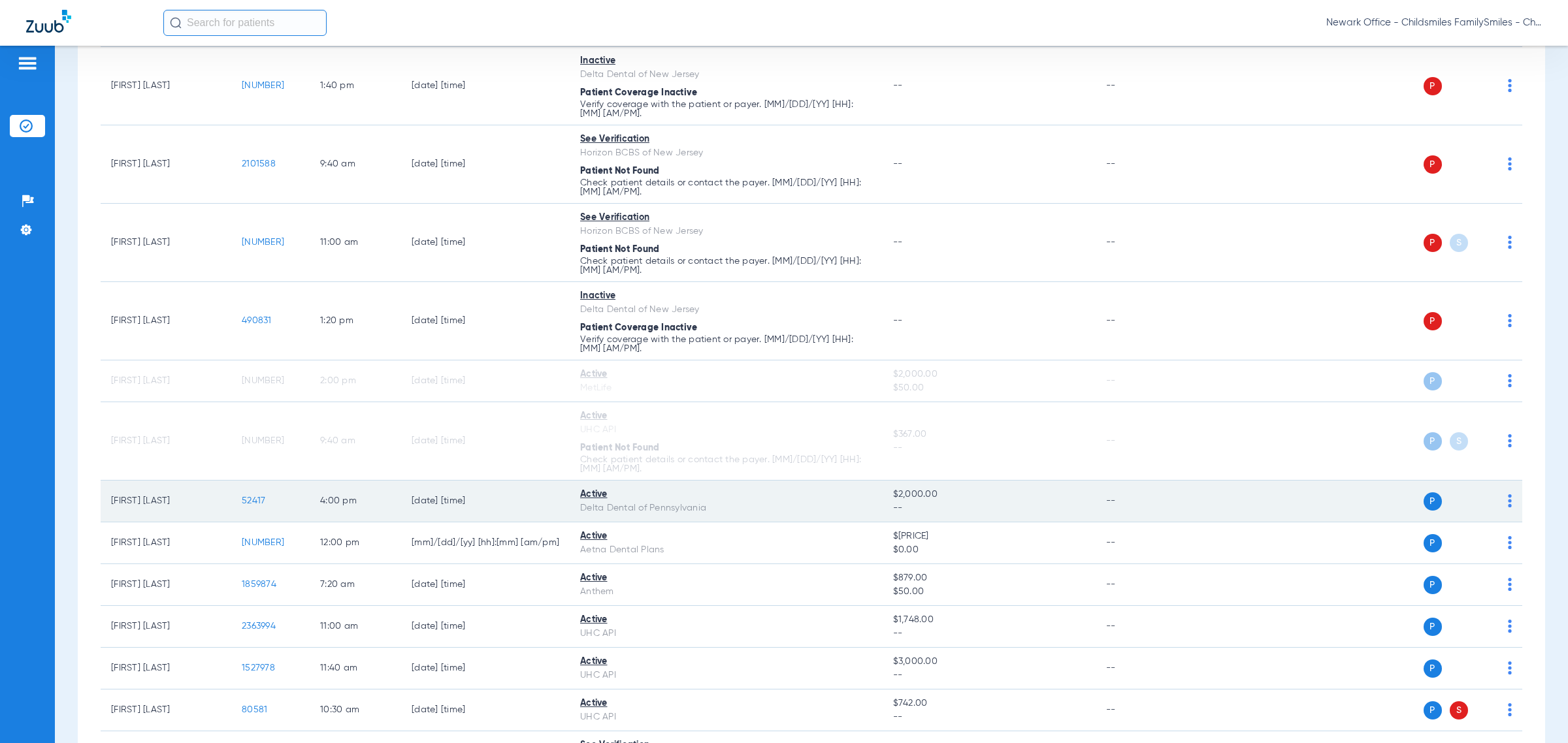 scroll, scrollTop: 653, scrollLeft: 0, axis: vertical 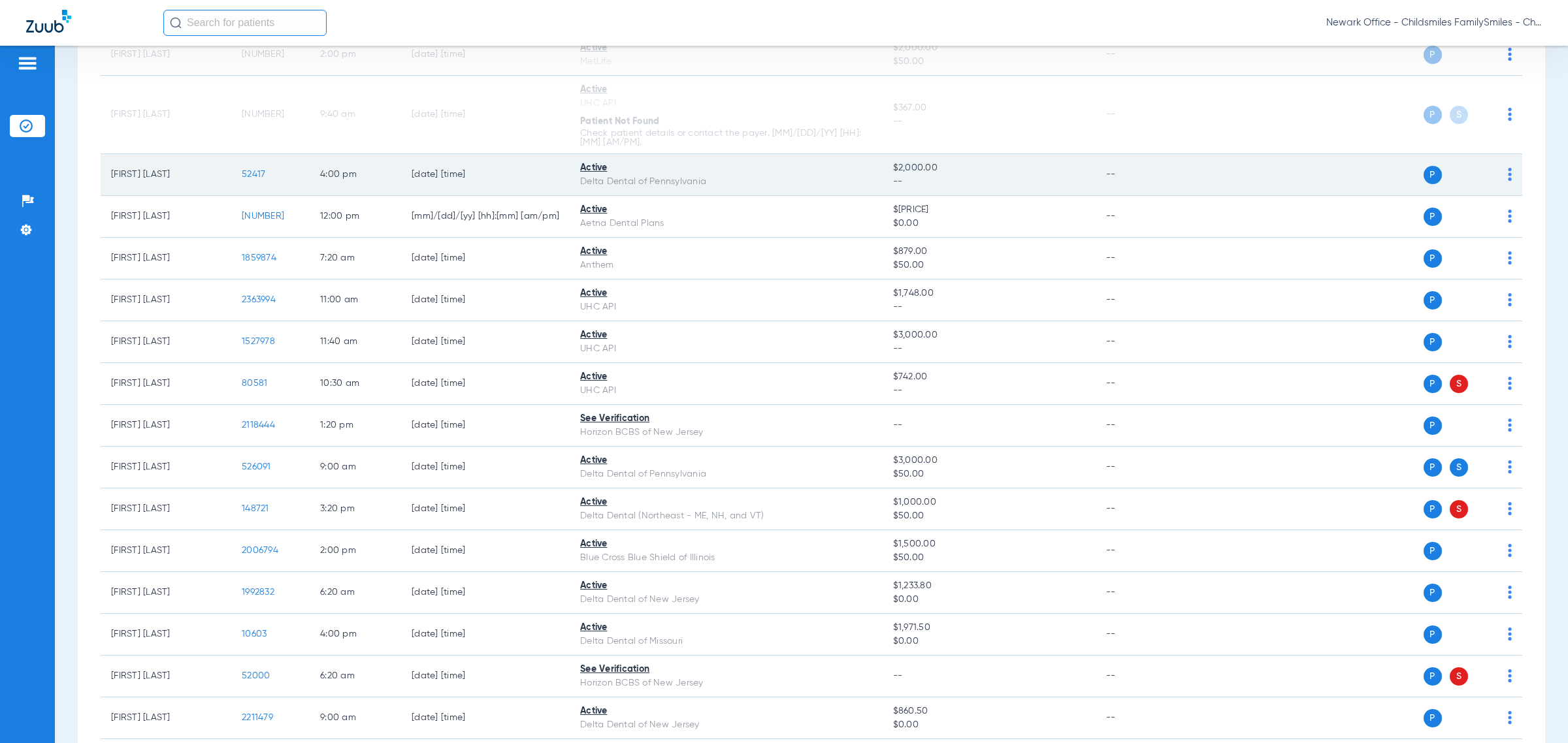 click 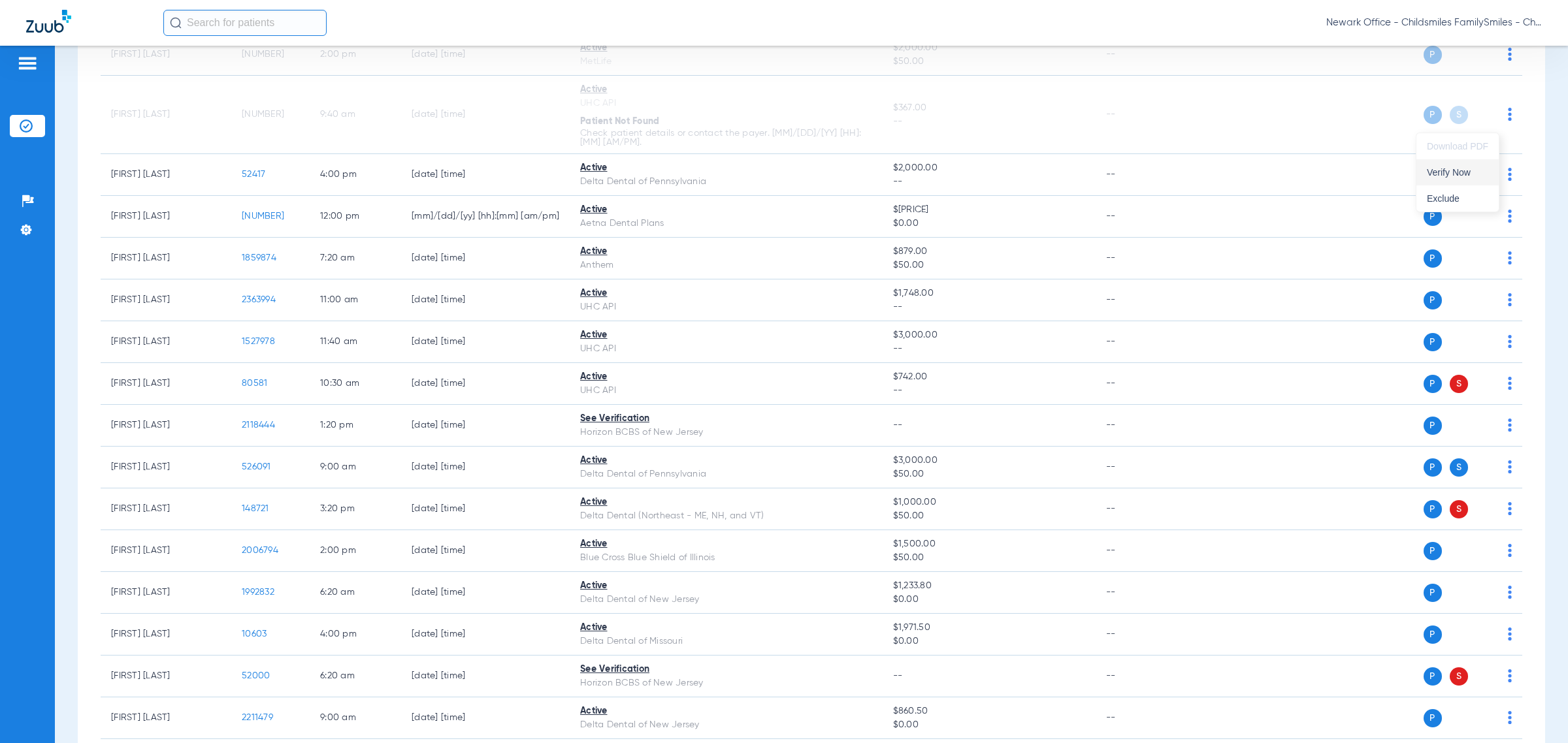 click on "Verify Now" at bounding box center (1458, 172) 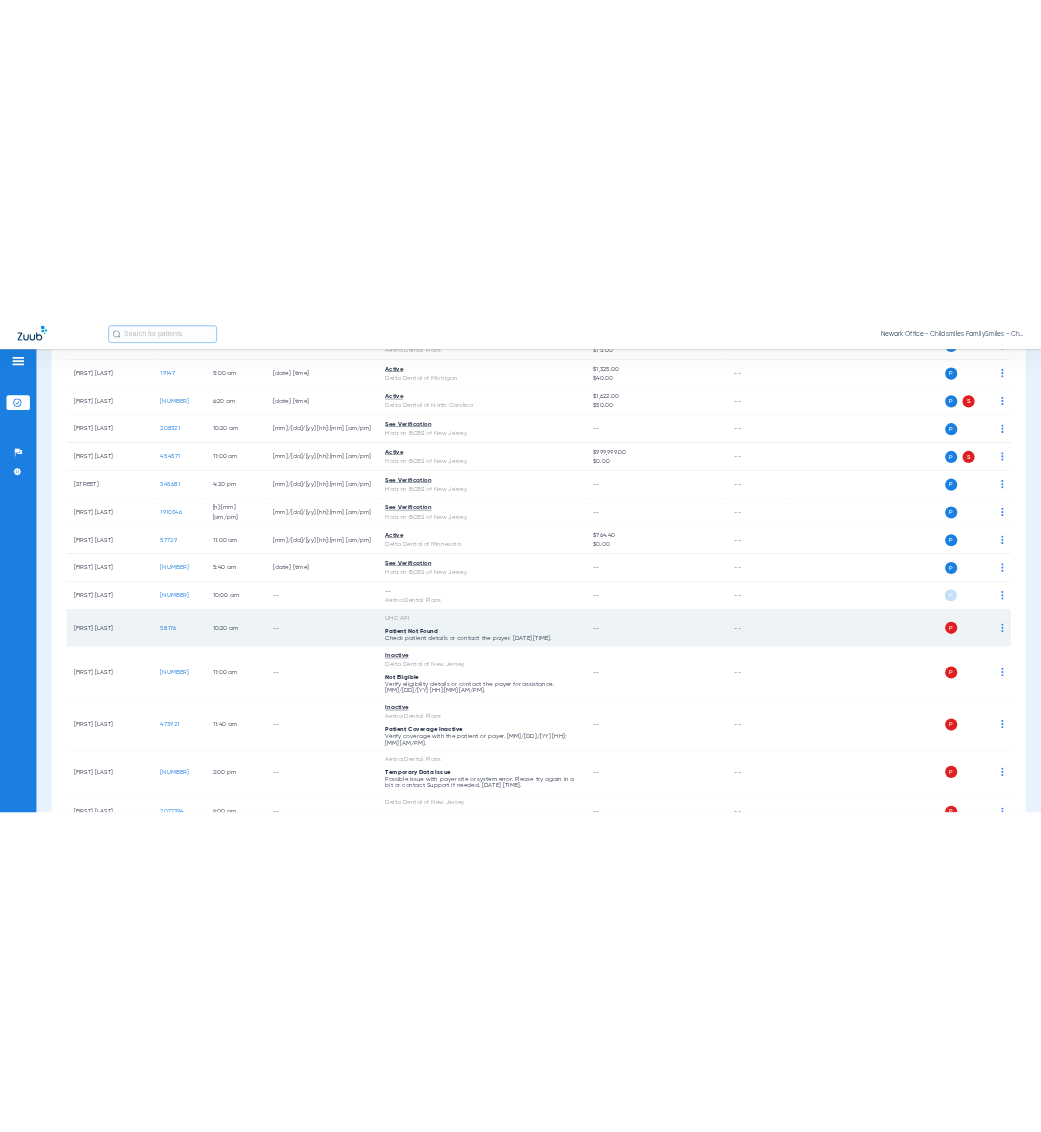 scroll, scrollTop: 3256, scrollLeft: 0, axis: vertical 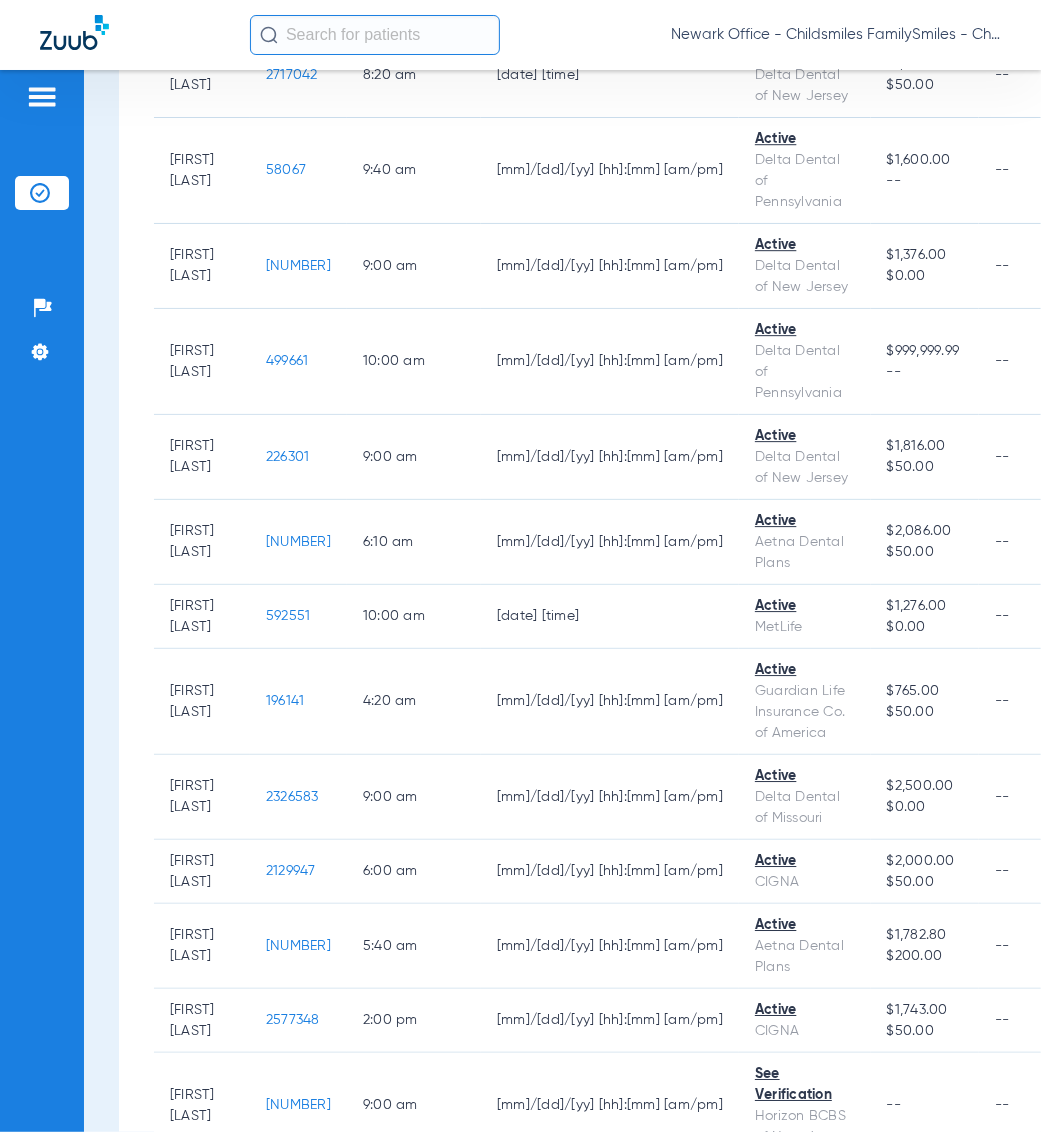 click 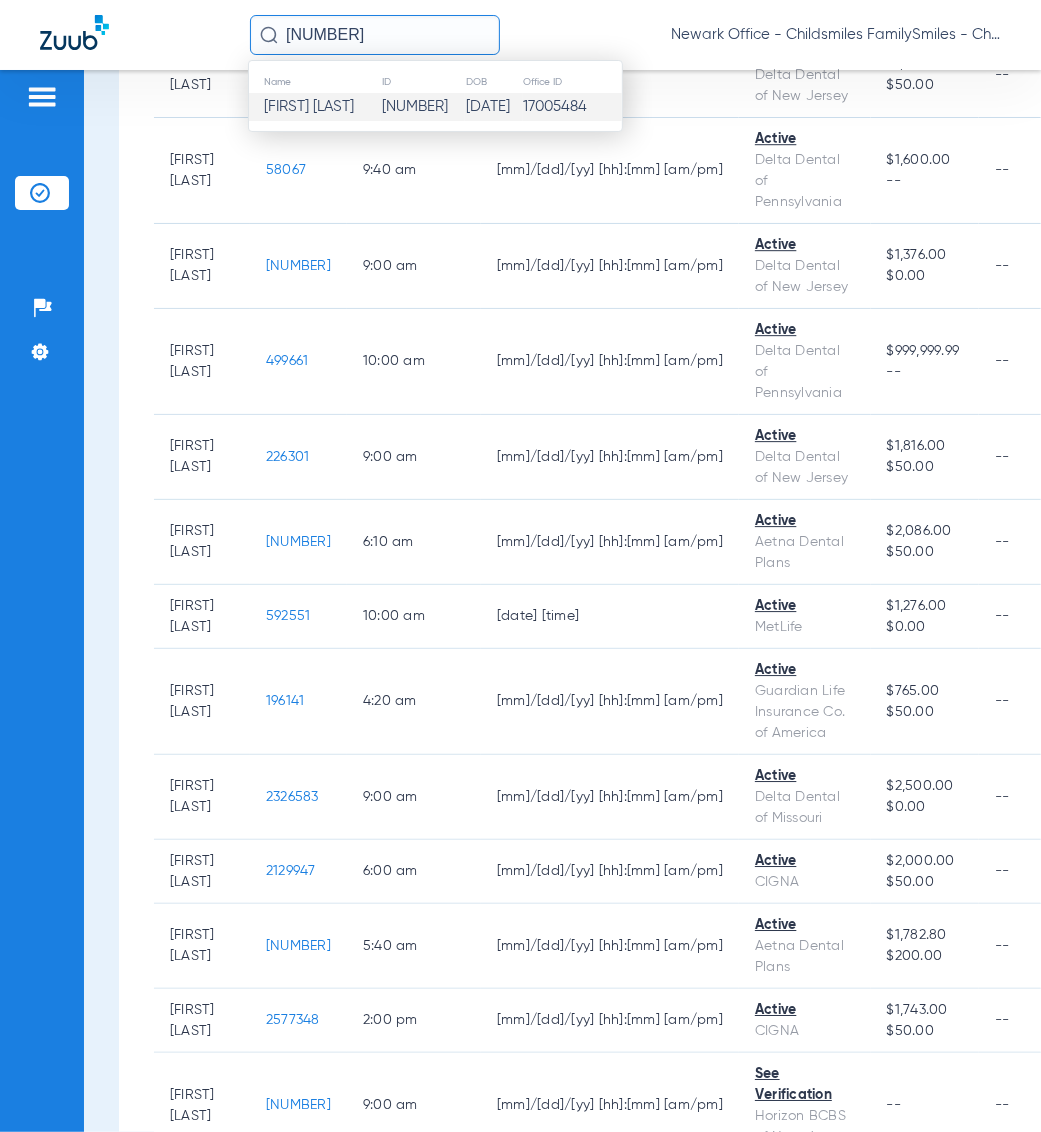type on "307441" 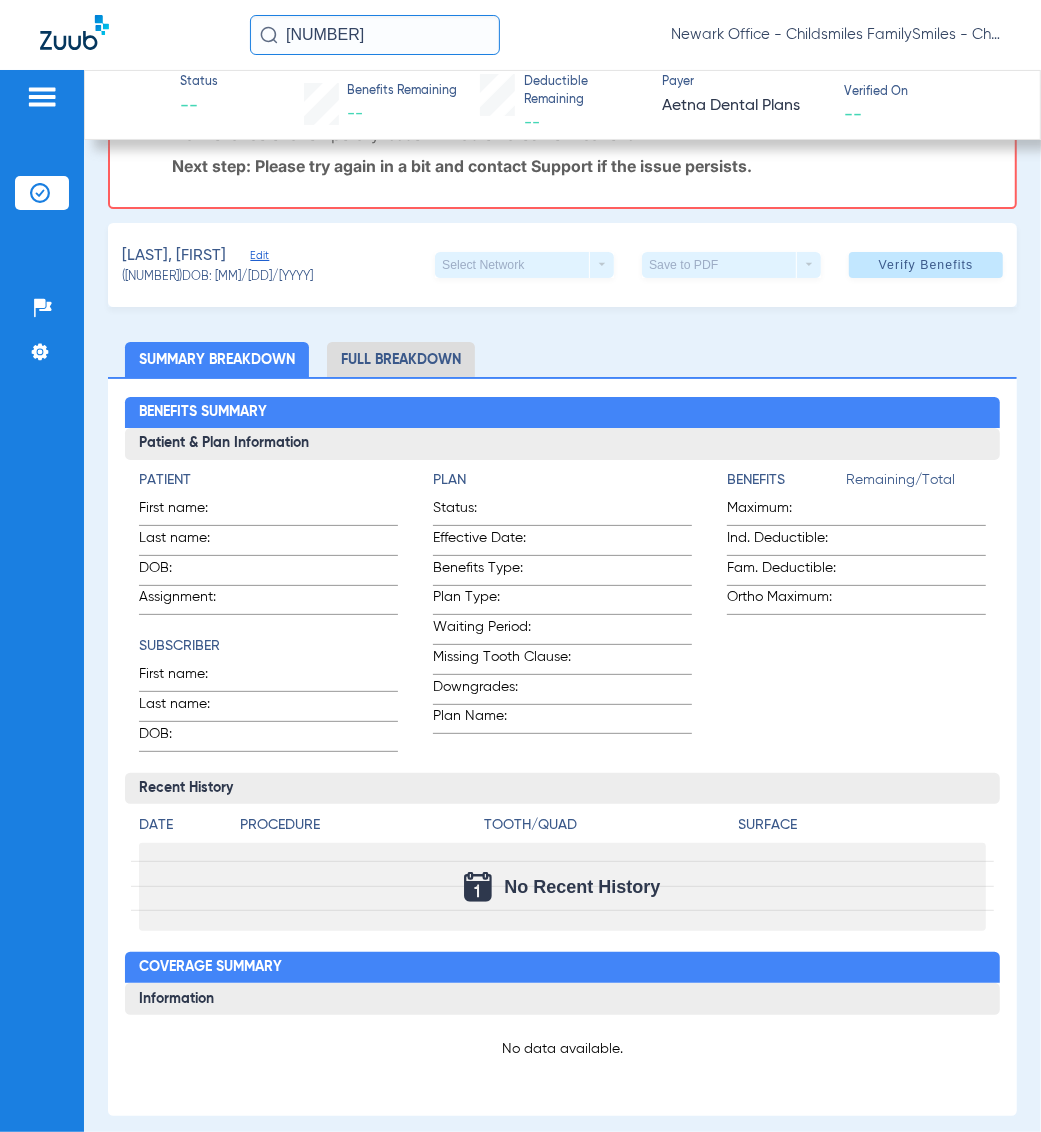scroll, scrollTop: 0, scrollLeft: 0, axis: both 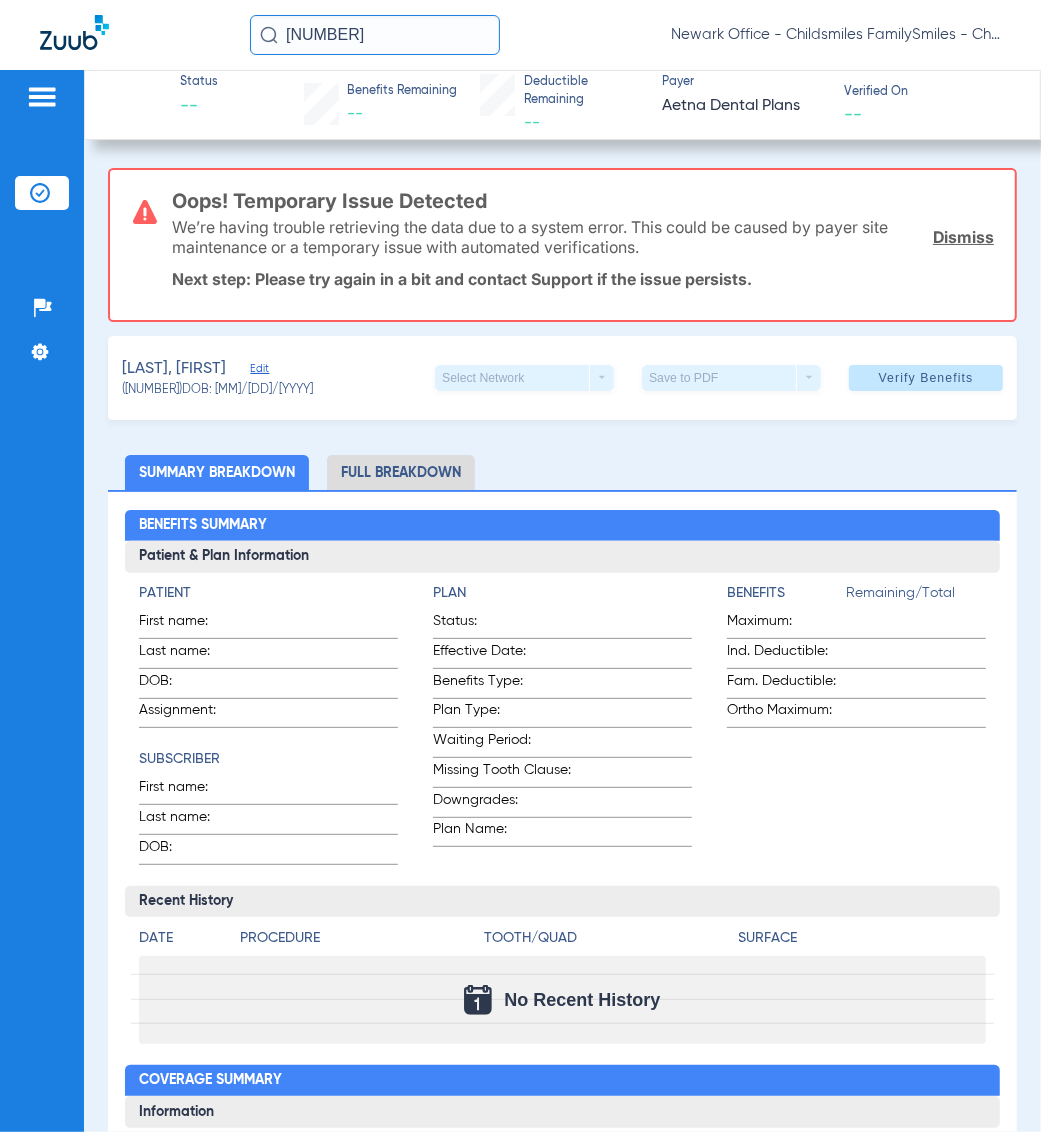 click on "Edit" 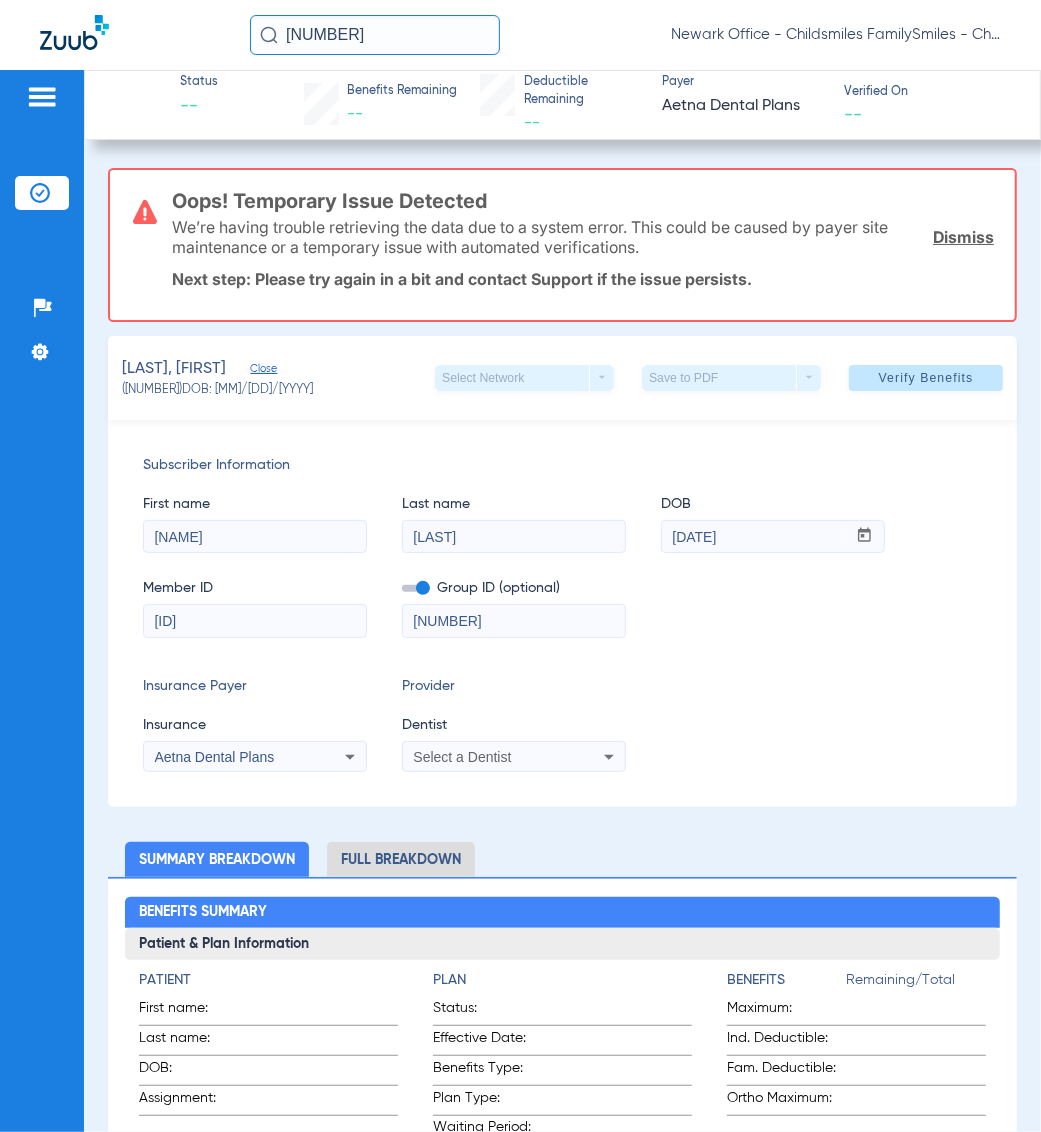 drag, startPoint x: 296, startPoint y: 617, endPoint x: 161, endPoint y: 623, distance: 135.13327 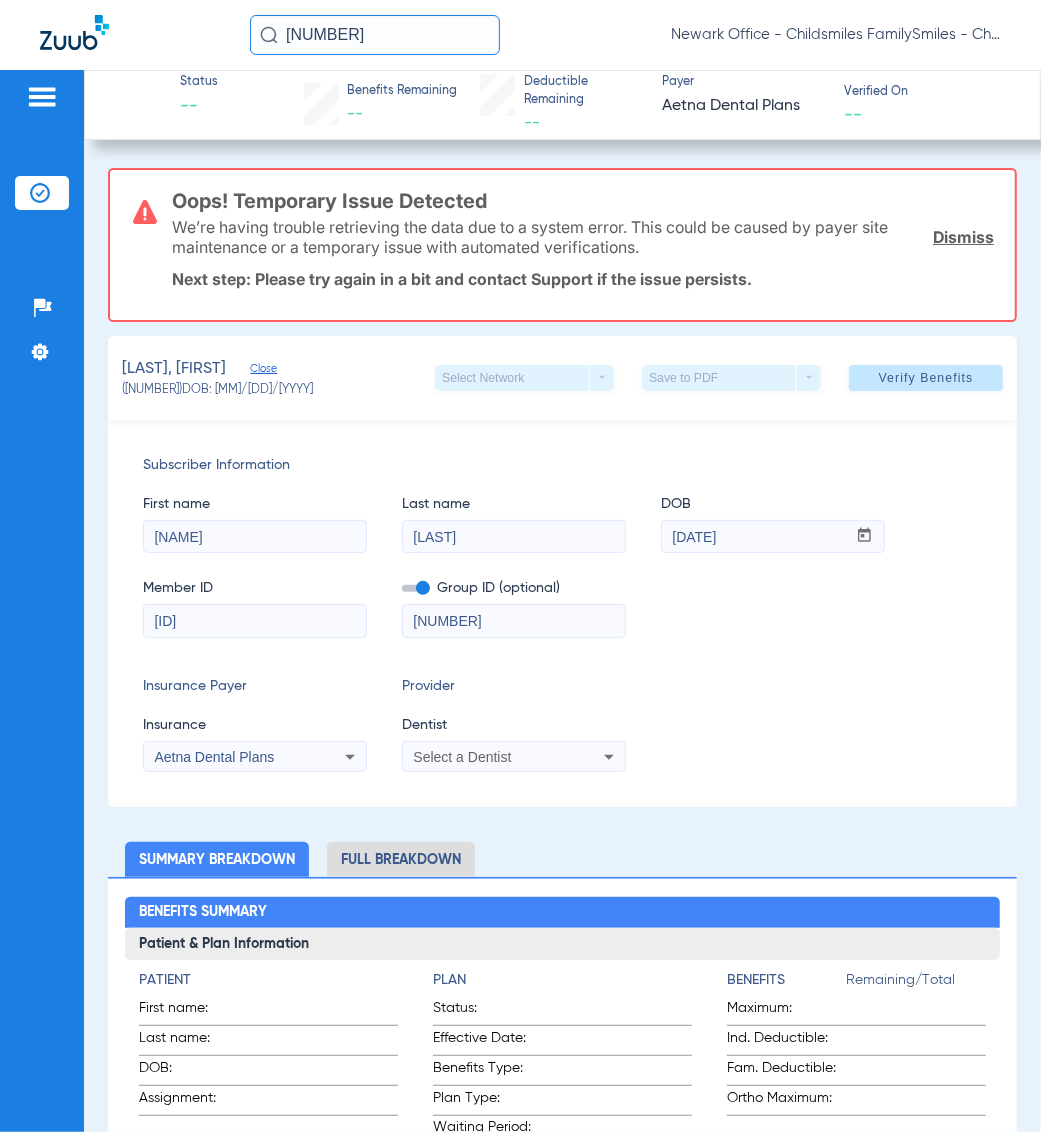 click on "[NUMBER]" at bounding box center (255, 621) 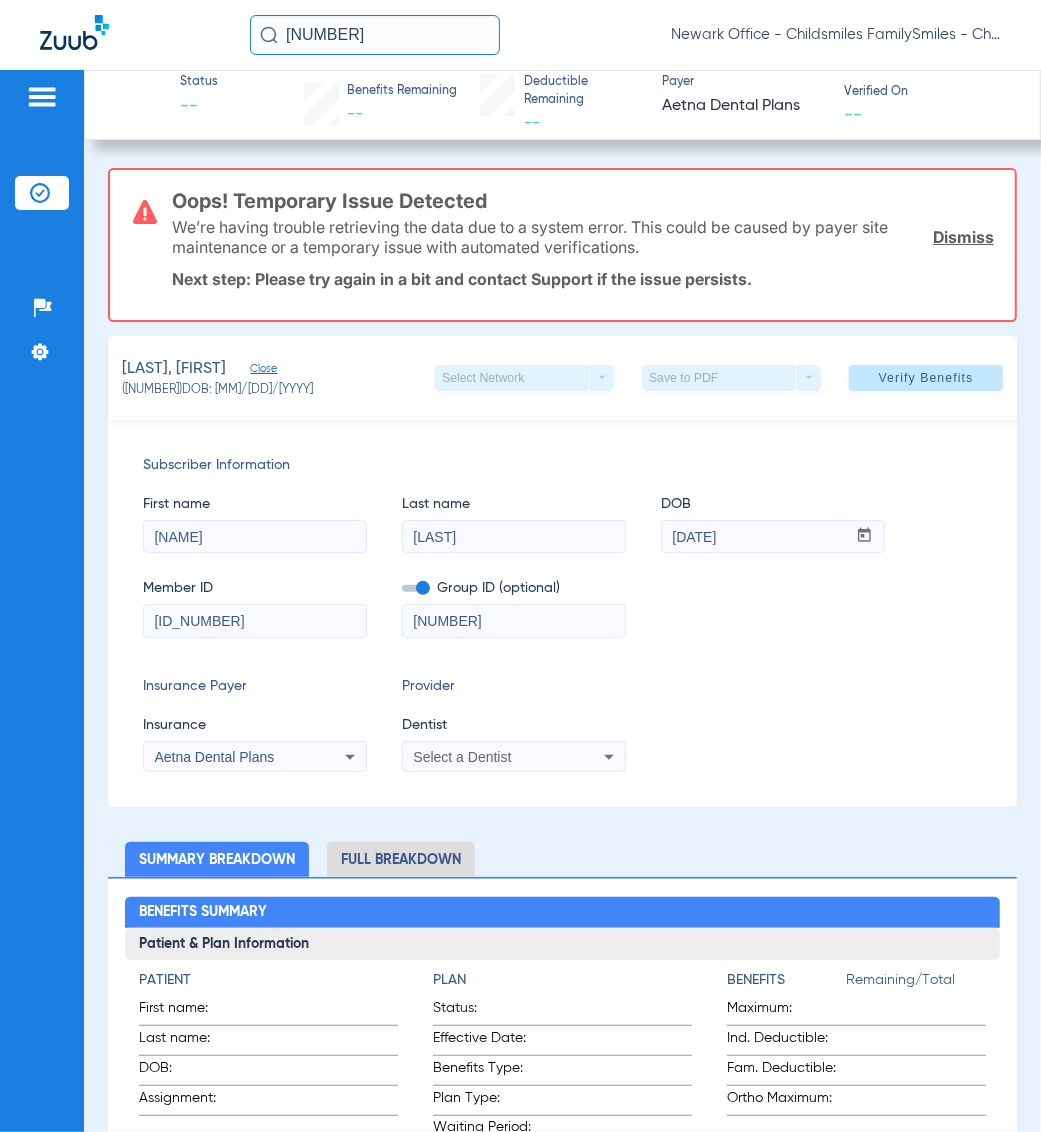 type on "[NUMBER]" 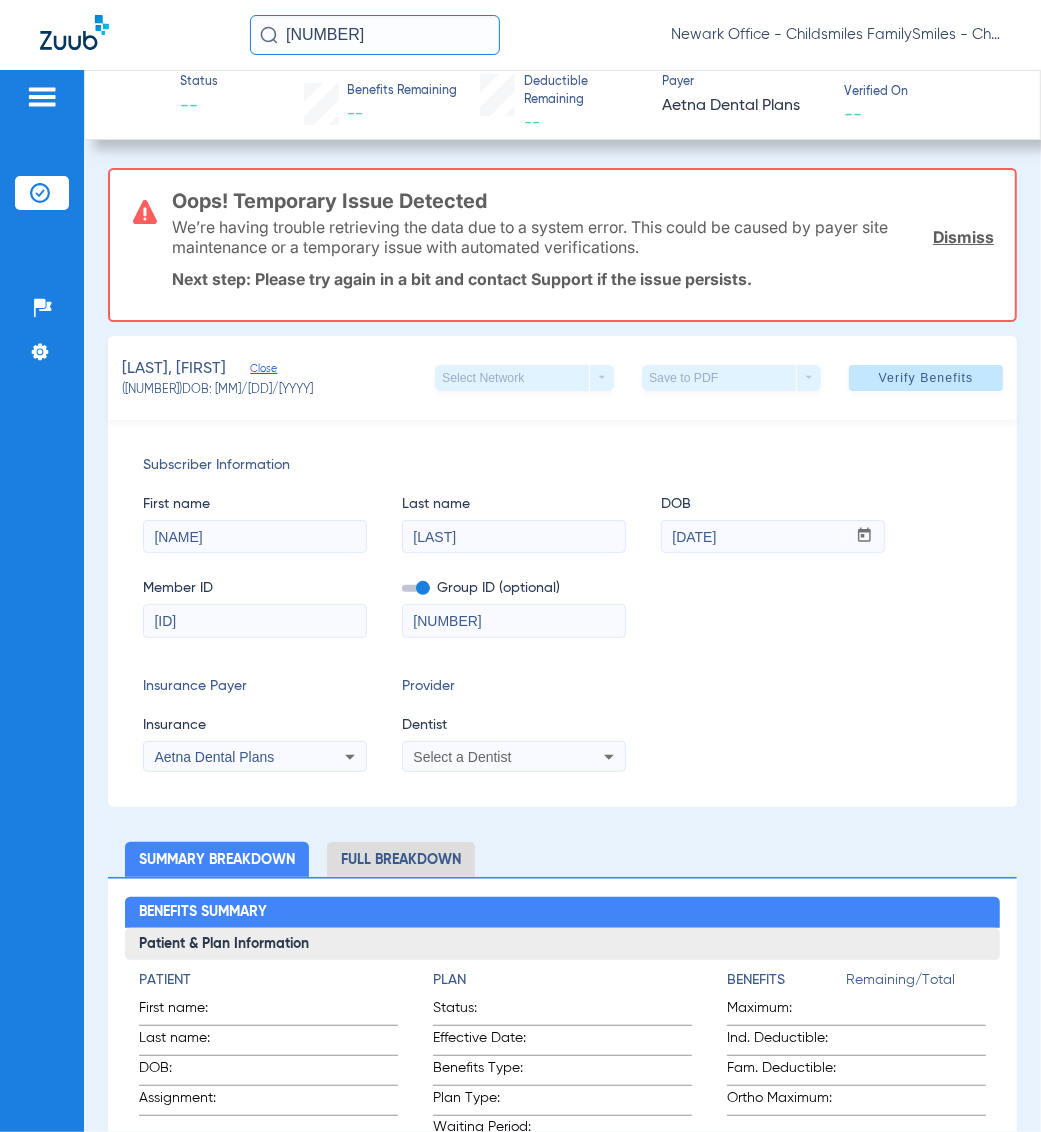 drag, startPoint x: 536, startPoint y: 625, endPoint x: 296, endPoint y: 630, distance: 240.05208 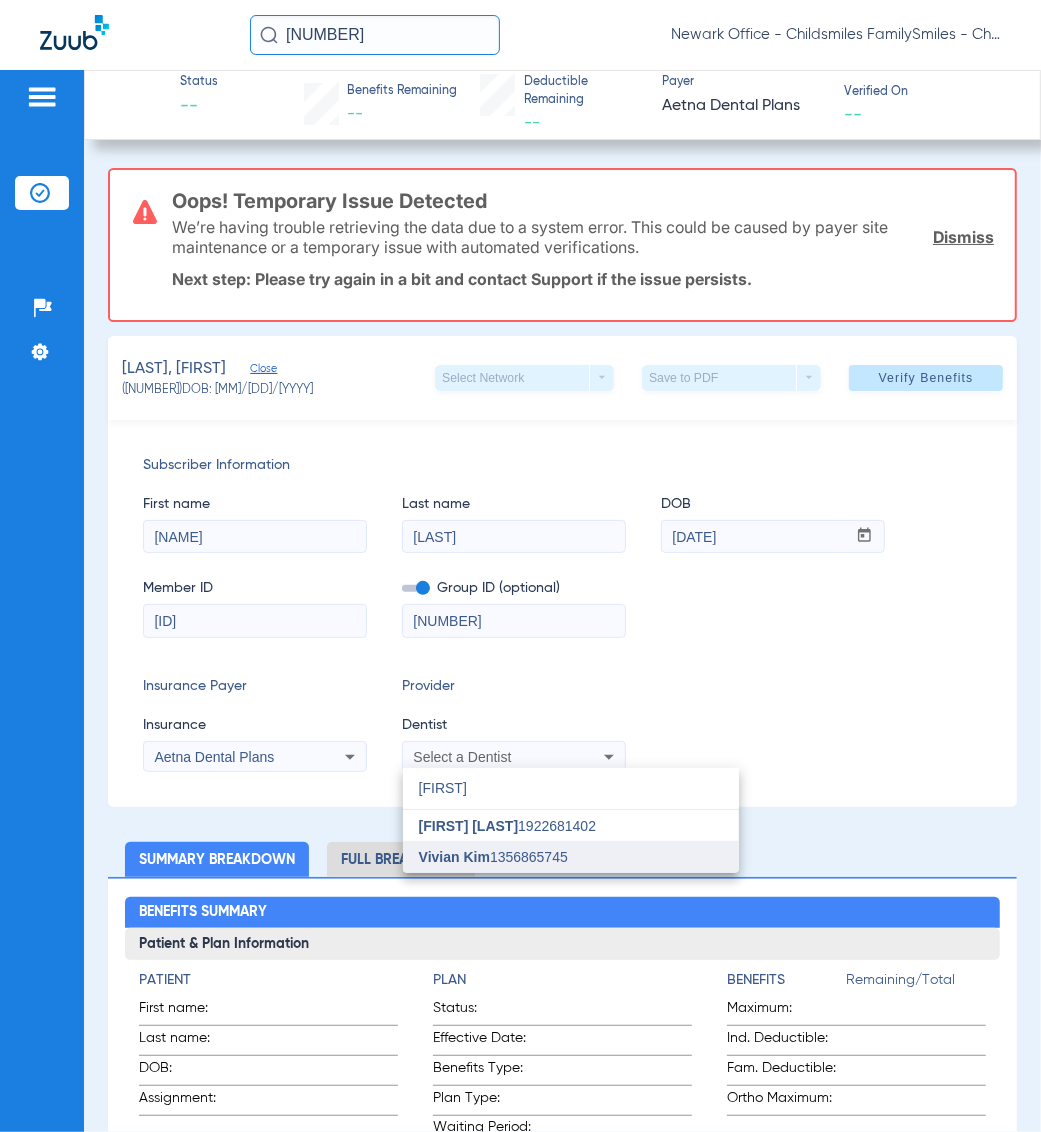 type on "VIVIAN" 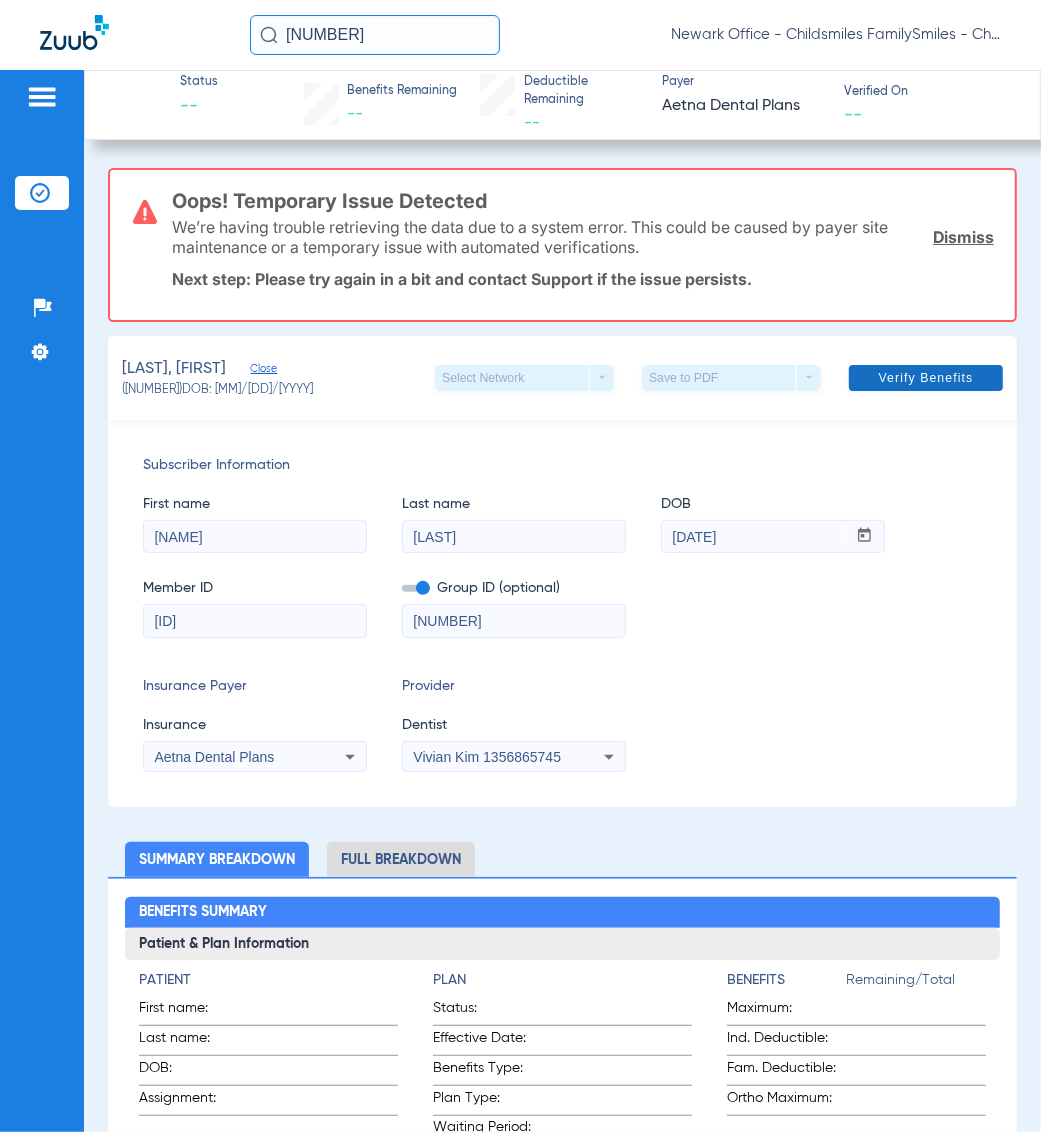 click 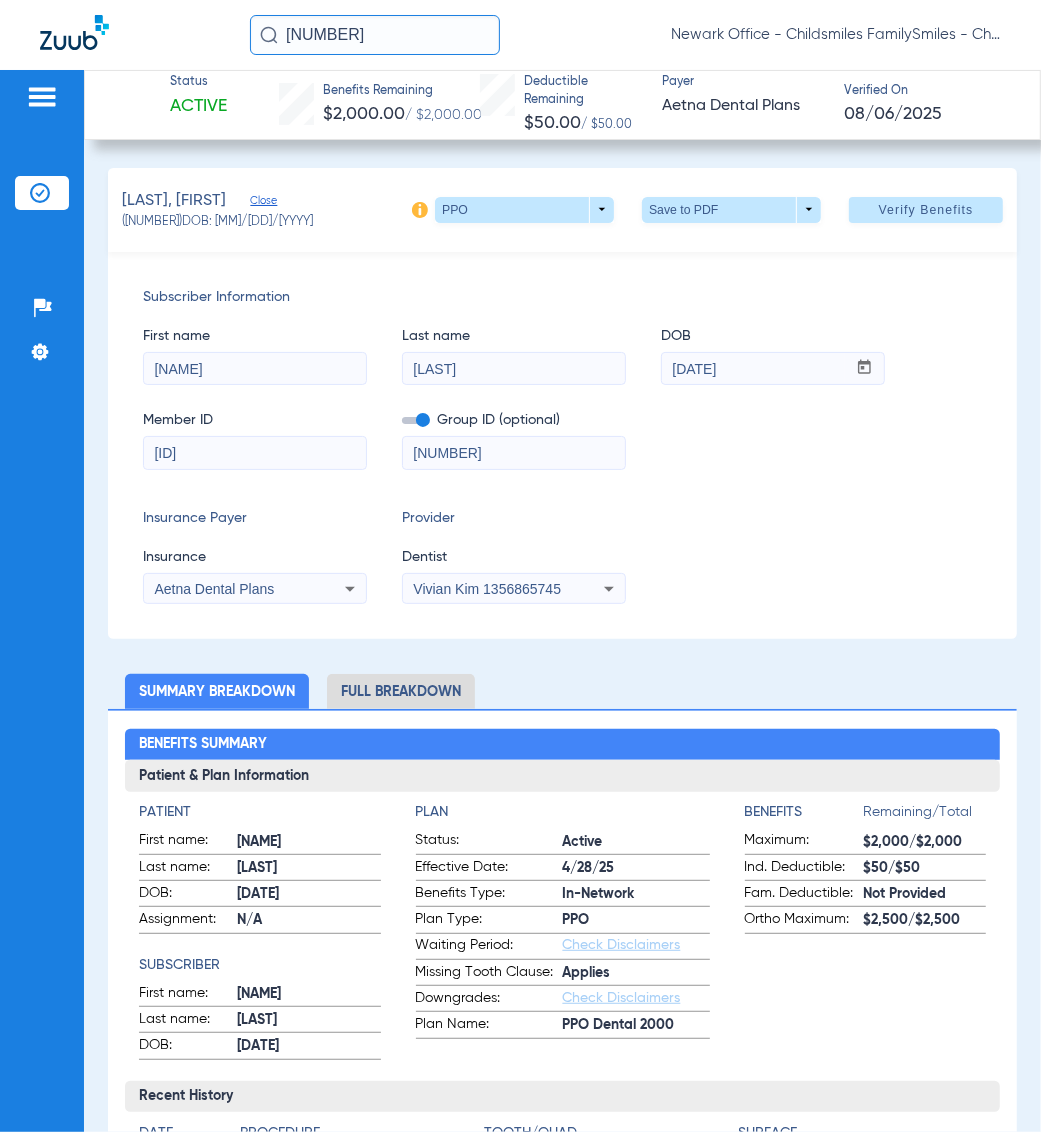 click on "307441" 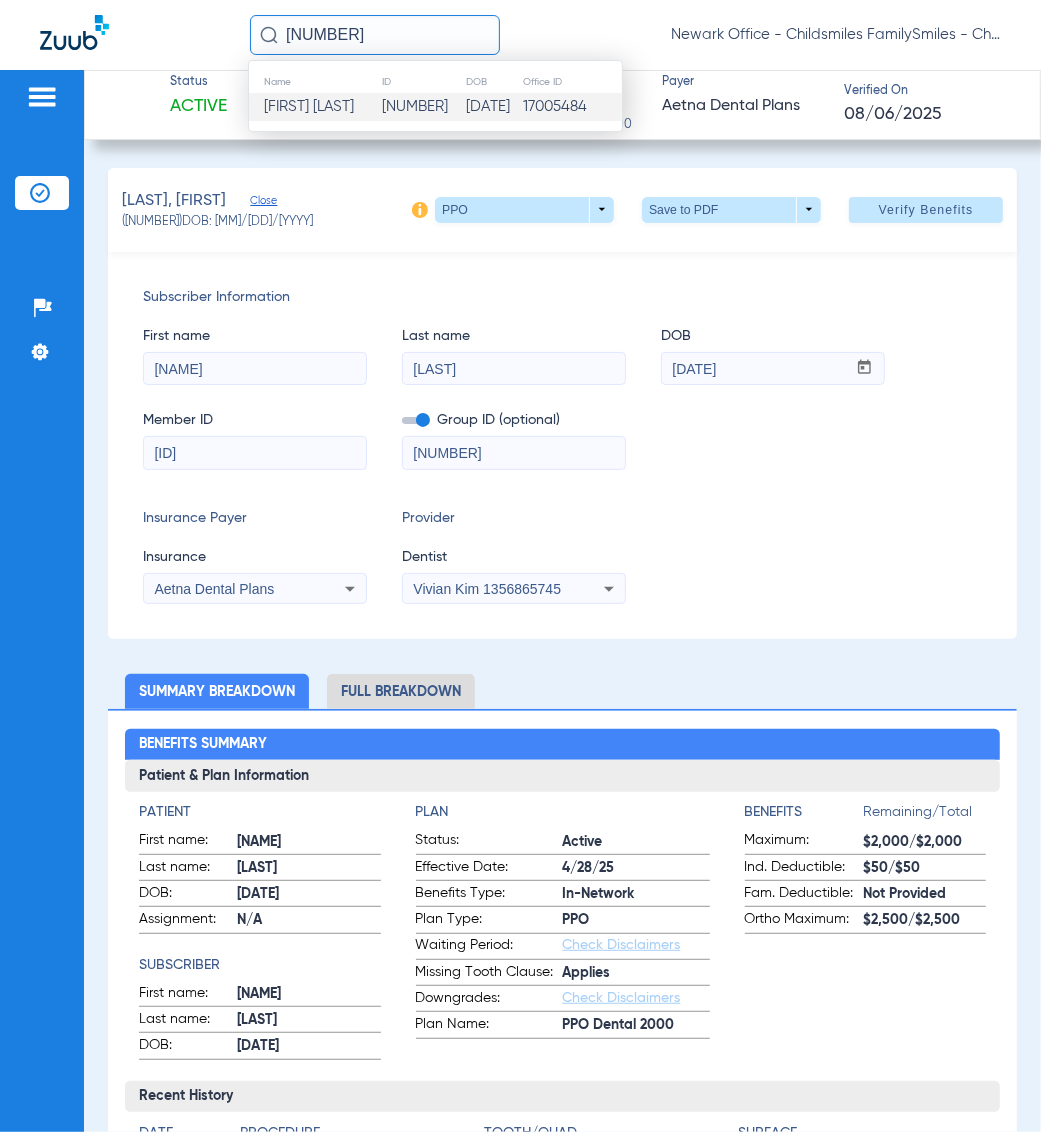 paste on "2410" 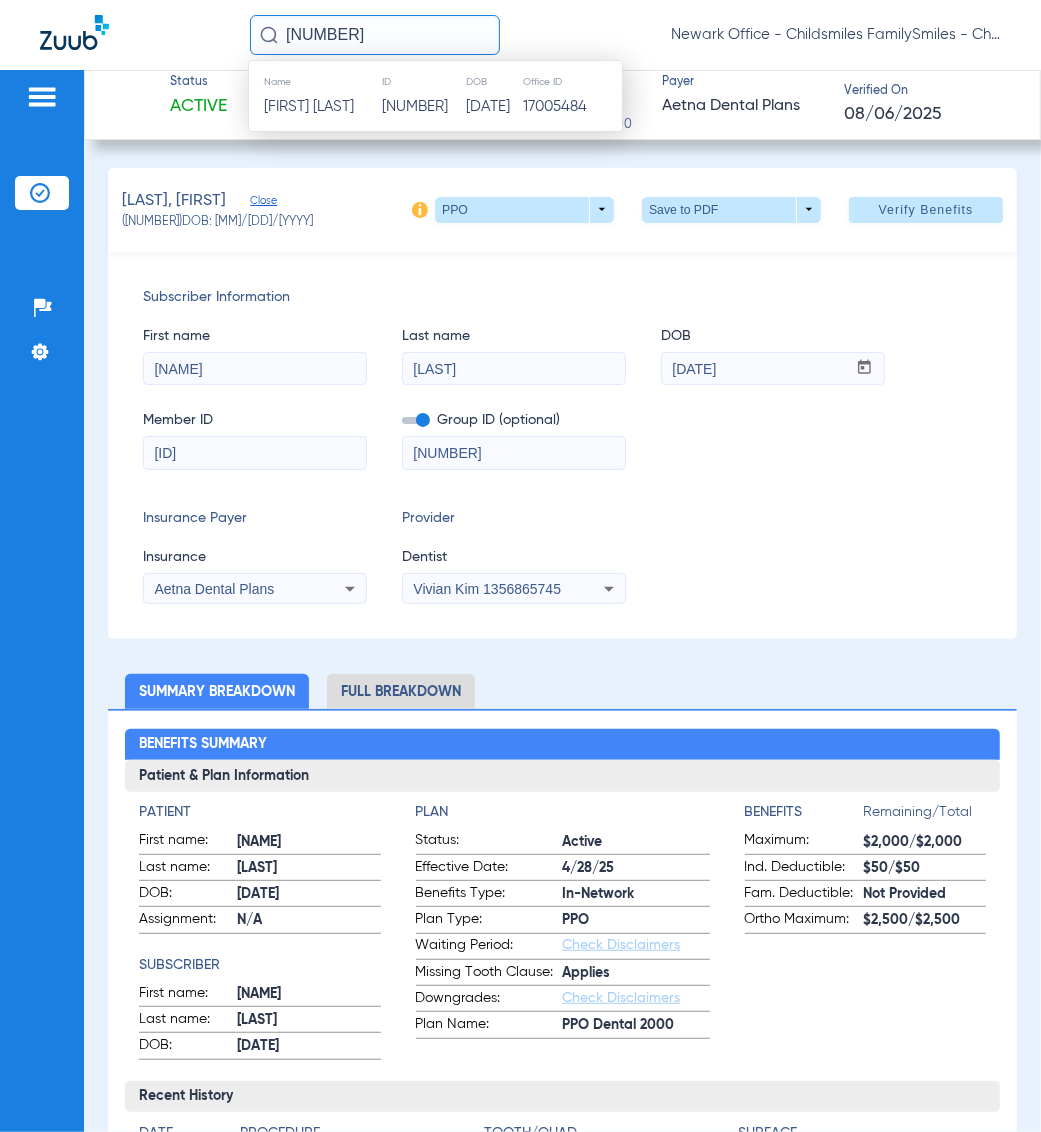 type on "324101" 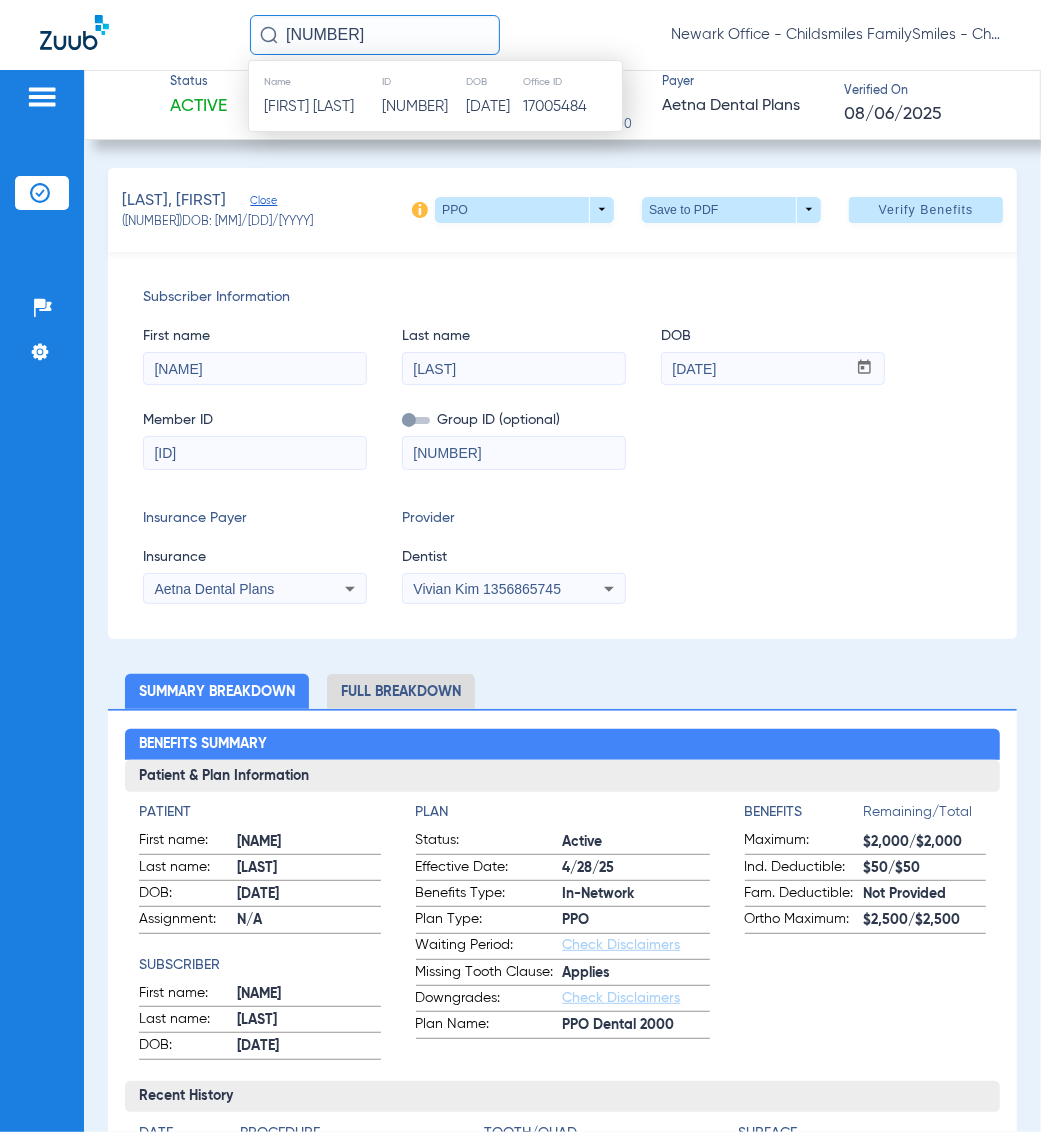 type 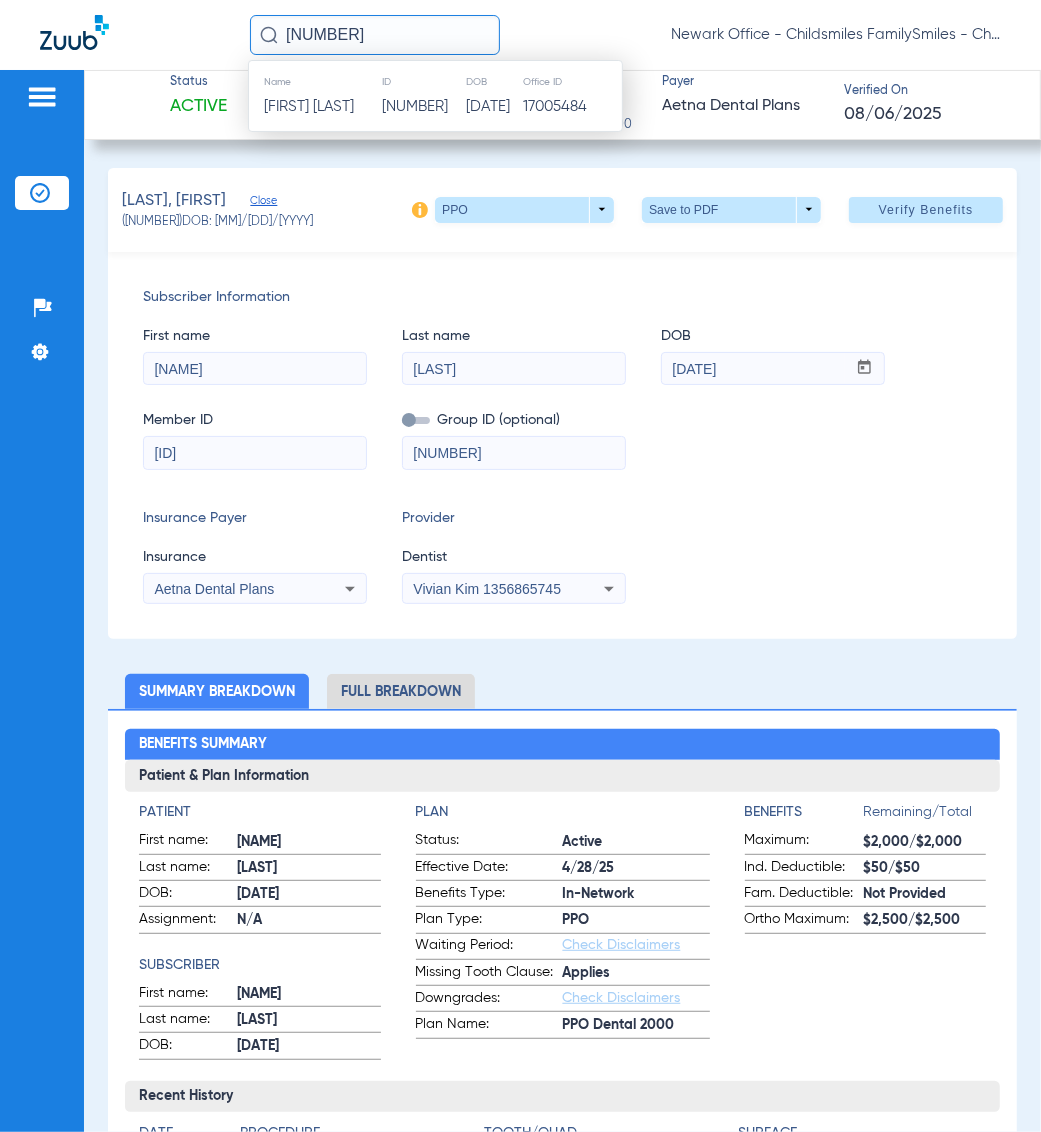 type 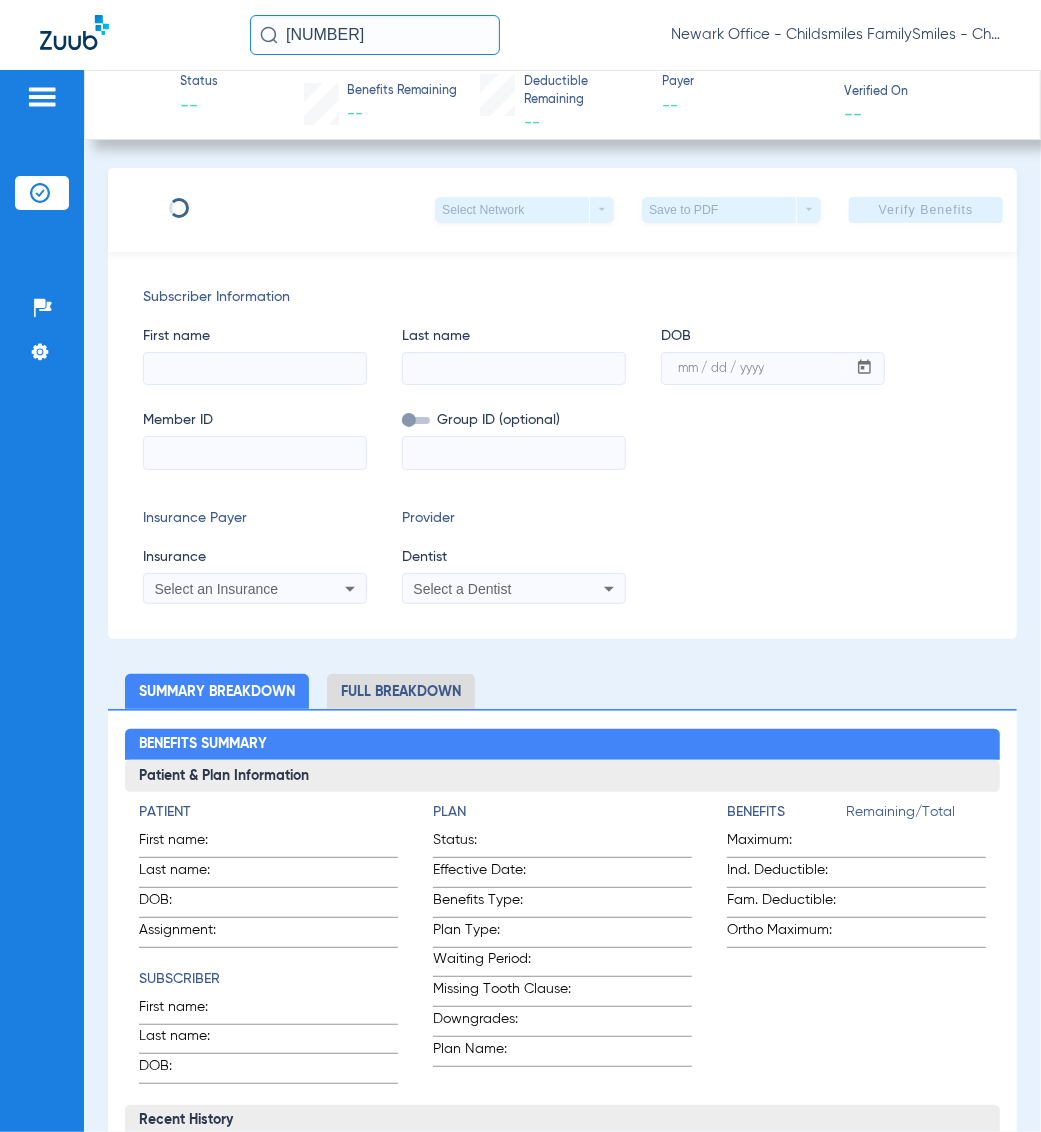 type on "[FIRST]" 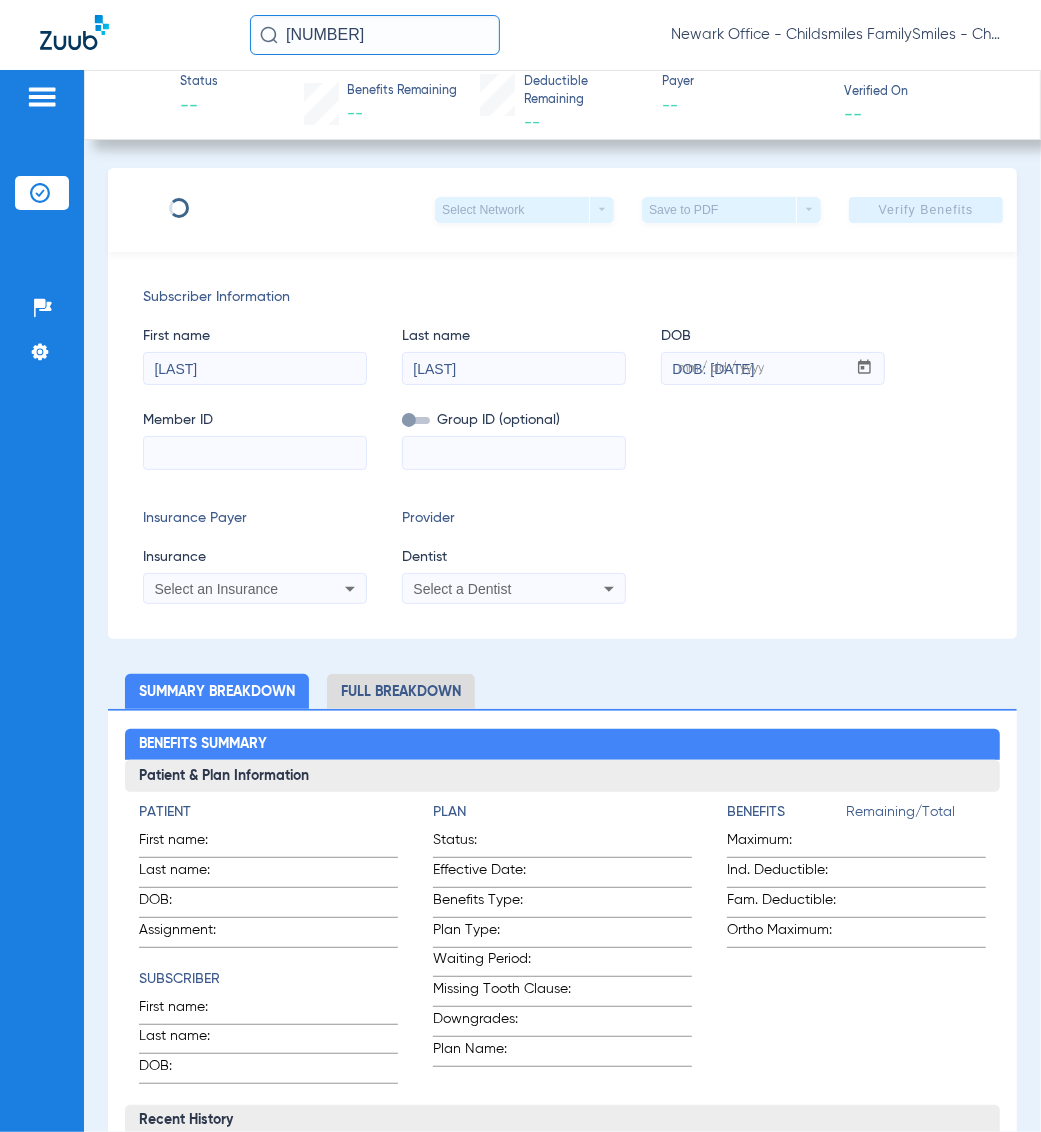 type on "[NUMBER]" 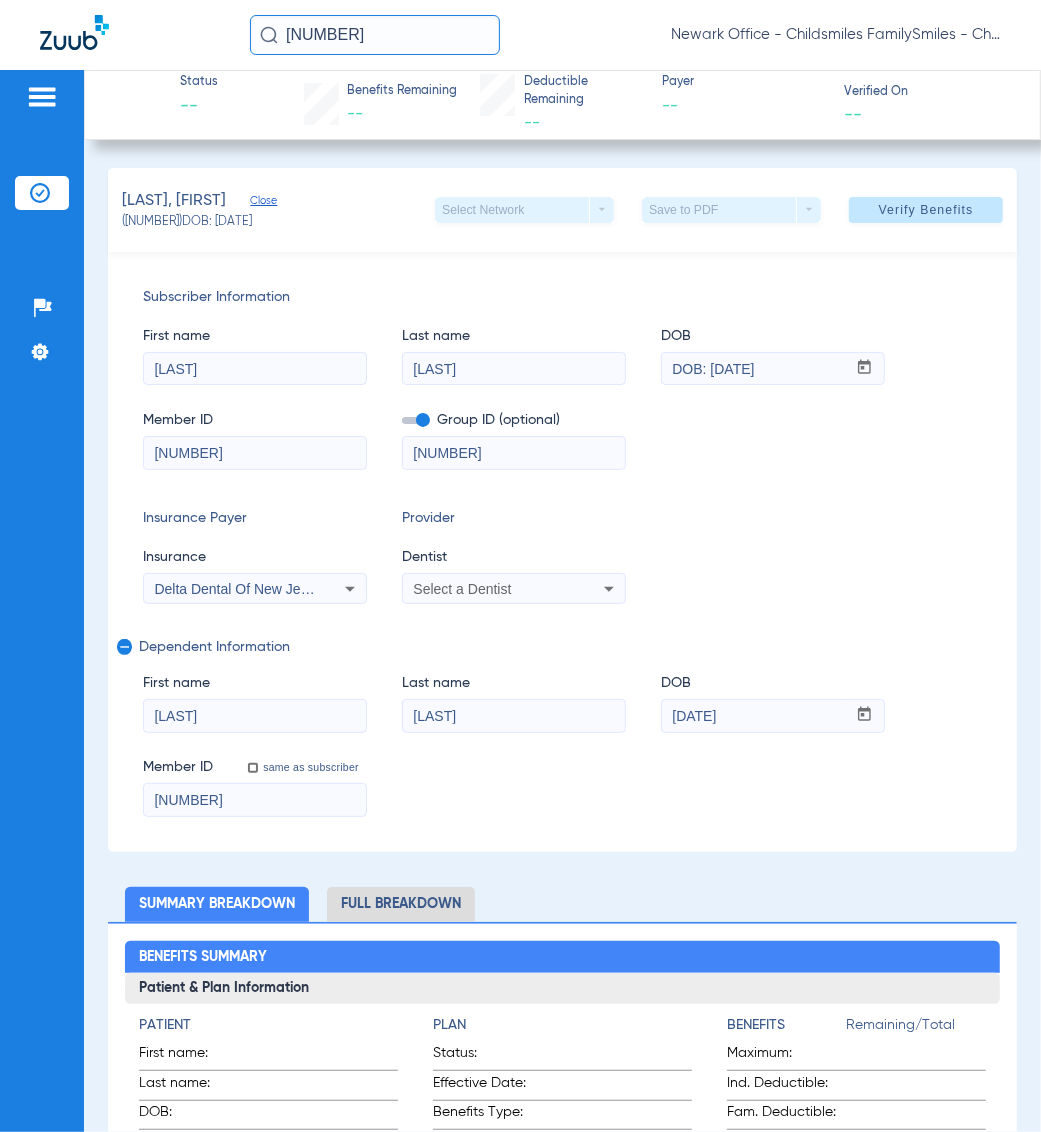 click on "Subscriber Information   First name  LATONYA  Last name  HEARNS  DOB  mm / dd / yyyy 03/18/1981  Member ID  2768376404  Group ID (optional)  0765100001  Insurance Payer   Insurance
Delta Dental Of New Jersey  Provider   Dentist
Select a Dentist  remove   Dependent Information   First name  MYLES  Last name  HEARNS  DOB  mm / dd / yyyy 09/04/2014  Member ID  same as subscriber 2768376404" 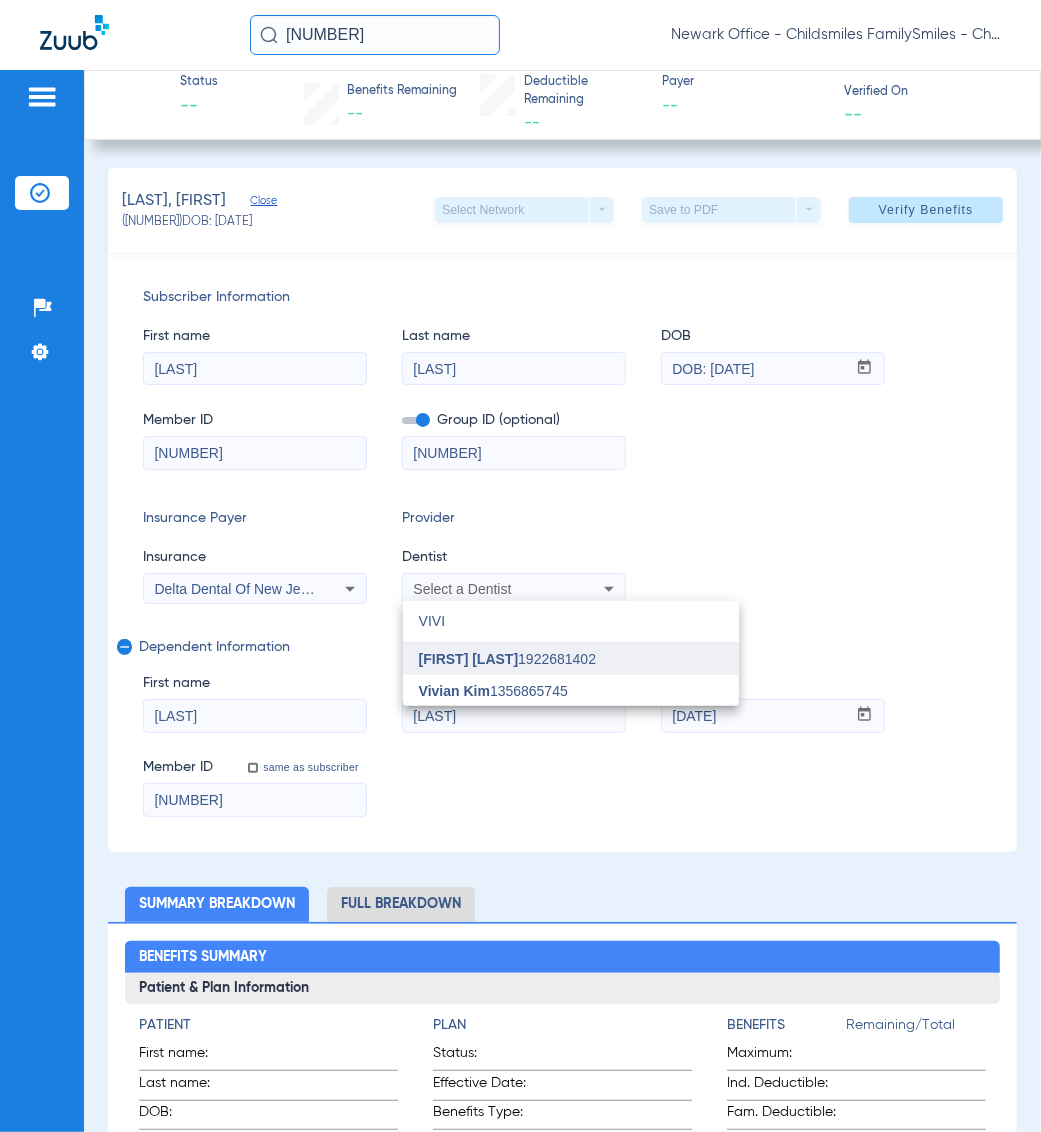 type on "VIVI" 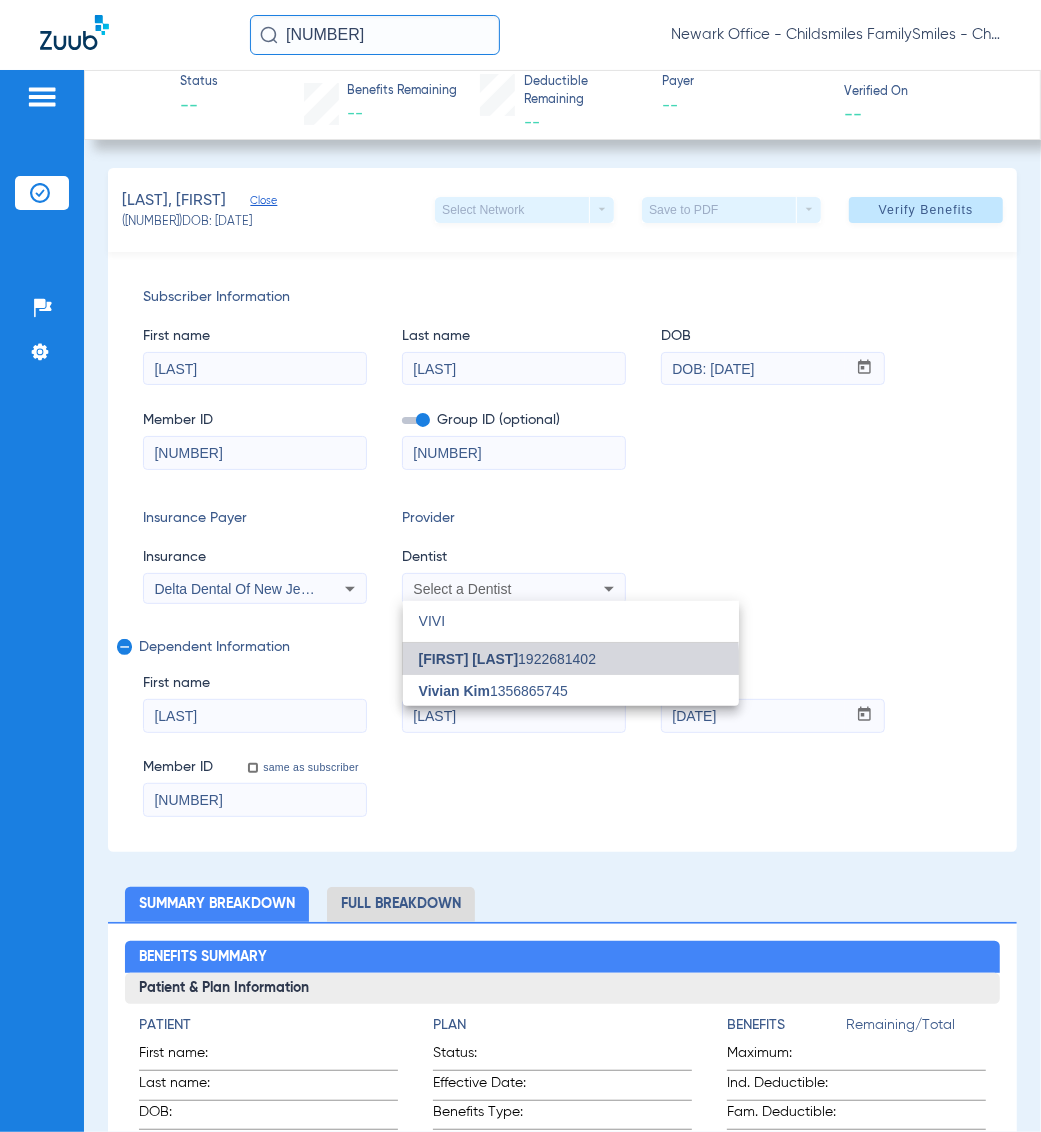 click on "Vivian Mai   1922681402" at bounding box center (571, 659) 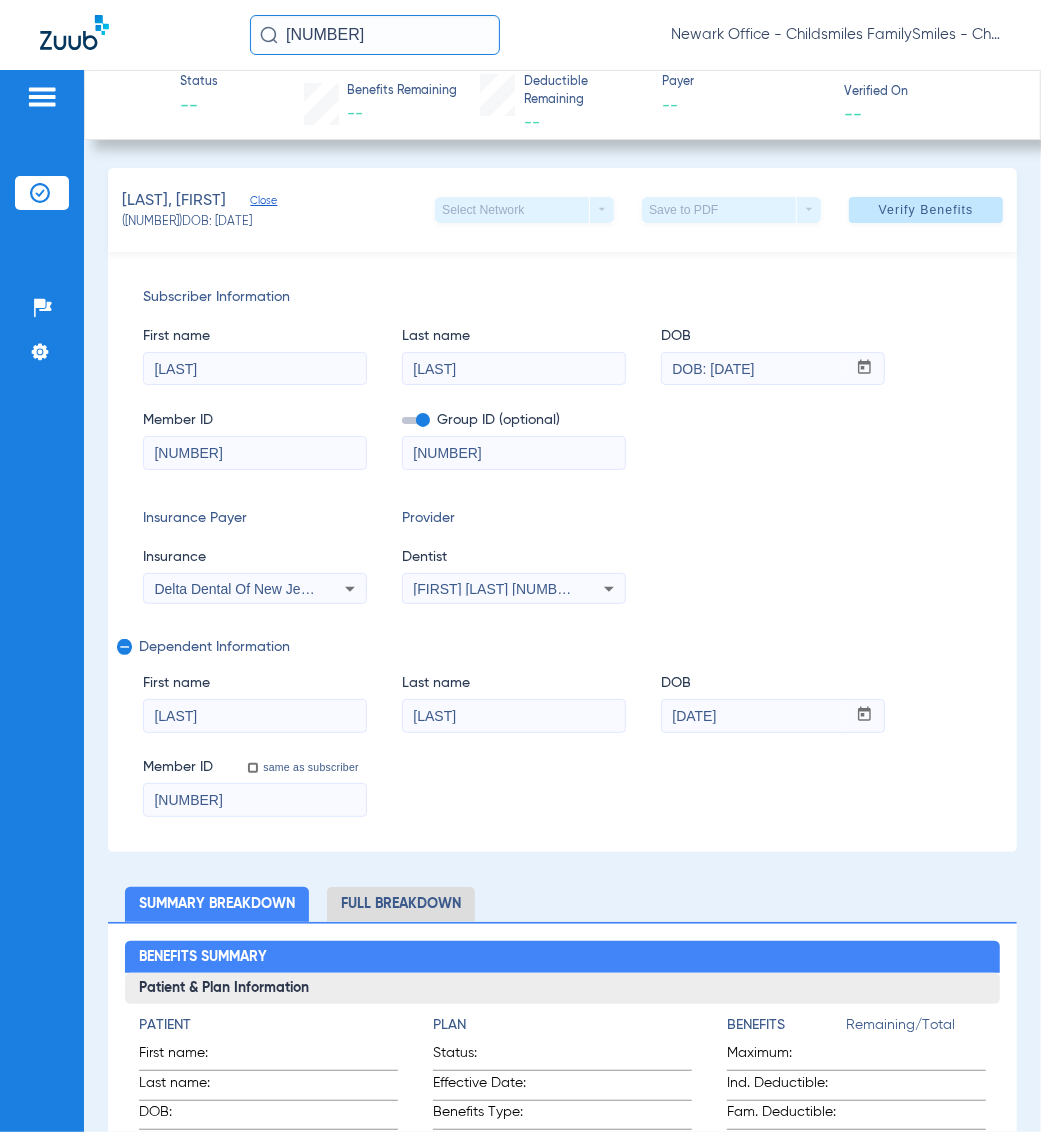 click on "Dentist" 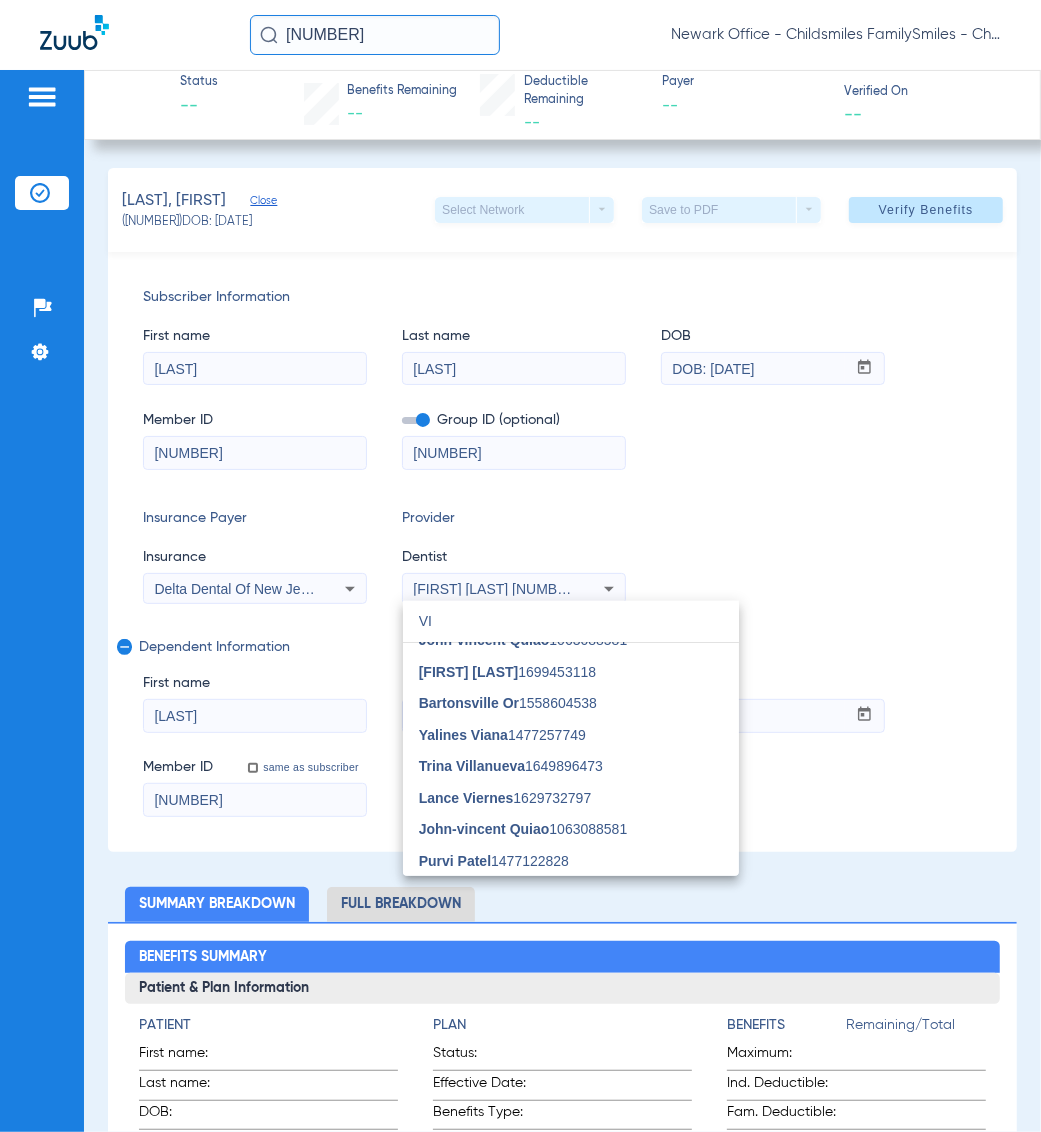 scroll, scrollTop: 0, scrollLeft: 0, axis: both 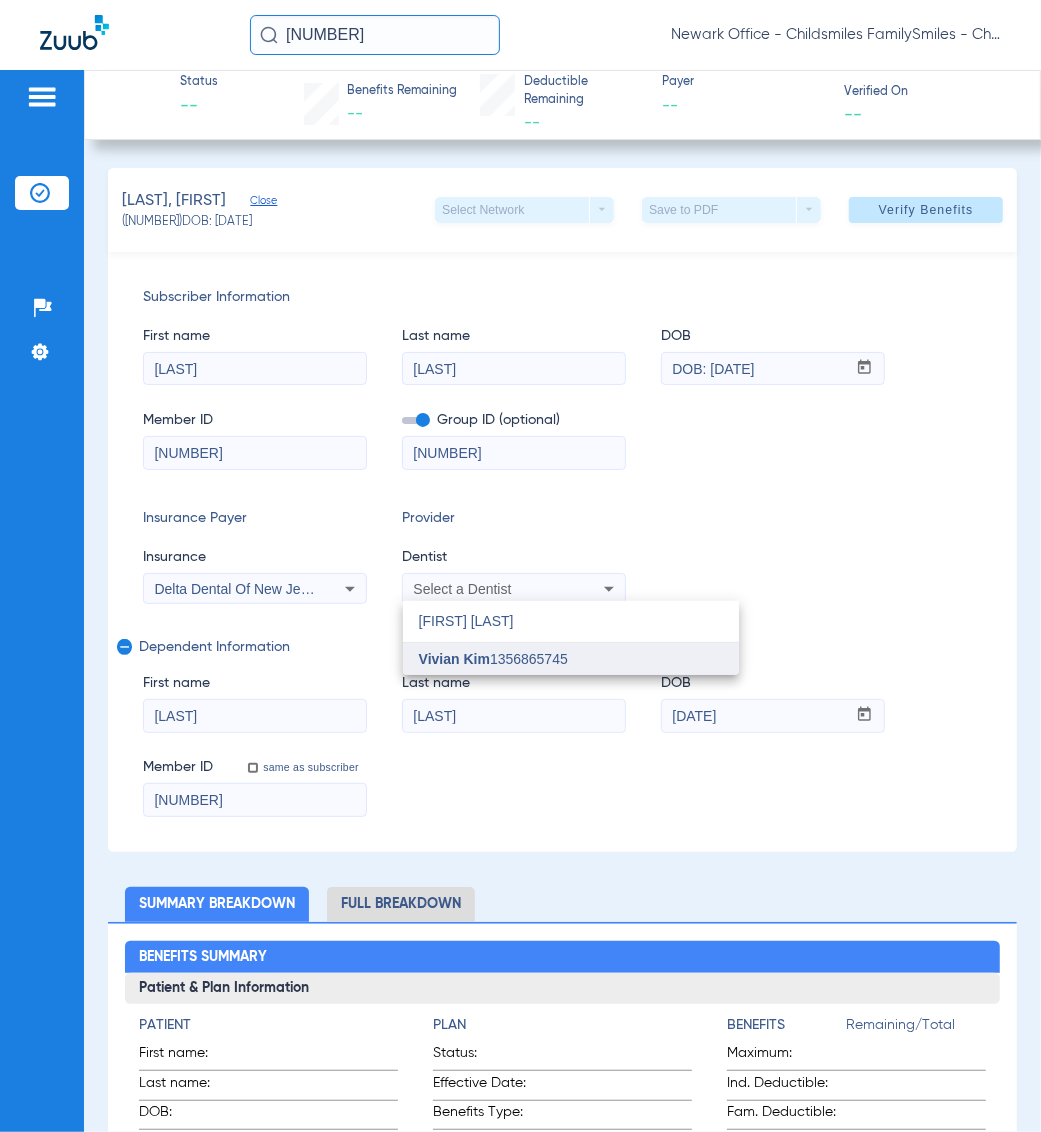 type on "VIVIAN KIM" 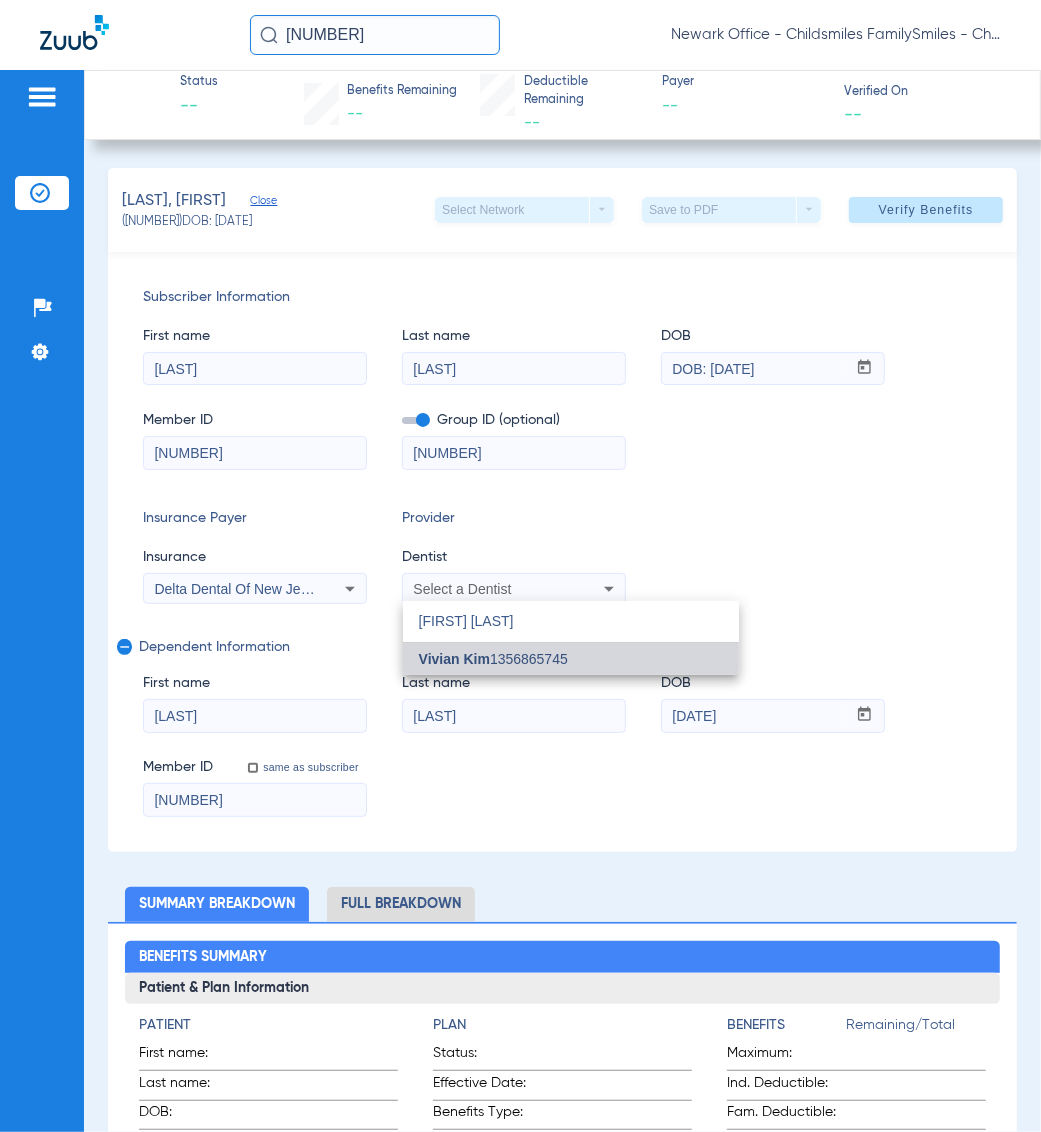 click on "[FIRST] [LAST] [PHONE]" at bounding box center [571, 659] 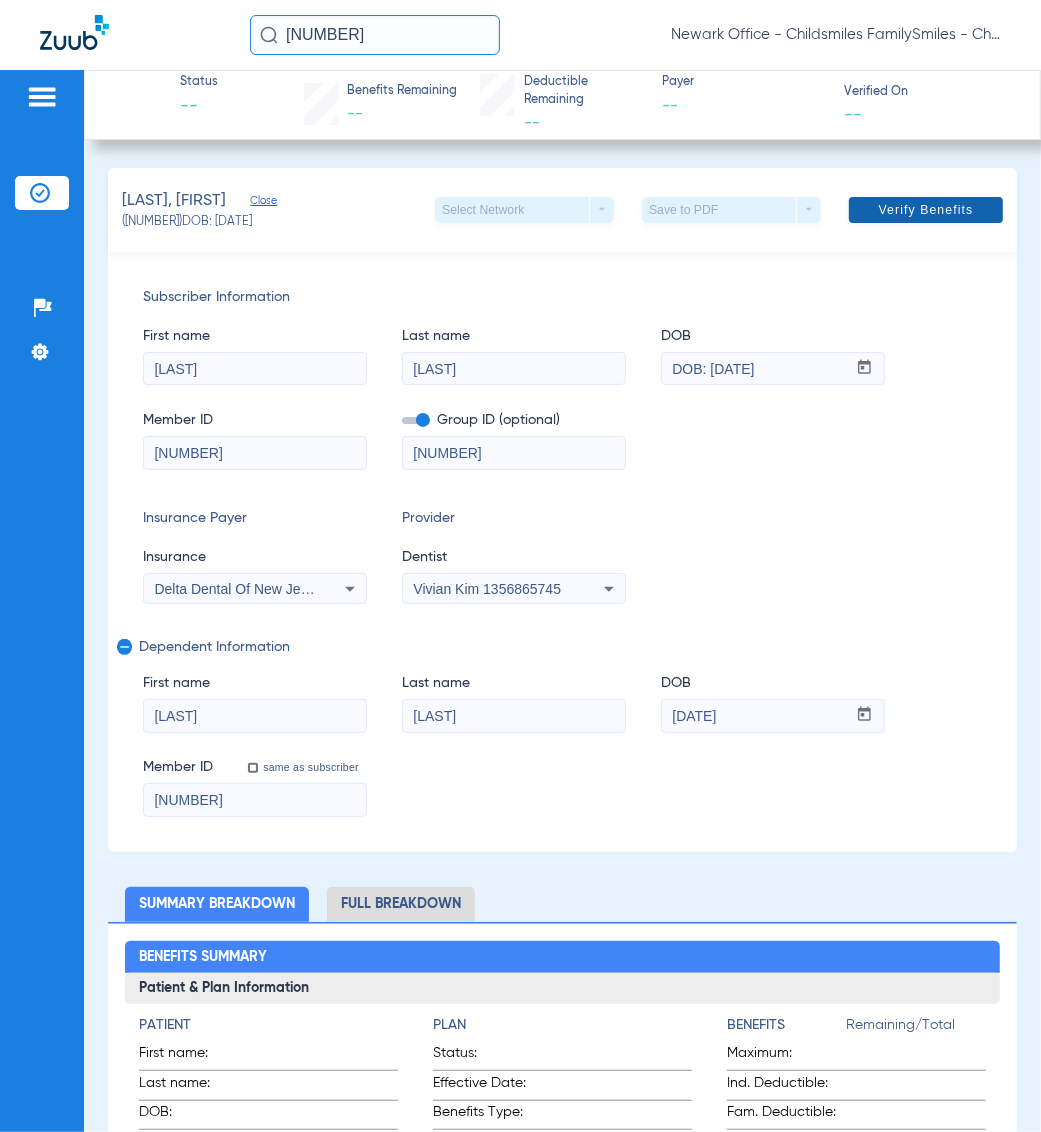 click 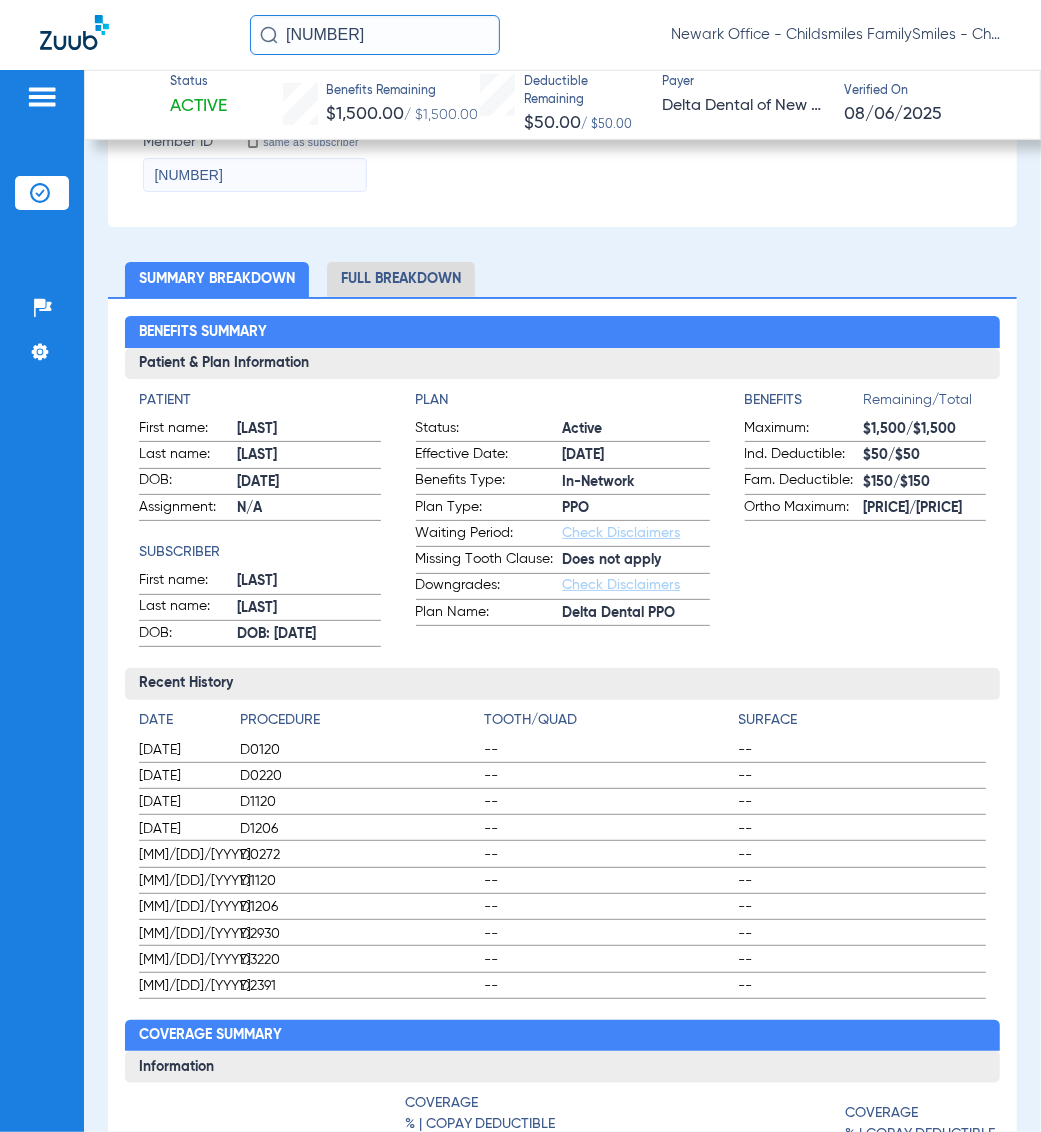scroll, scrollTop: 125, scrollLeft: 0, axis: vertical 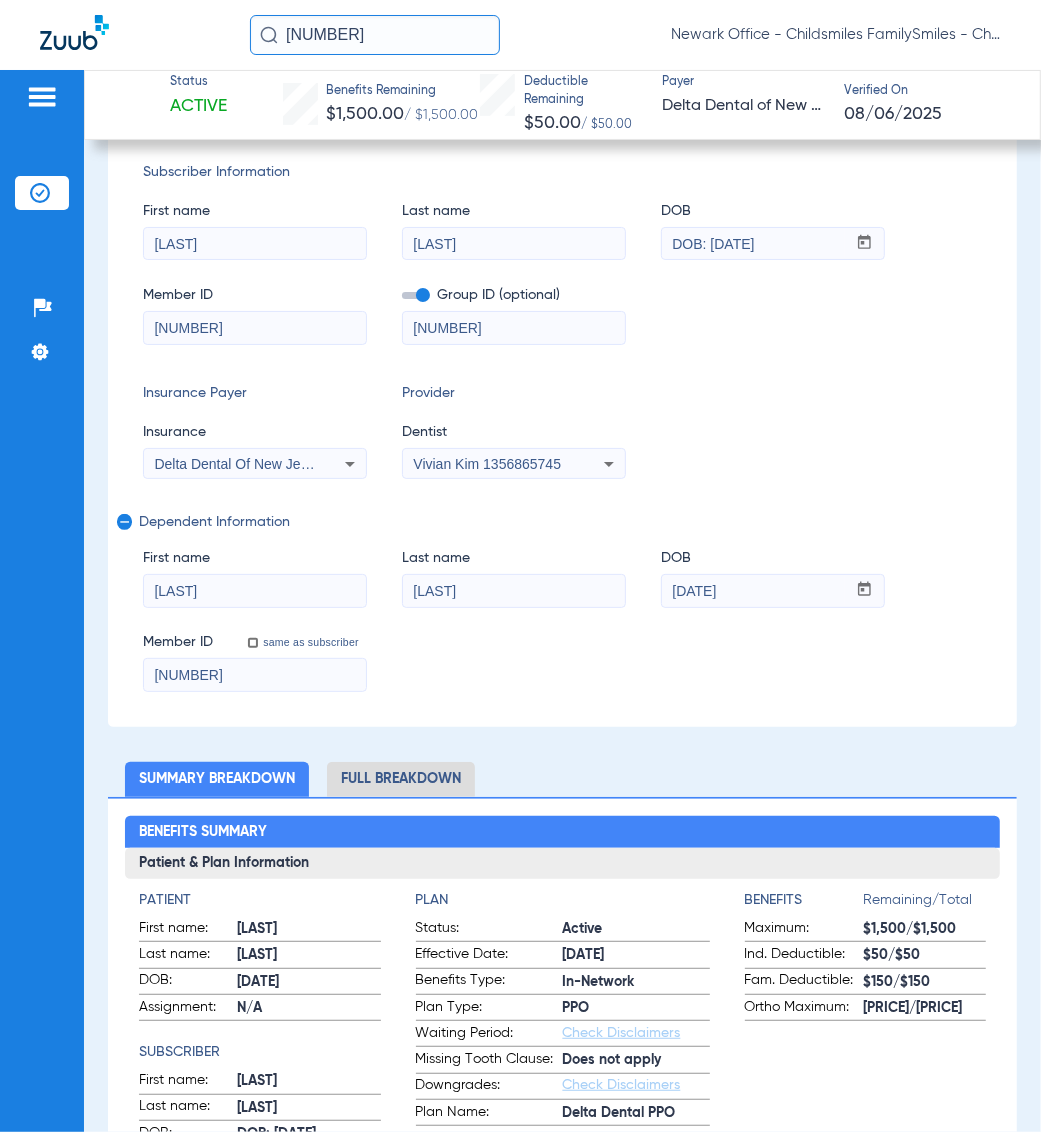 click on "Full Breakdown" 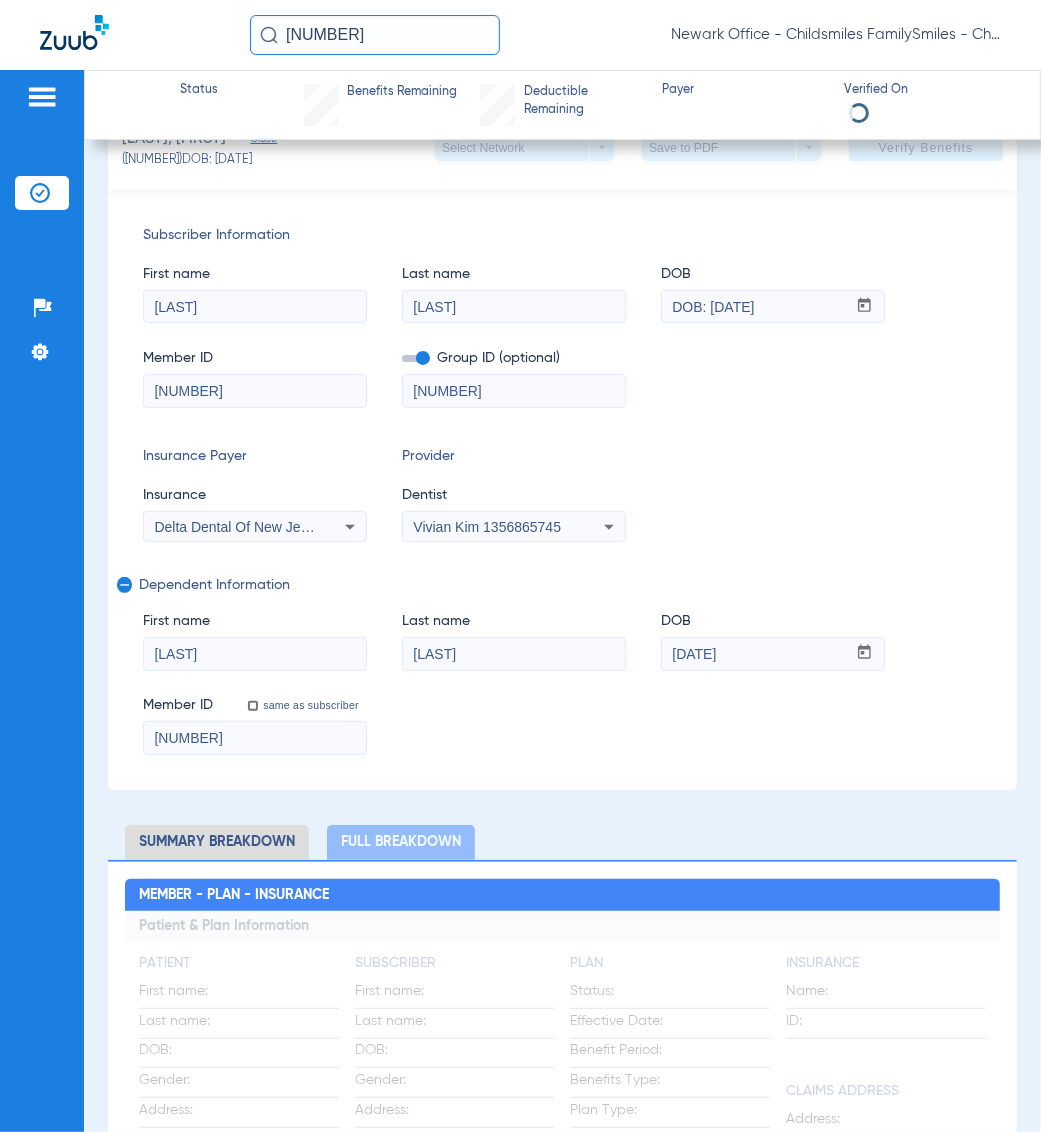 scroll, scrollTop: 0, scrollLeft: 0, axis: both 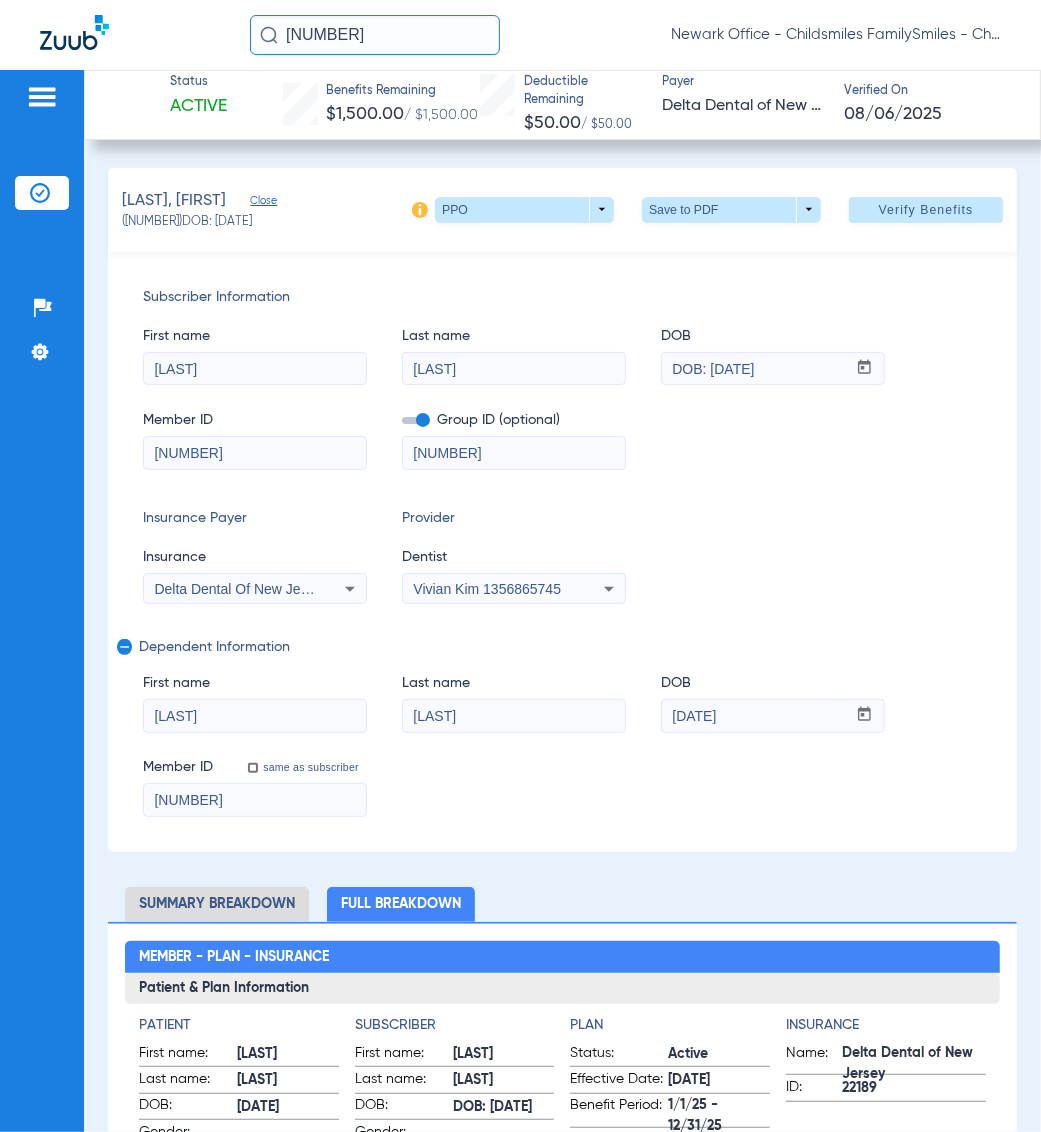 click on "Subscriber Information   First name  LATONYA  Last name  HEARNS  DOB  mm / dd / yyyy 03/18/1981  Member ID  2768376404  Group ID (optional)  0765100001  Insurance Payer   Insurance
Delta Dental Of New Jersey  Provider   Dentist
Vivian Kim  1356865745  remove   Dependent Information   First name  MYLES  Last name  HEARNS  DOB  mm / dd / yyyy 09/04/2014  Member ID  same as subscriber 2768376404" 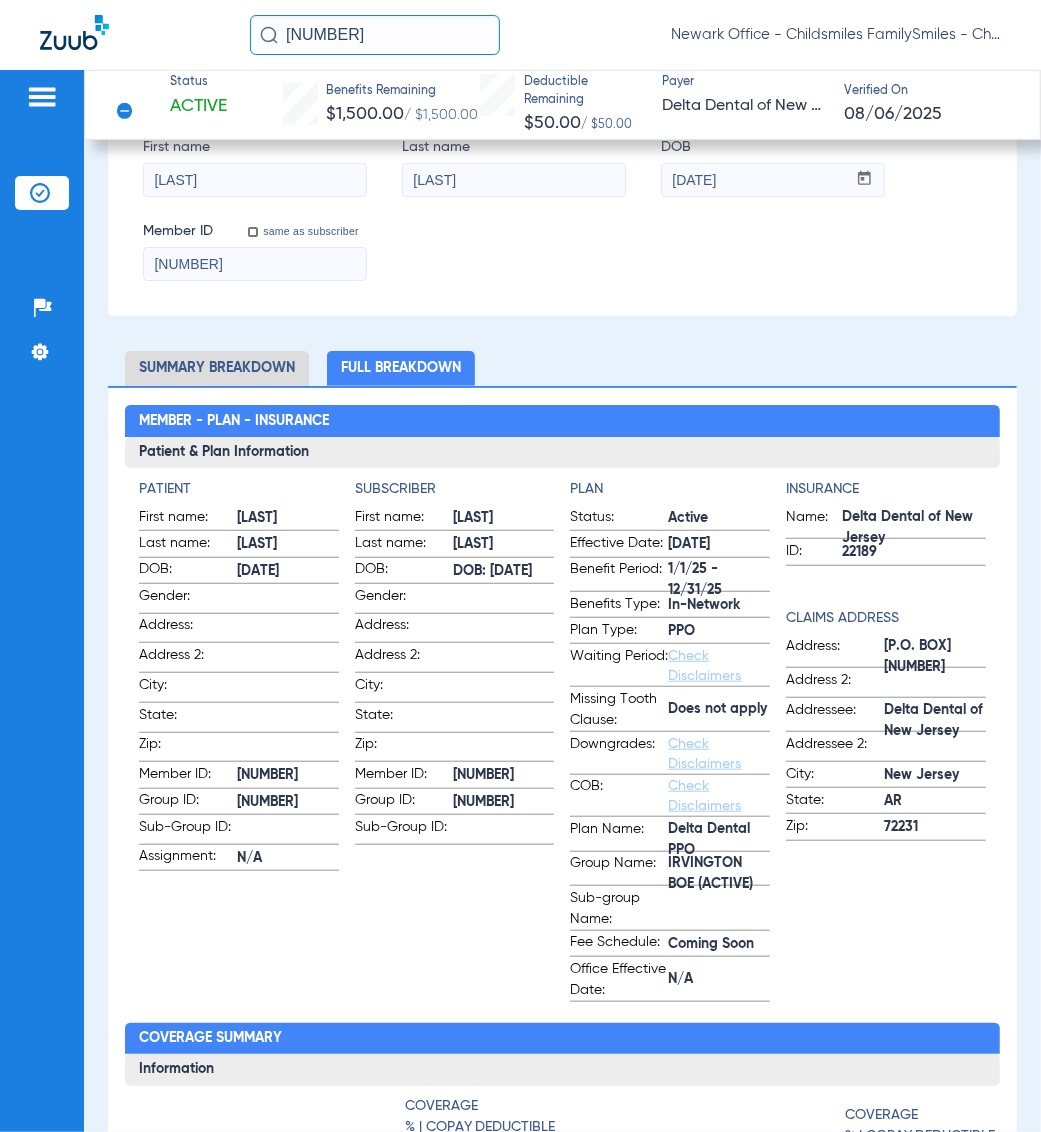 scroll, scrollTop: 401, scrollLeft: 0, axis: vertical 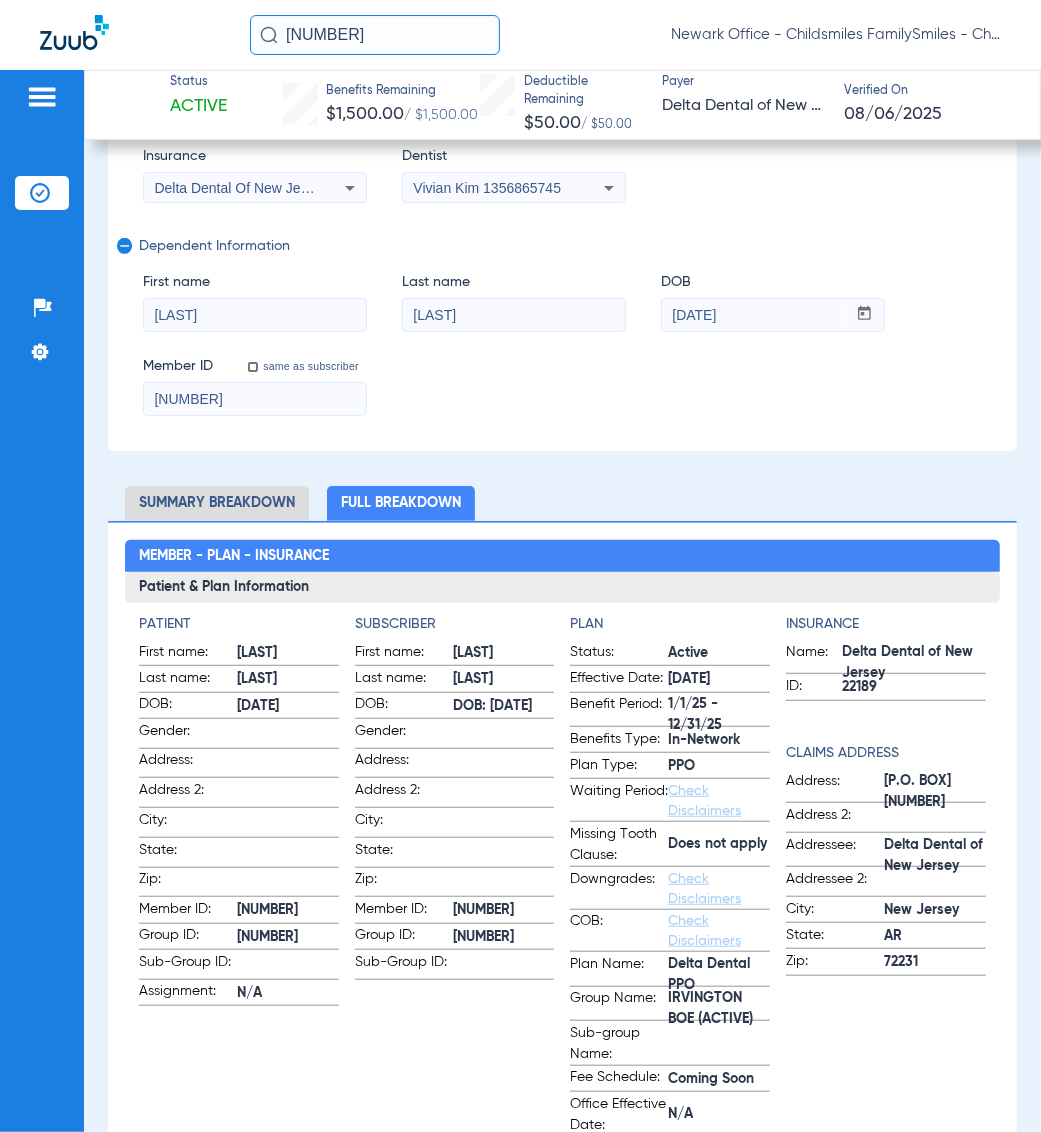 click on "324101" 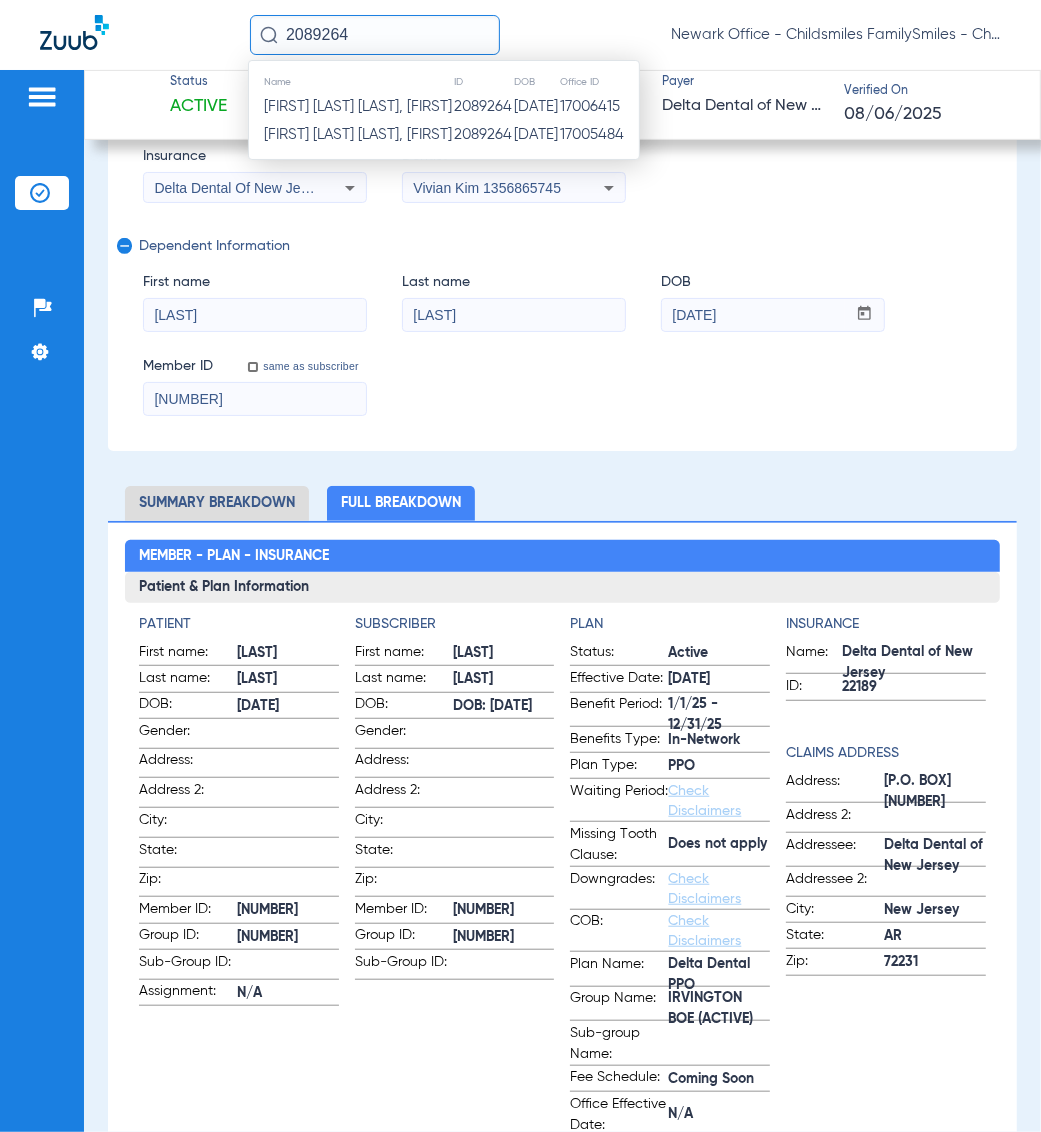 type on "2089264" 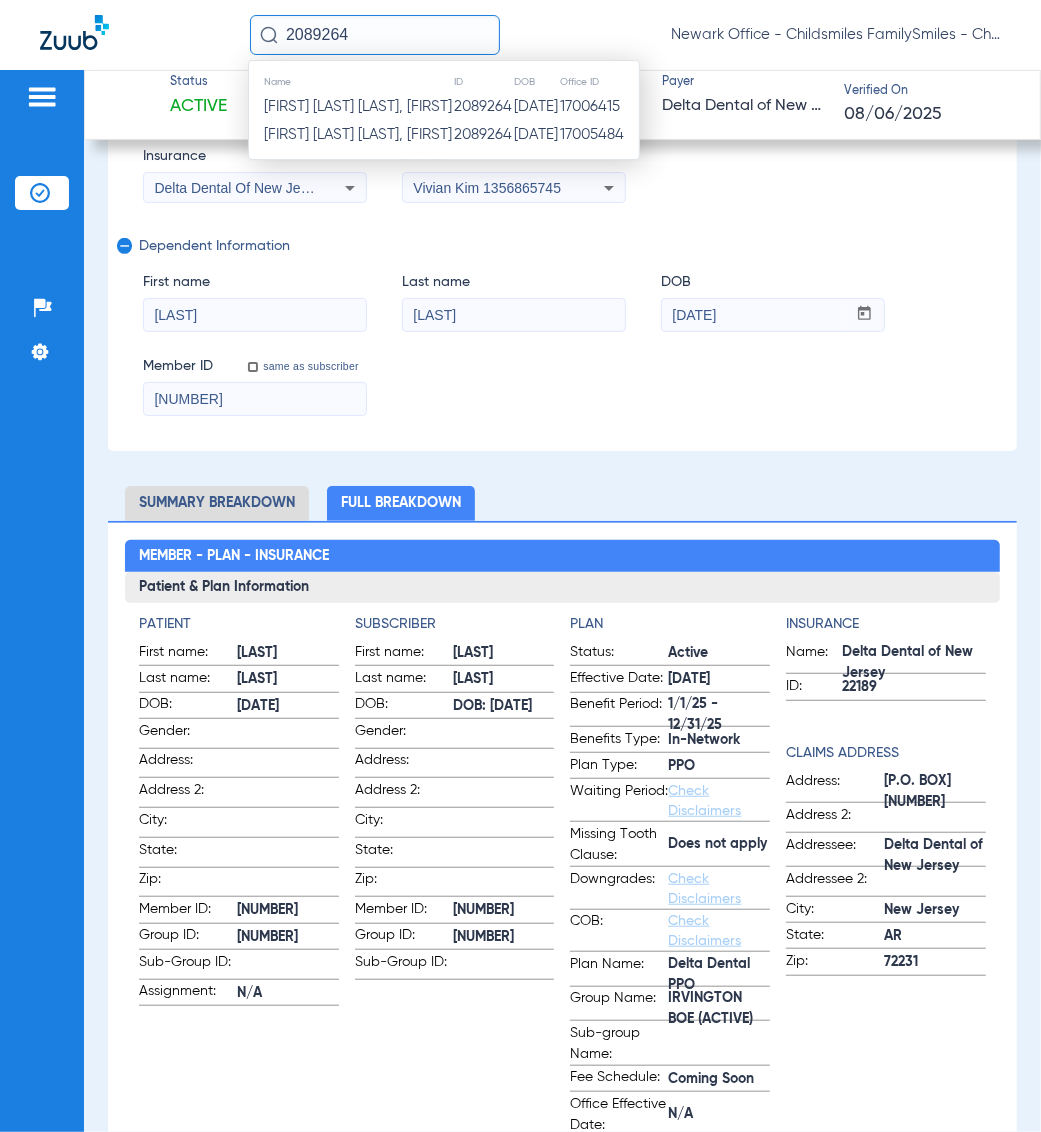 type 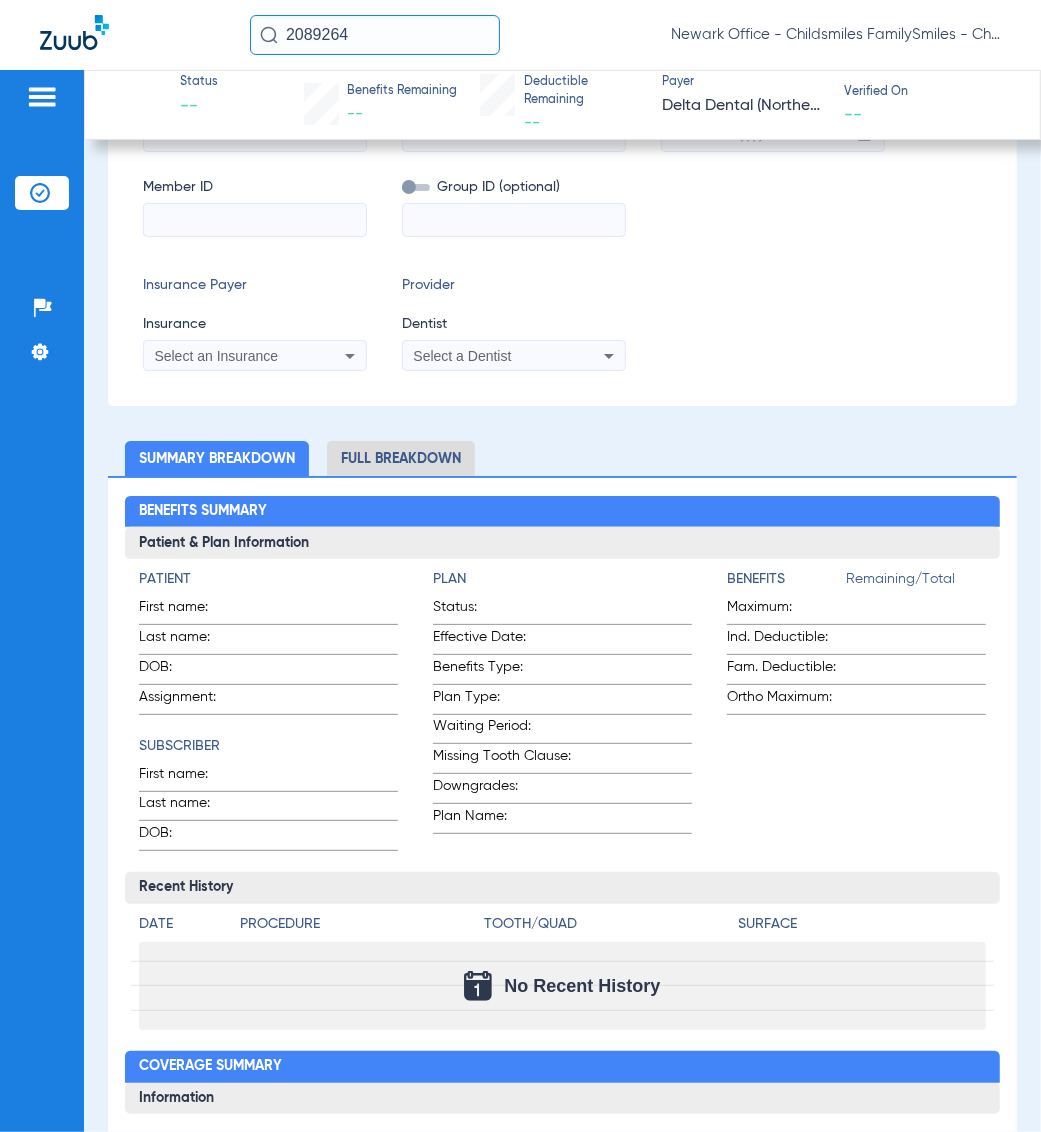 type on "MELANIE" 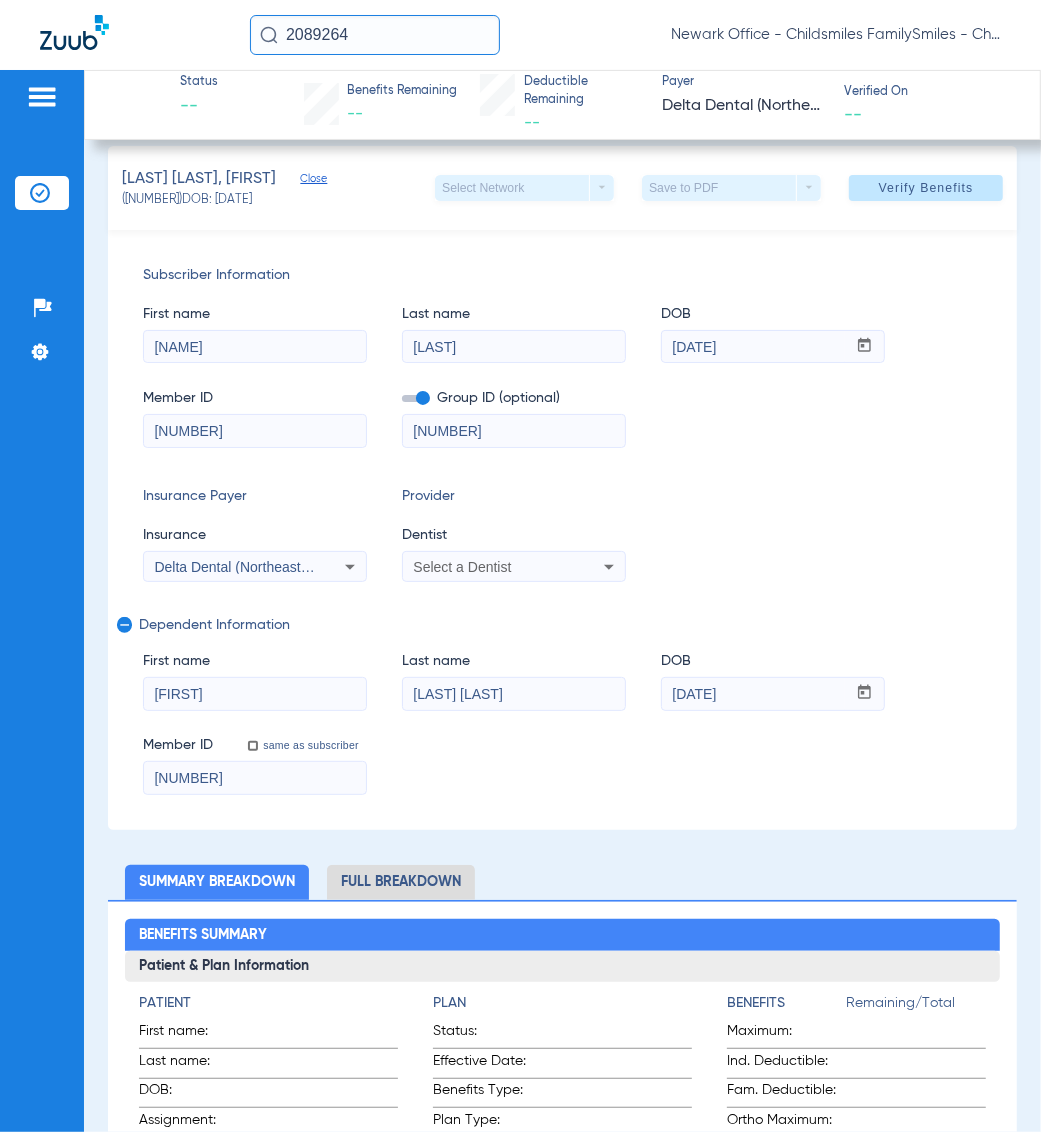 scroll, scrollTop: 67, scrollLeft: 0, axis: vertical 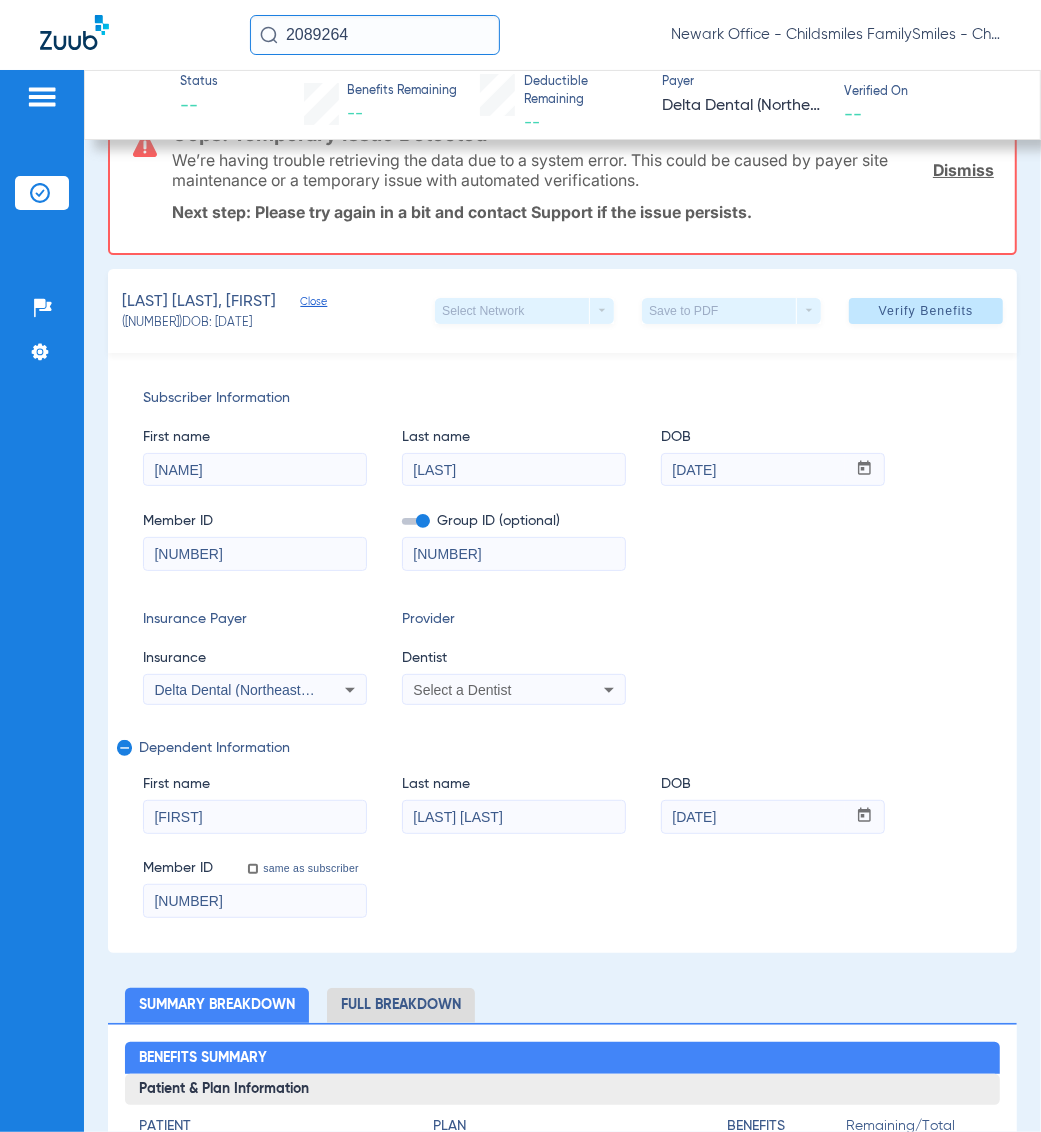 click on "Delta Dental (Northeast - Me, Nh, And Vt)" at bounding box center (283, 690) 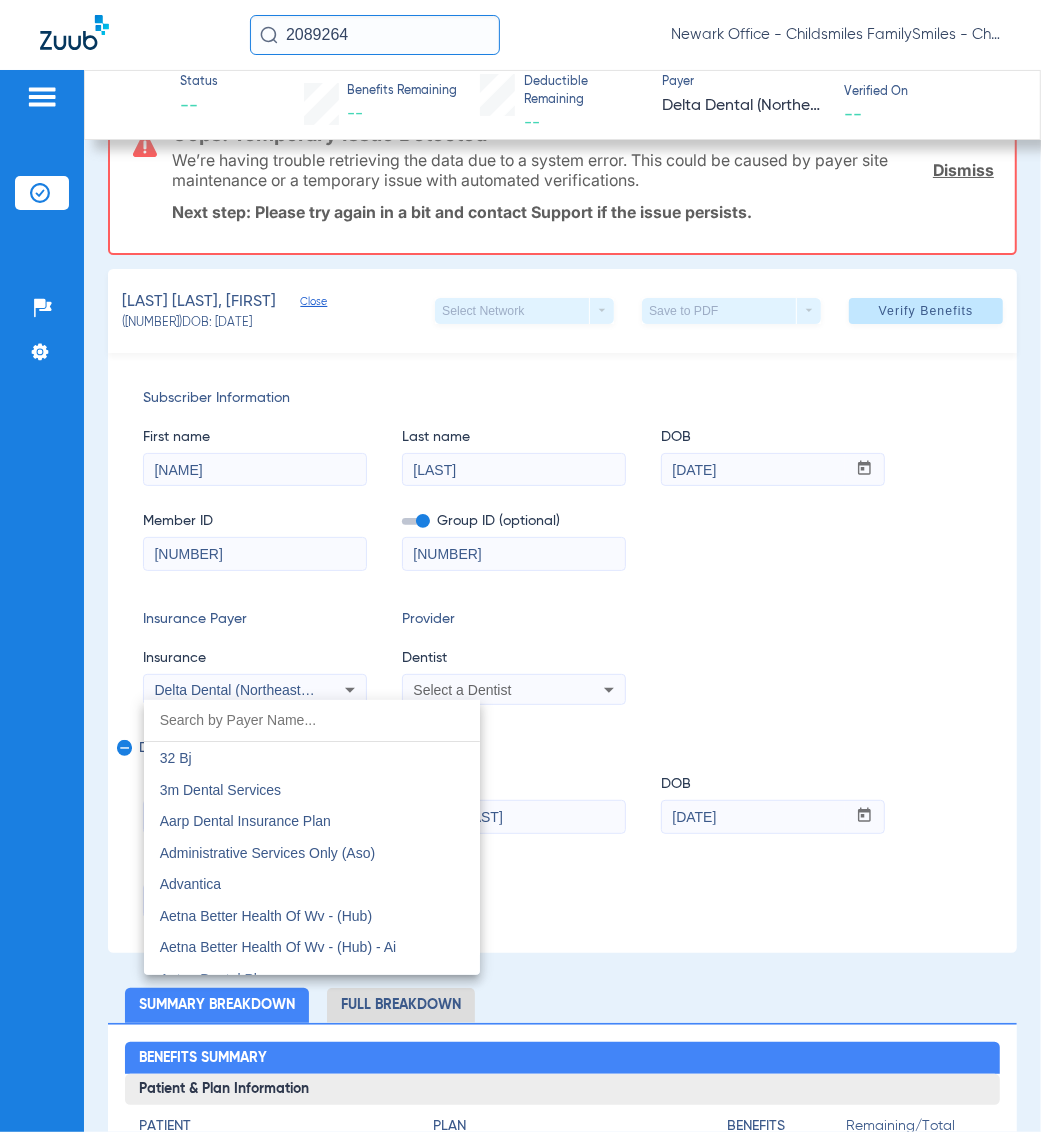 scroll, scrollTop: 3072, scrollLeft: 0, axis: vertical 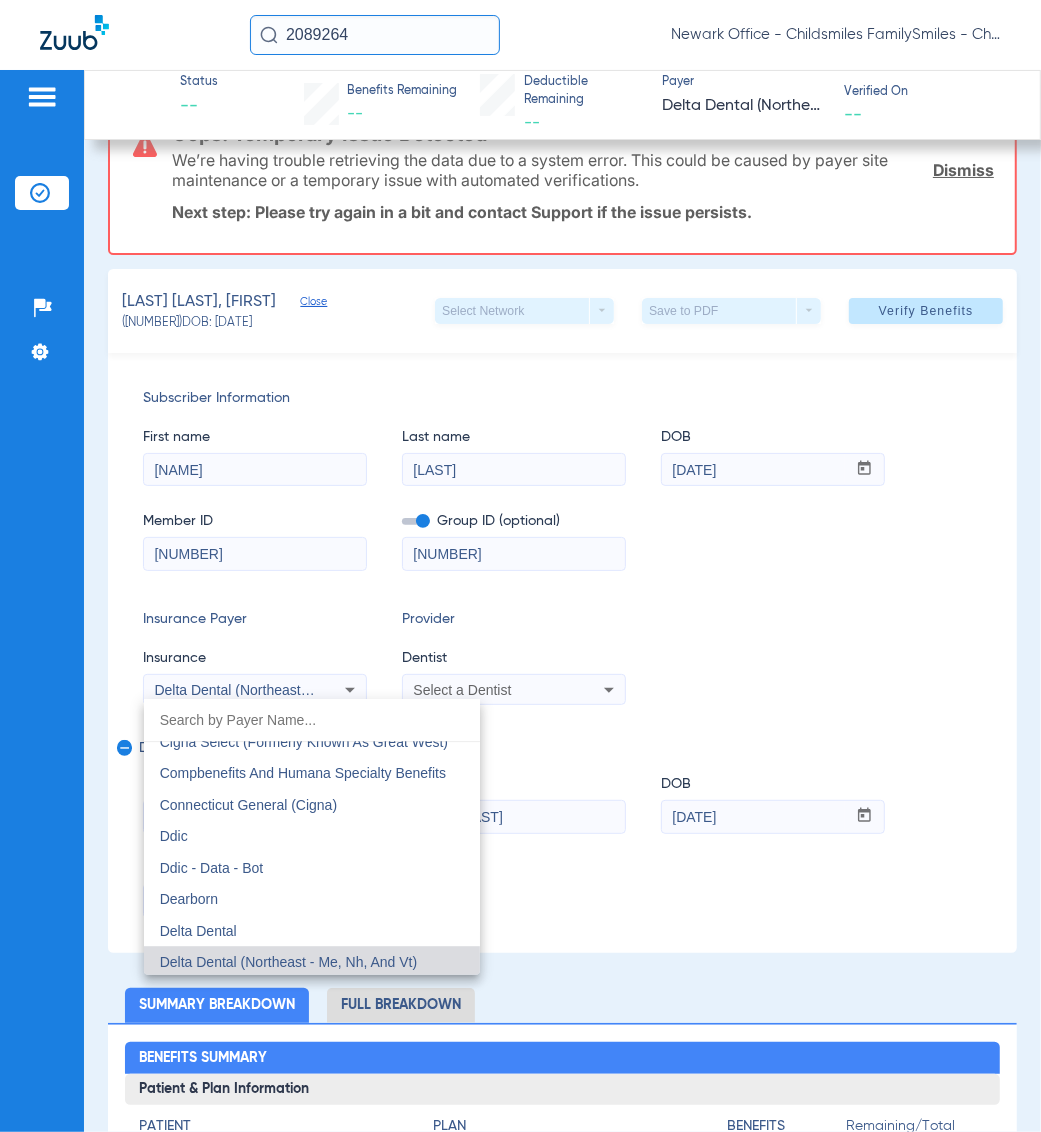 click at bounding box center [312, 720] 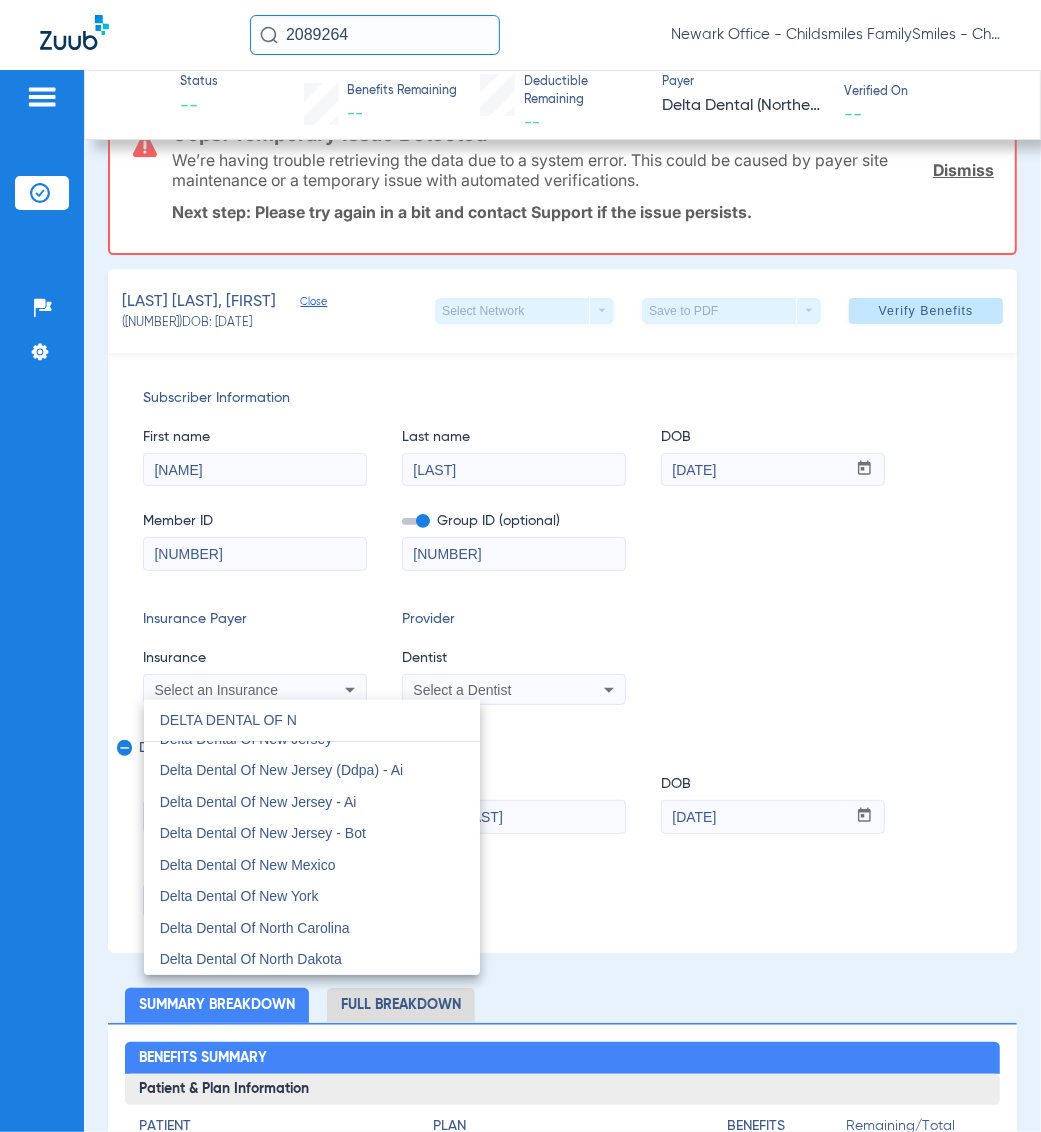 scroll, scrollTop: 0, scrollLeft: 0, axis: both 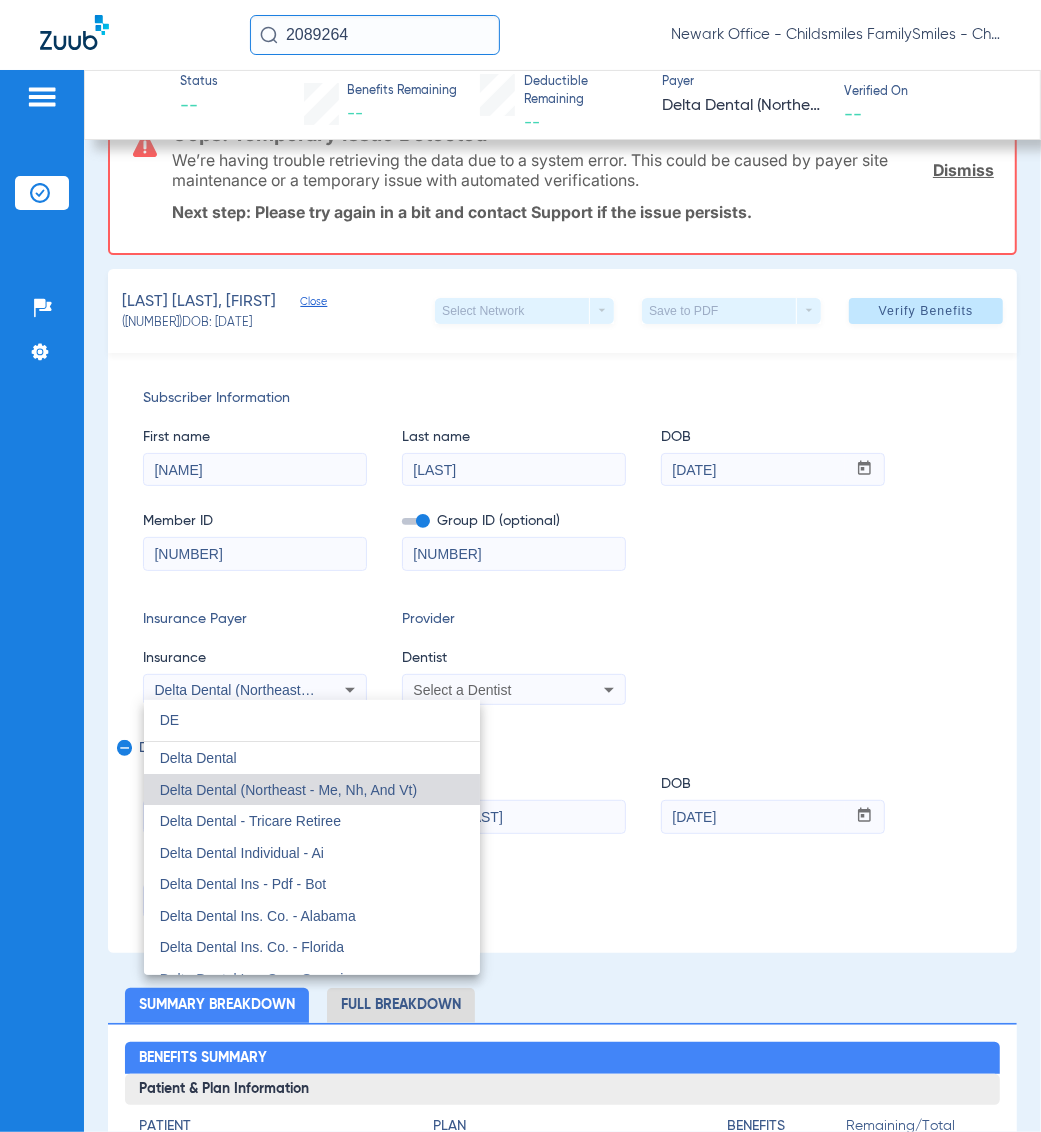 type on "D" 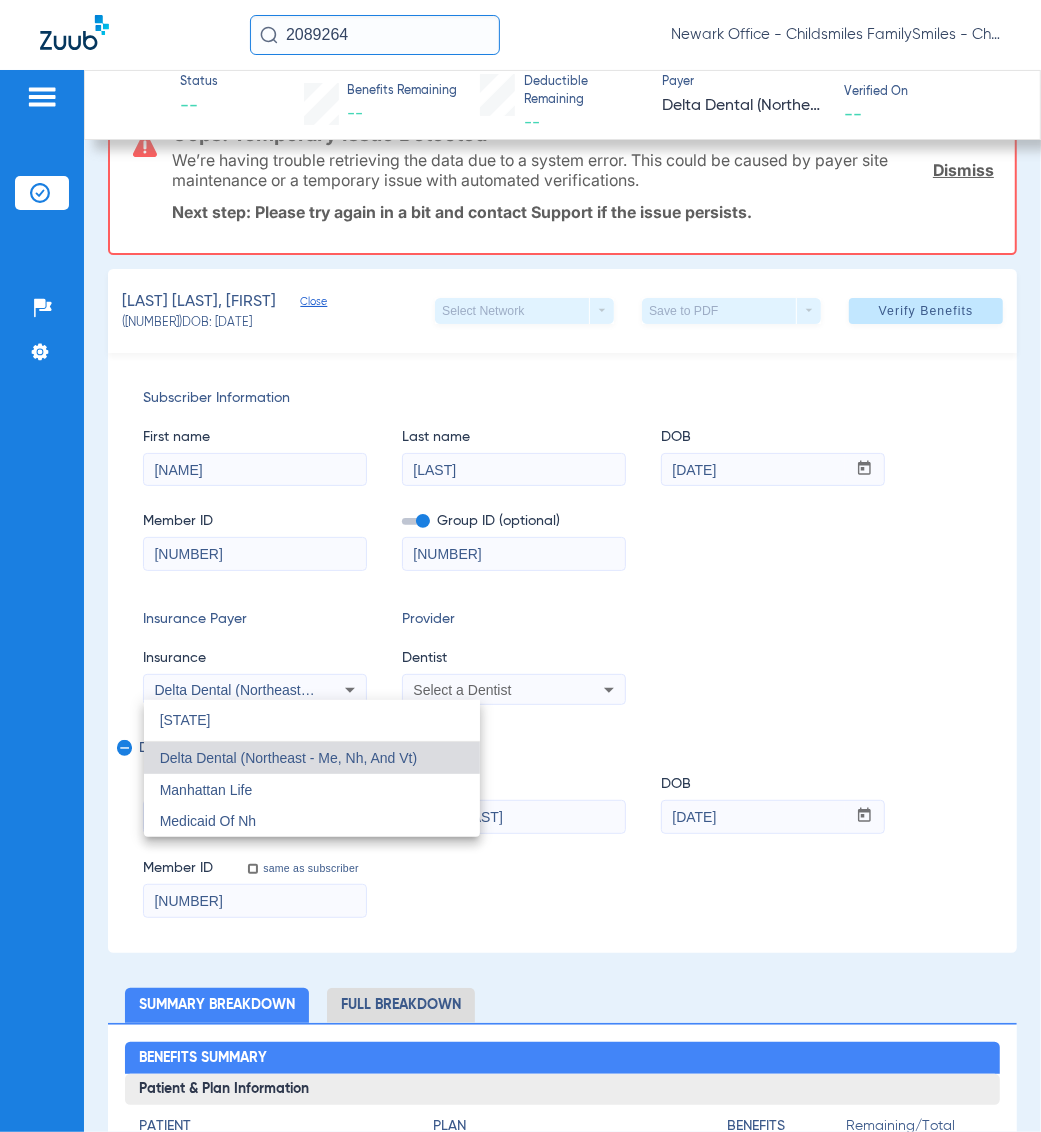 type on "NH" 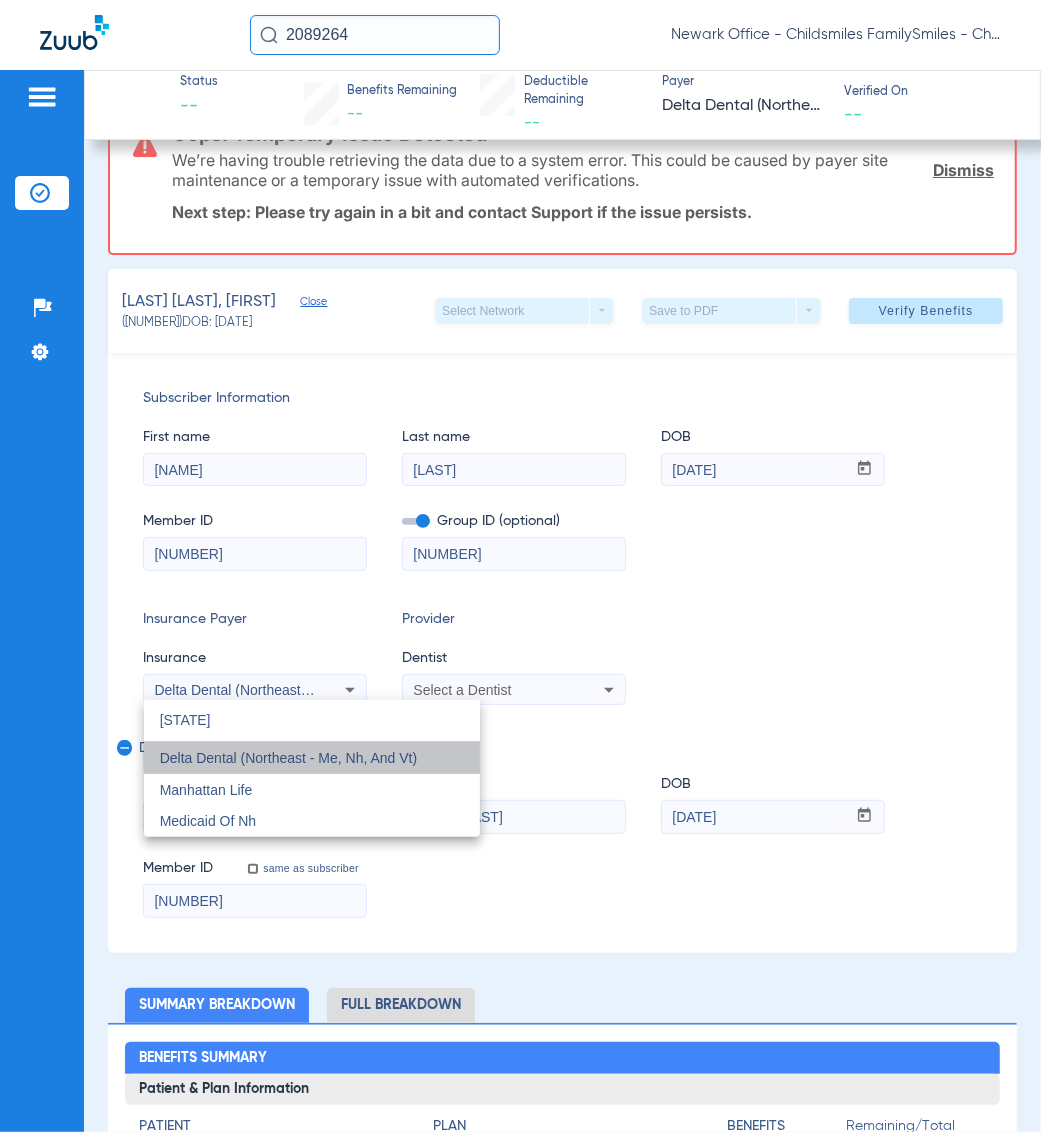 click on "Delta Dental (Northeast - Me, Nh, And Vt)" at bounding box center (289, 758) 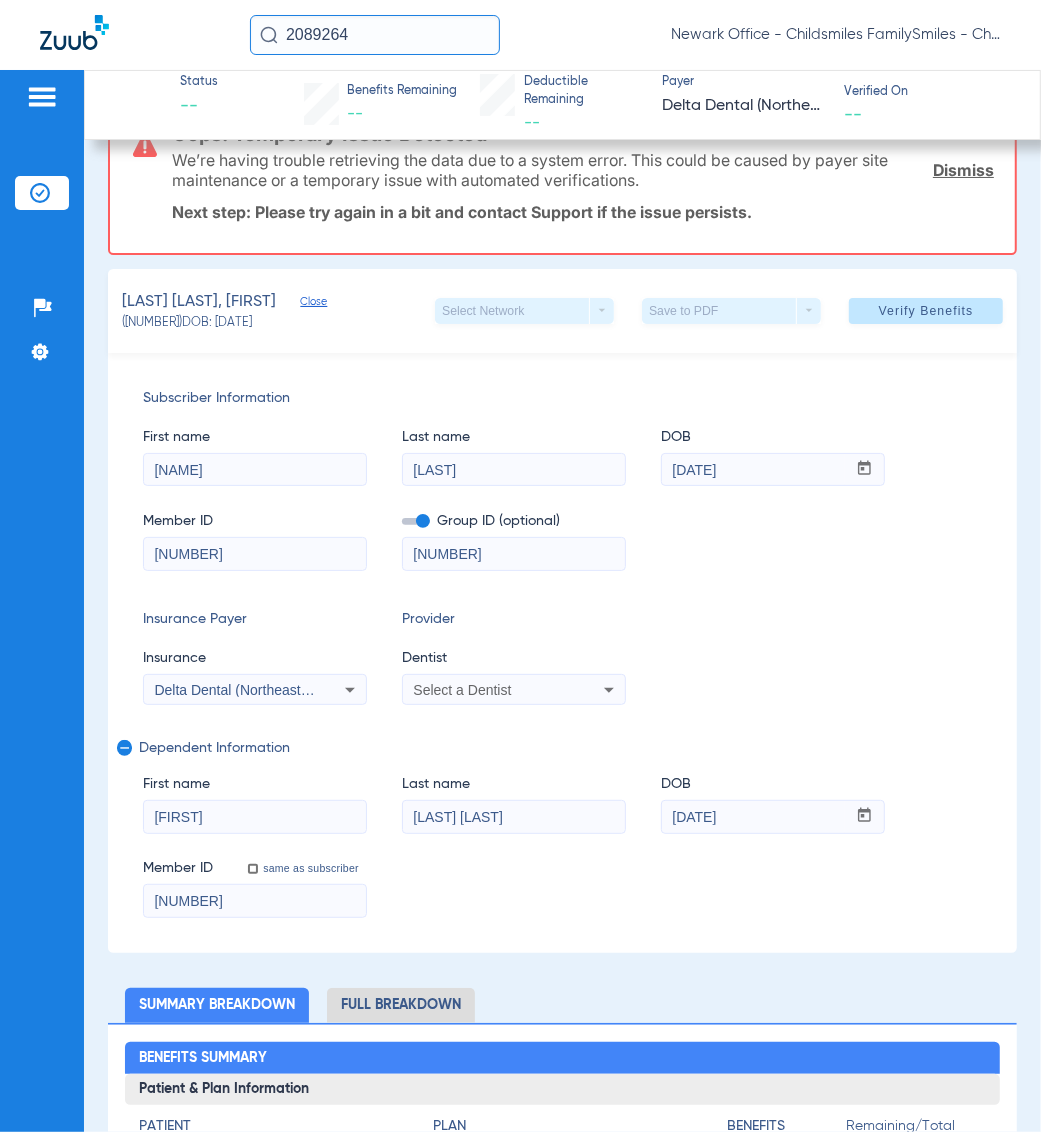 click on "Select a Dentist" at bounding box center [462, 690] 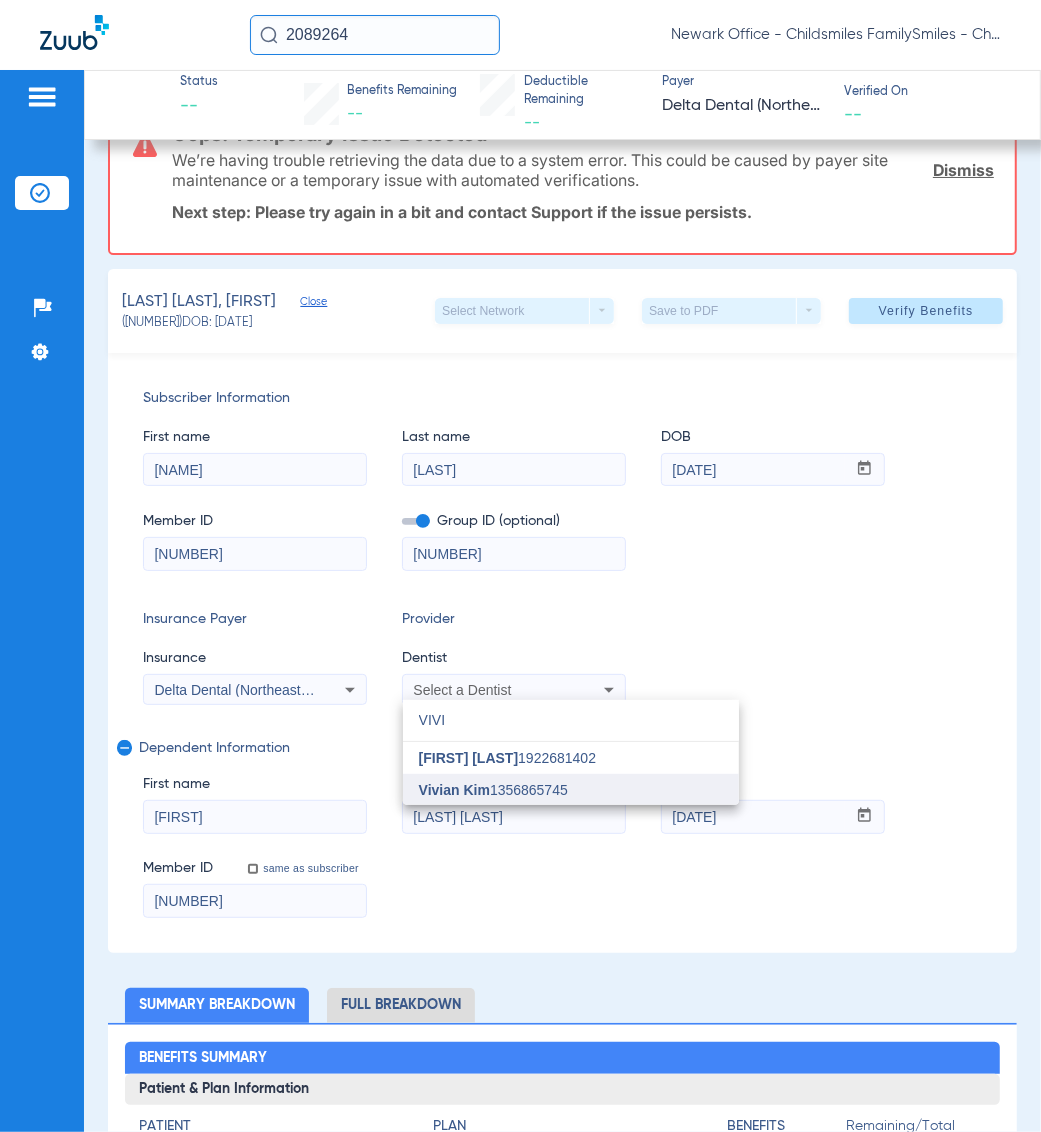 type on "VIVI" 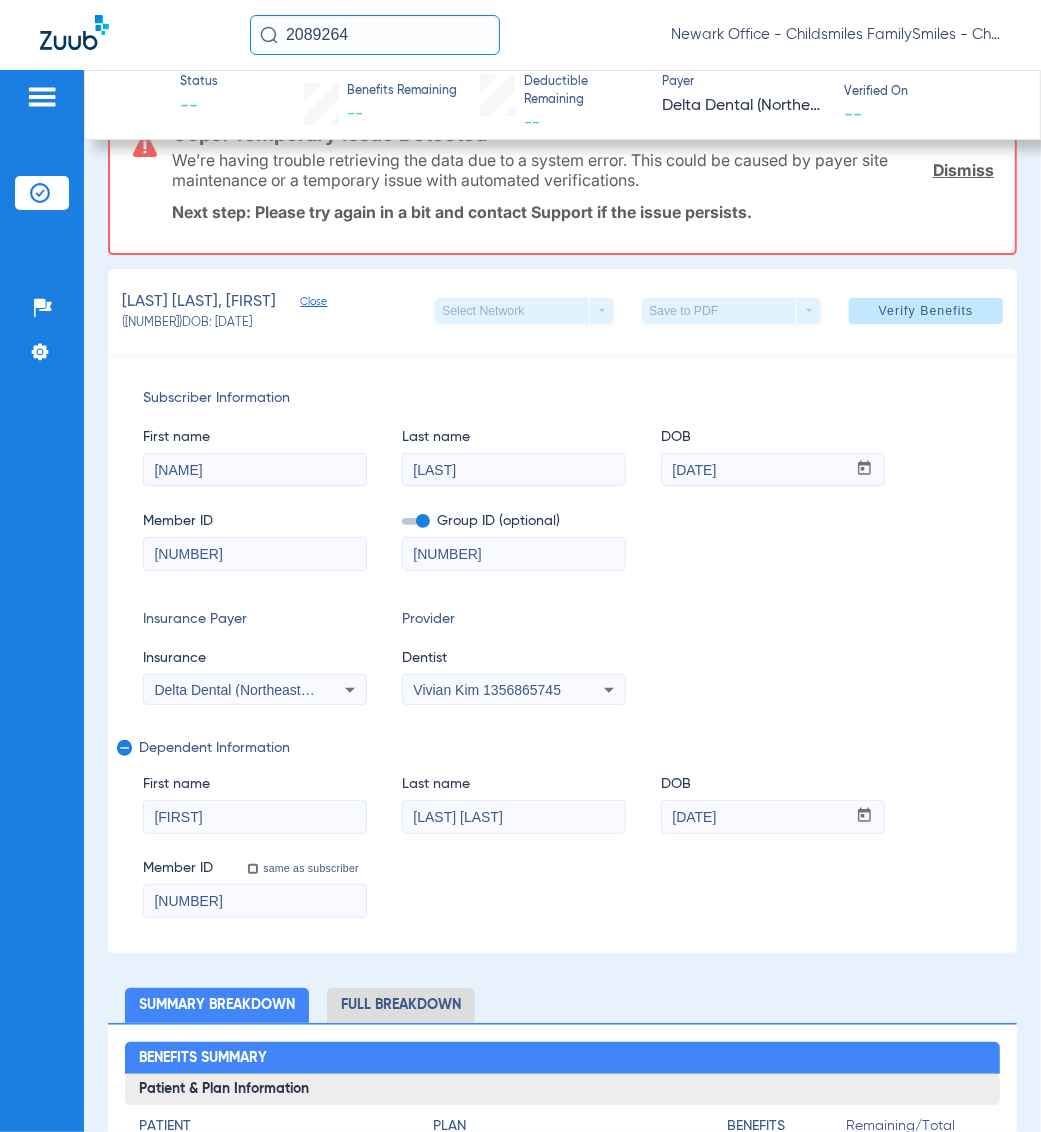 scroll, scrollTop: 567, scrollLeft: 0, axis: vertical 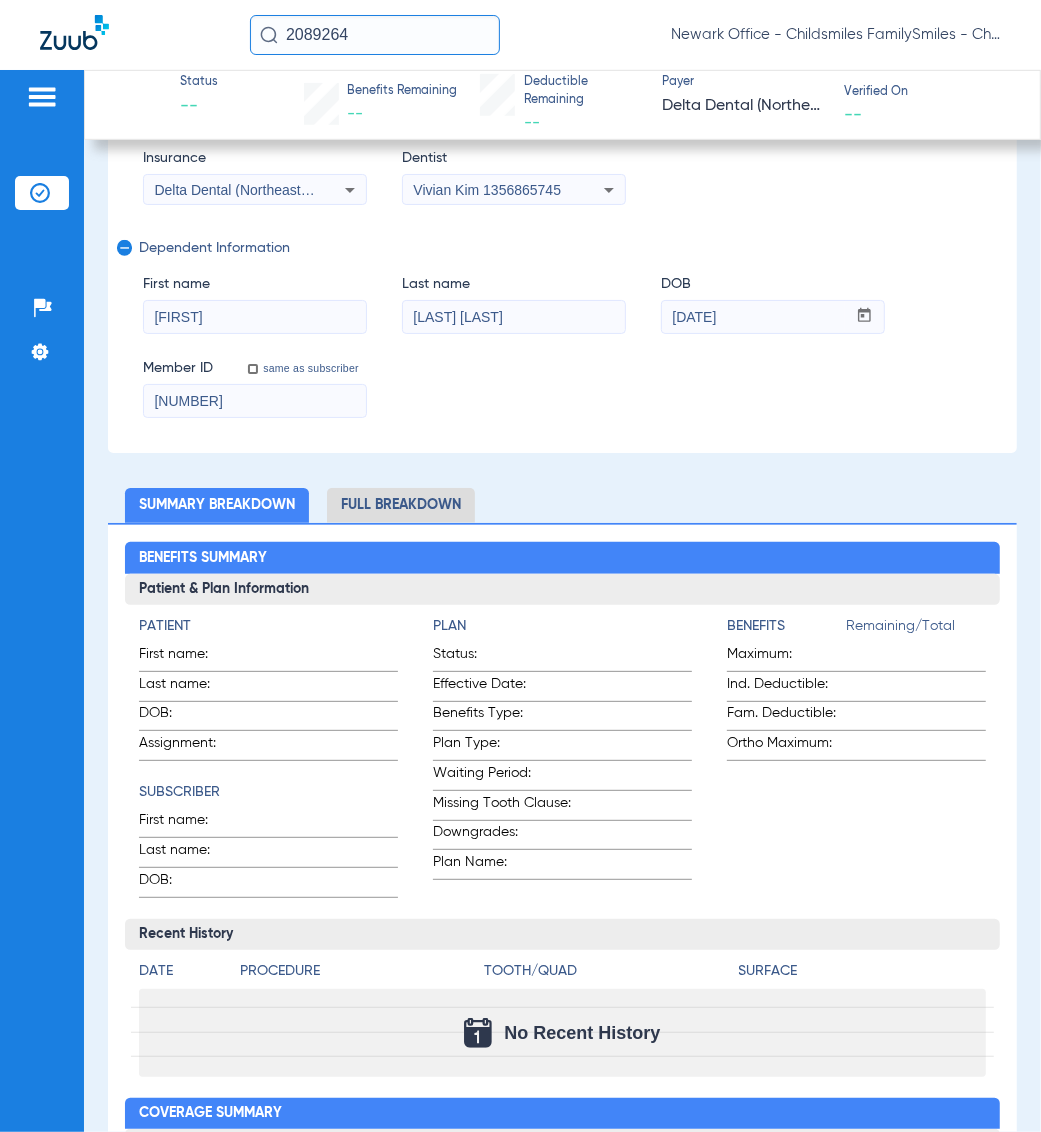 click on "Full Breakdown" 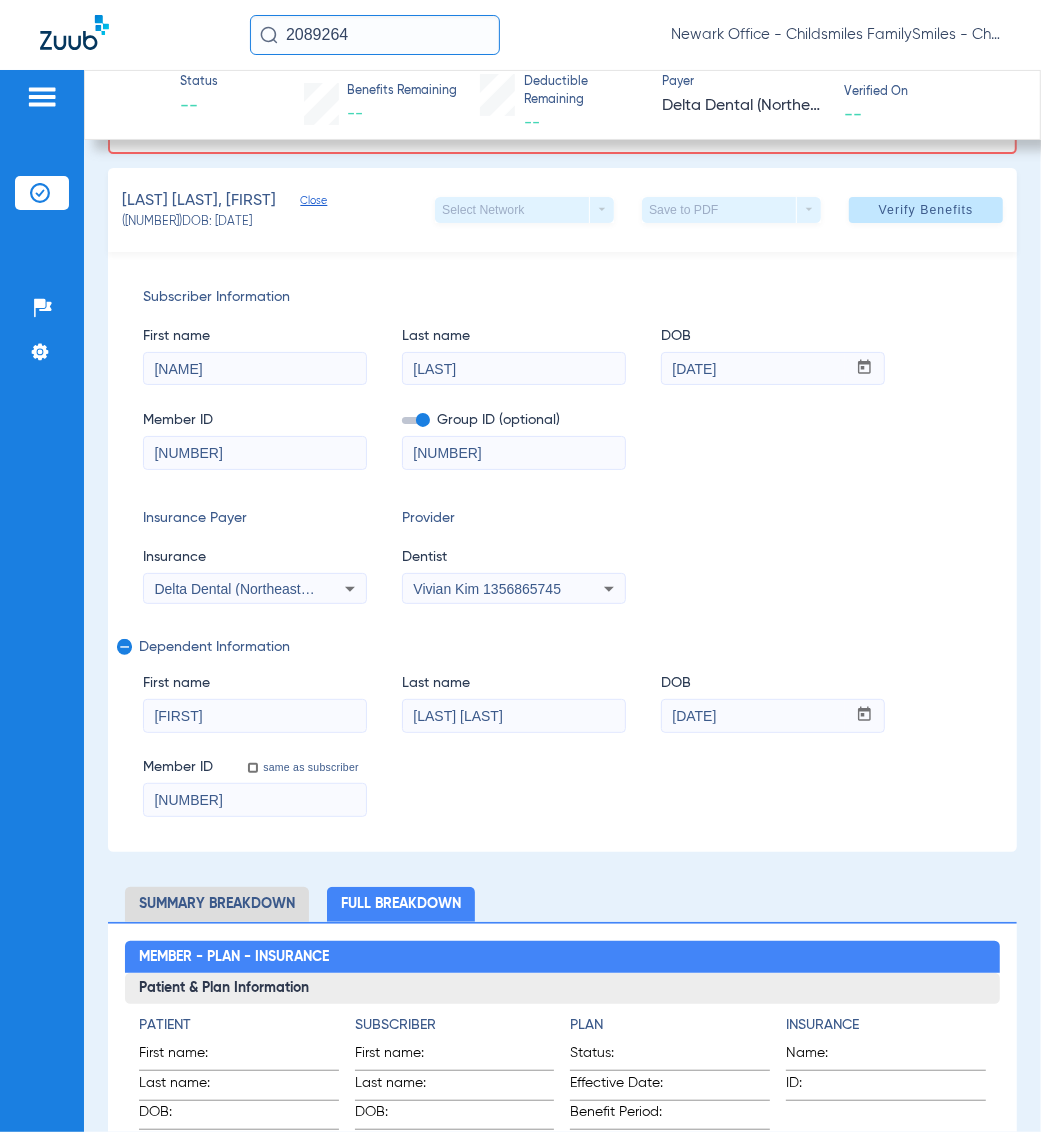 scroll, scrollTop: 67, scrollLeft: 0, axis: vertical 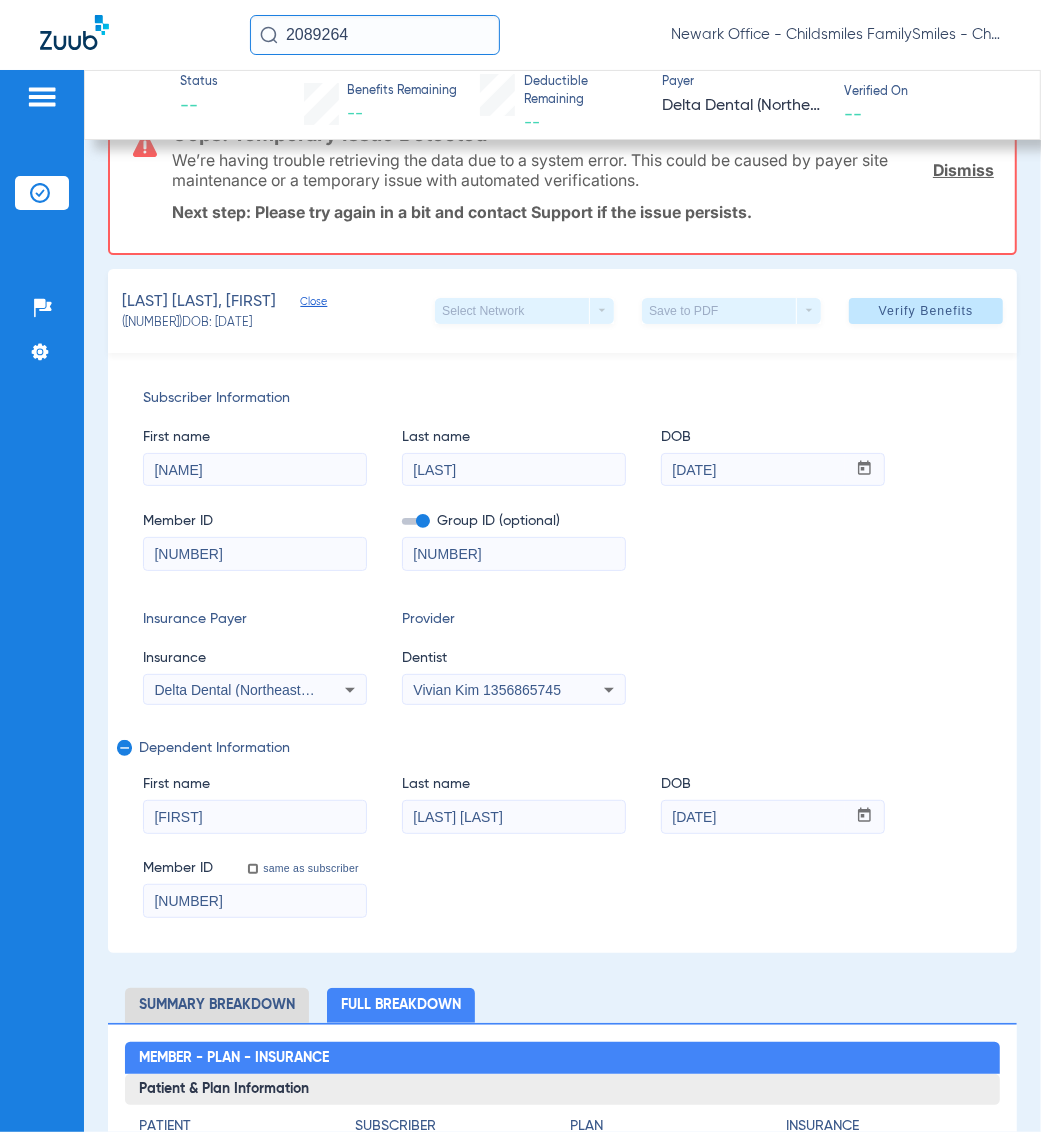 click on "ALCANTARA MCKINNIS" at bounding box center [514, 817] 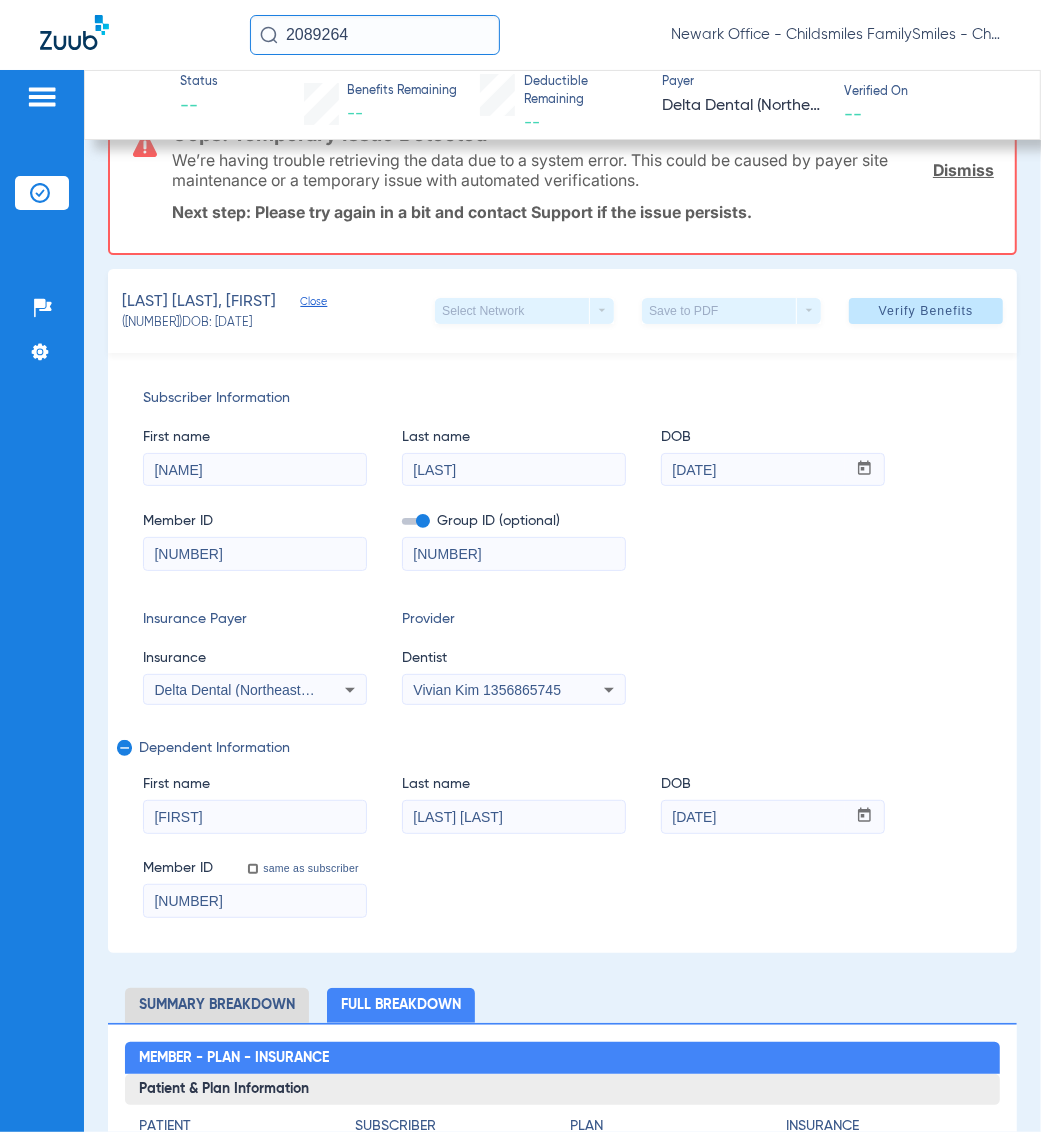 drag, startPoint x: 593, startPoint y: 818, endPoint x: 497, endPoint y: 836, distance: 97.67292 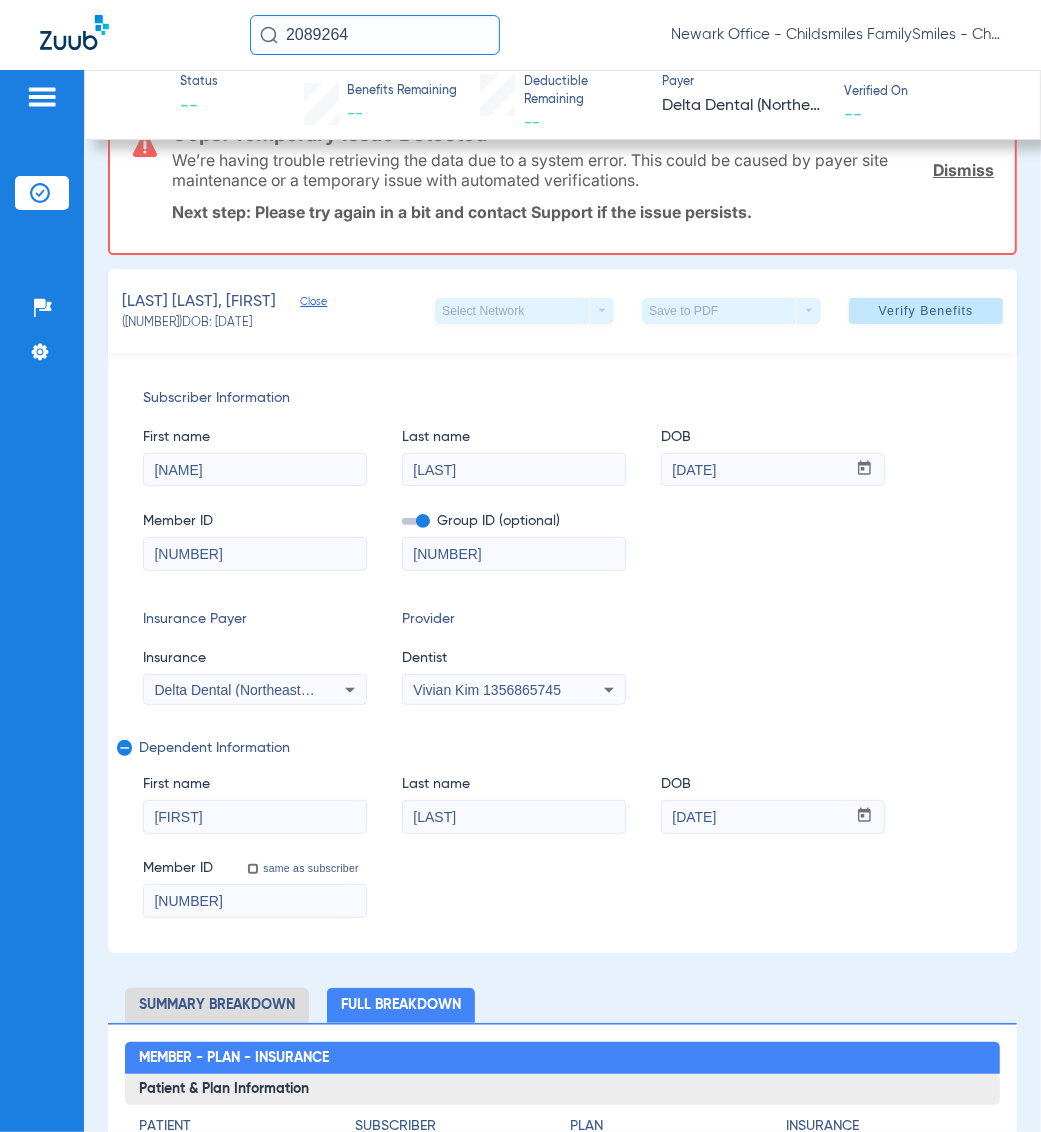 click on "ALCANTARA MCKINNIS, KAYLONI   Close   (2089264)   DOB: 02/19/2019   Select Network  arrow_drop_down  Save to PDF  arrow_drop_down  Verify Benefits" 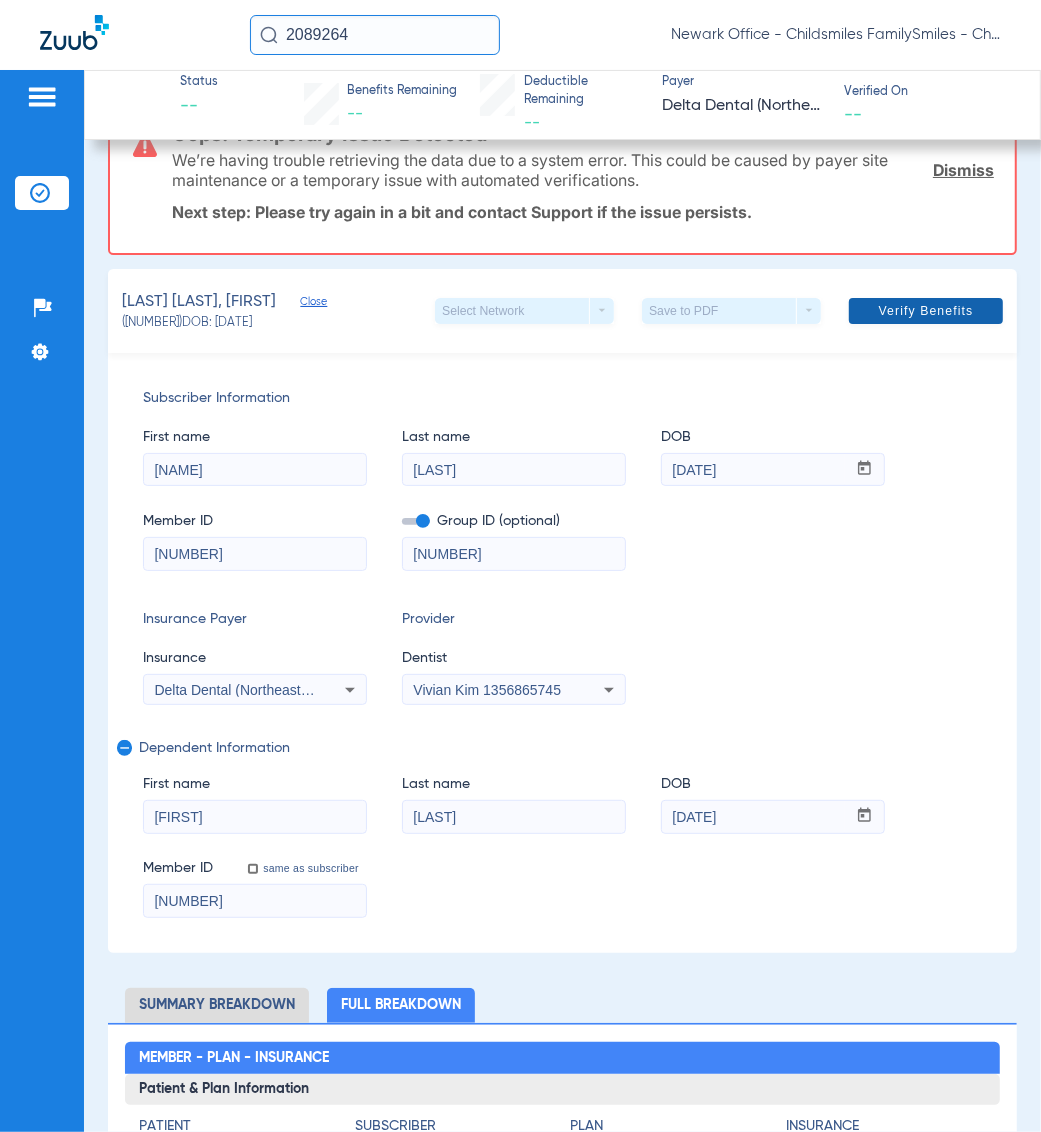 click 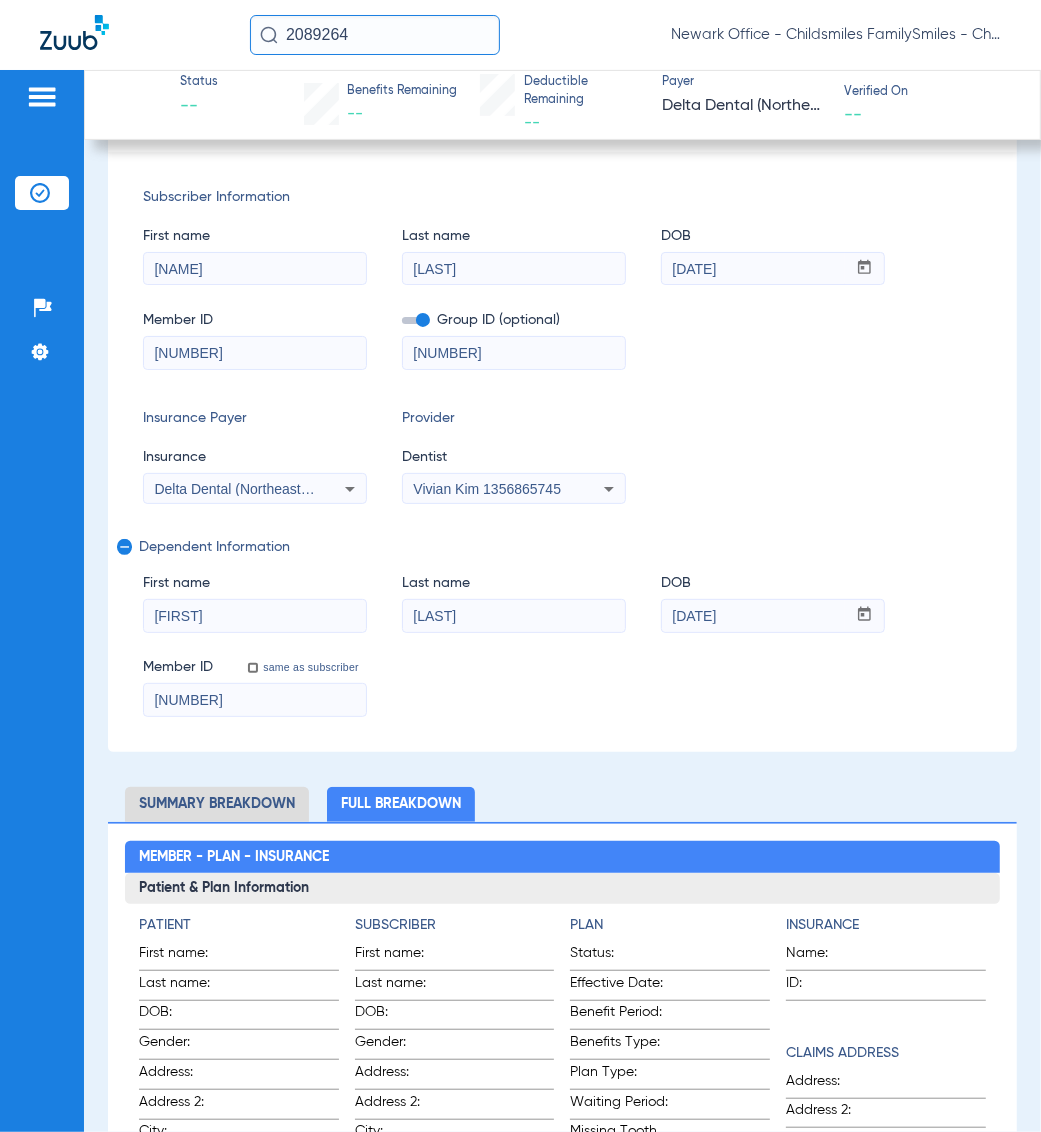 scroll, scrollTop: 125, scrollLeft: 0, axis: vertical 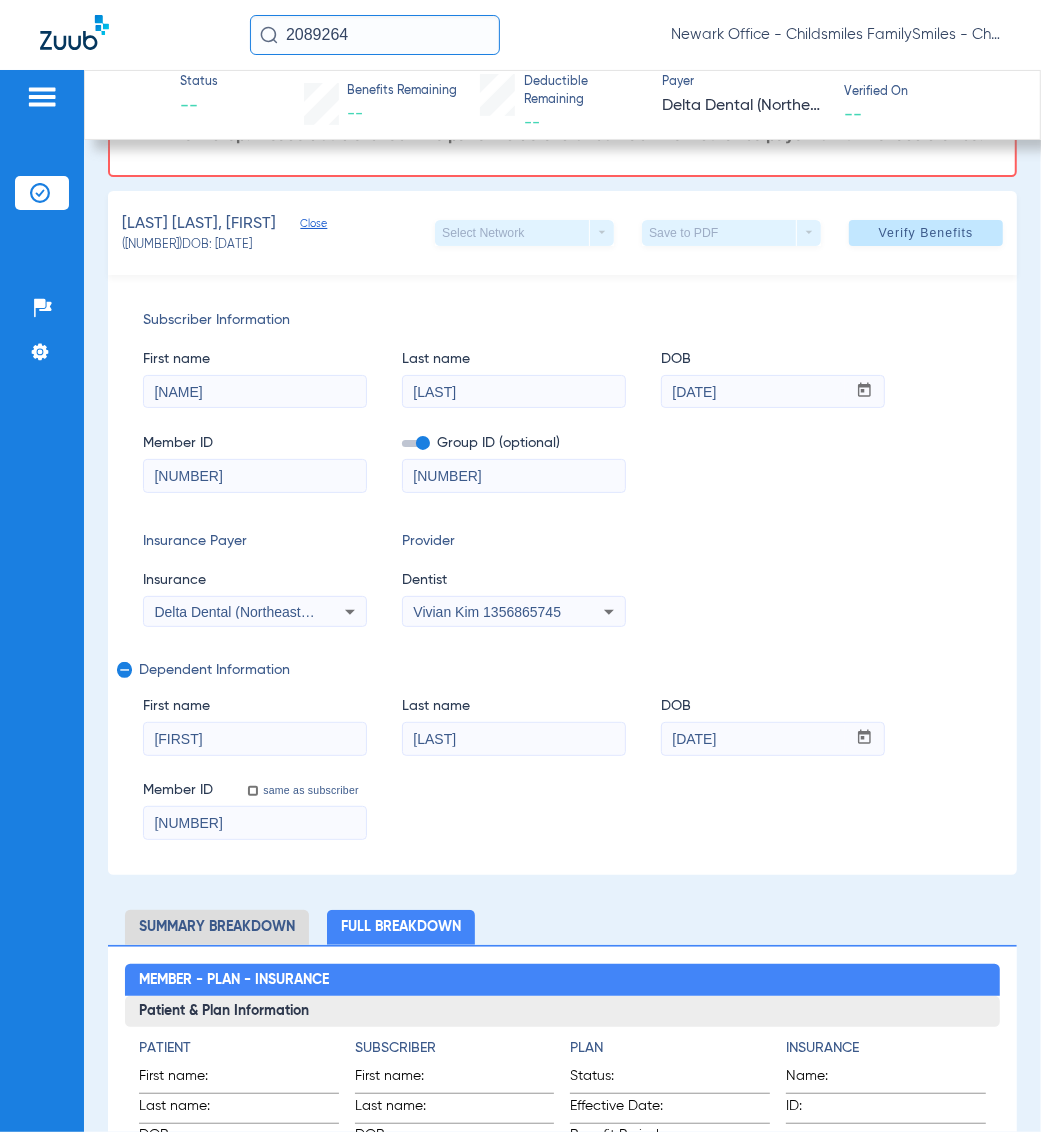 click on "ALCANTARA" at bounding box center (514, 739) 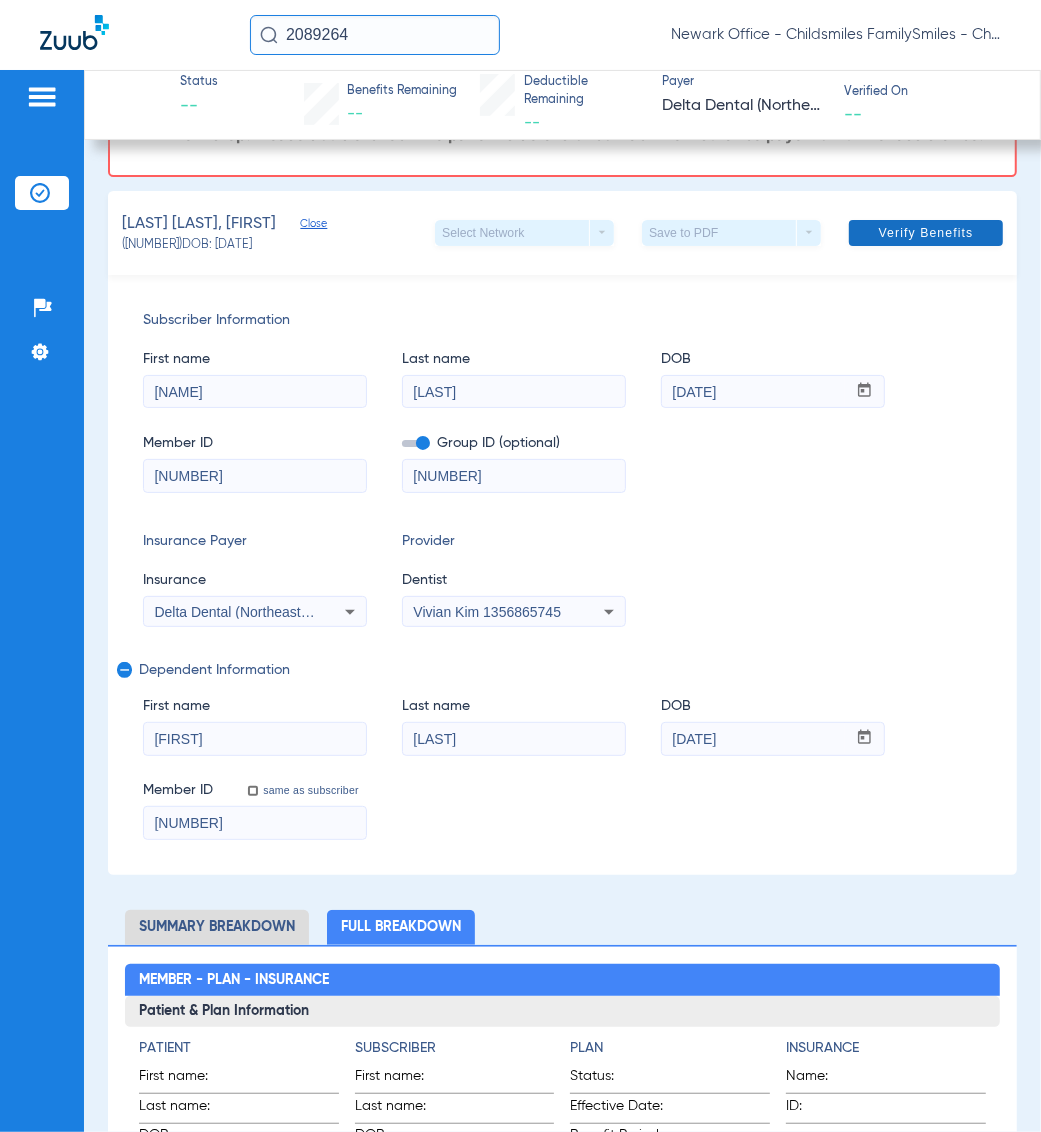type on "ALCANTARA-MCKINNIS" 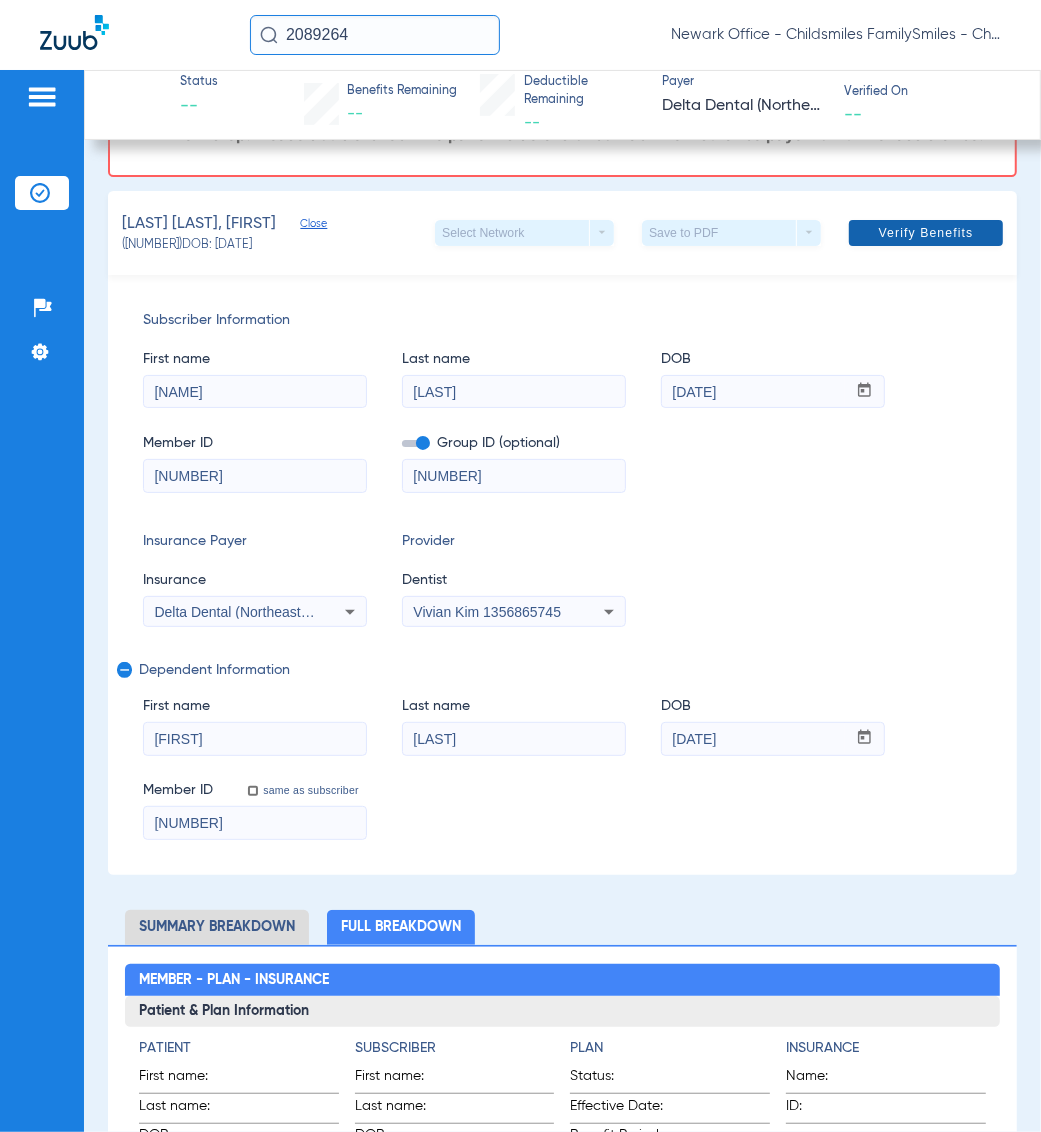 click 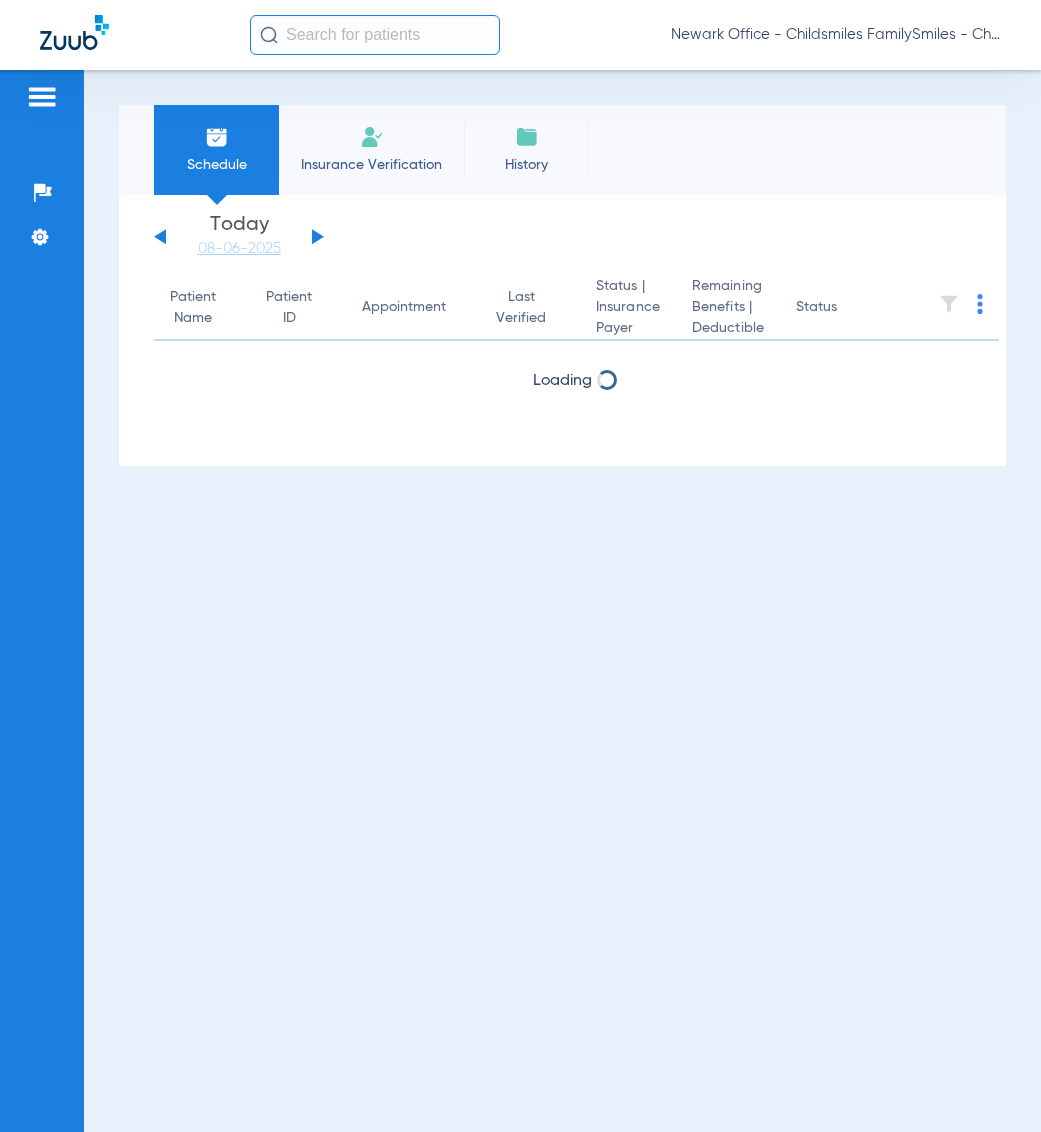 scroll, scrollTop: 0, scrollLeft: 0, axis: both 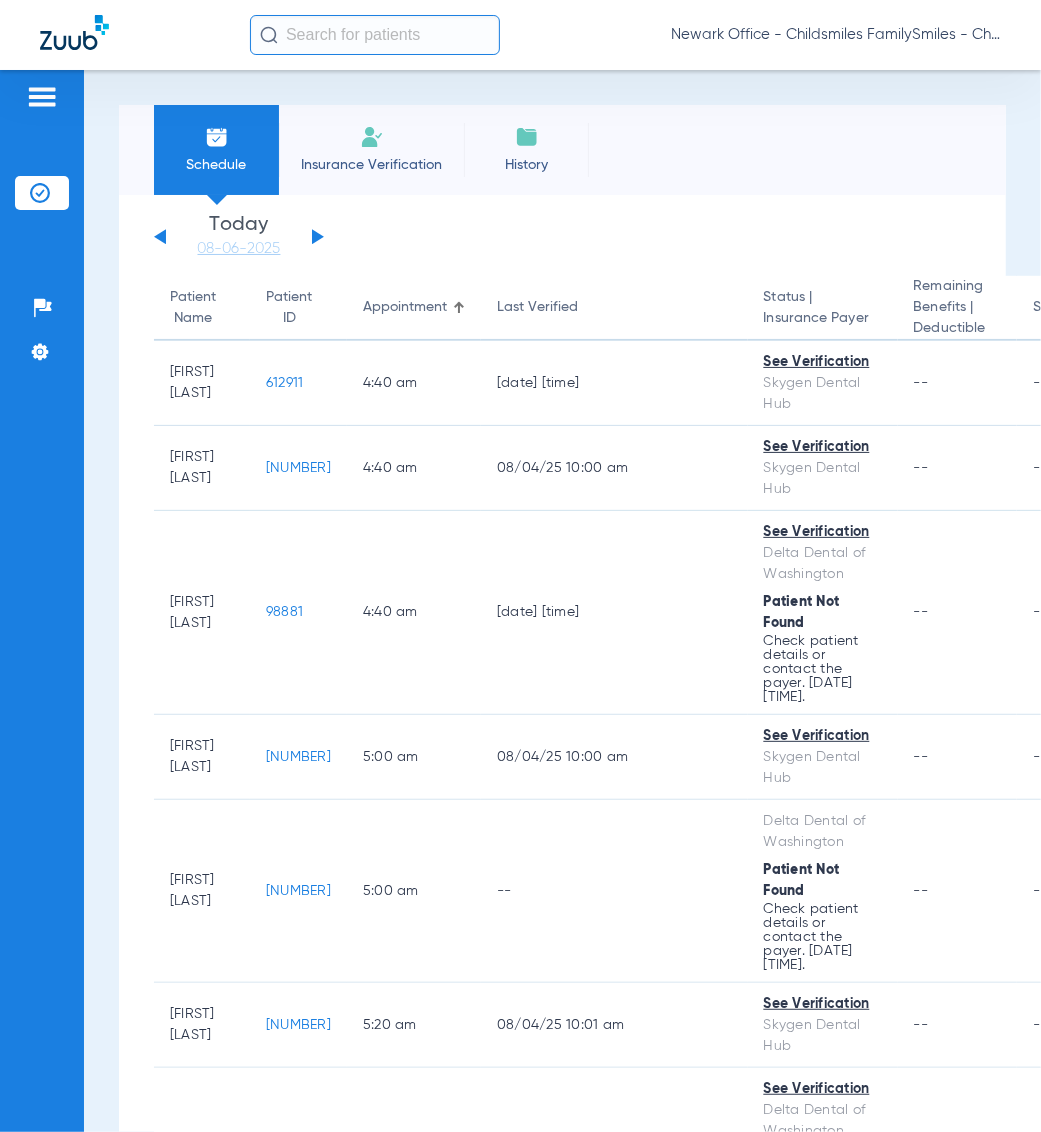 click on "Newark Office - Childsmiles FamilySmiles - ChildSmiles PA - Newark General DBA Abra Dental" 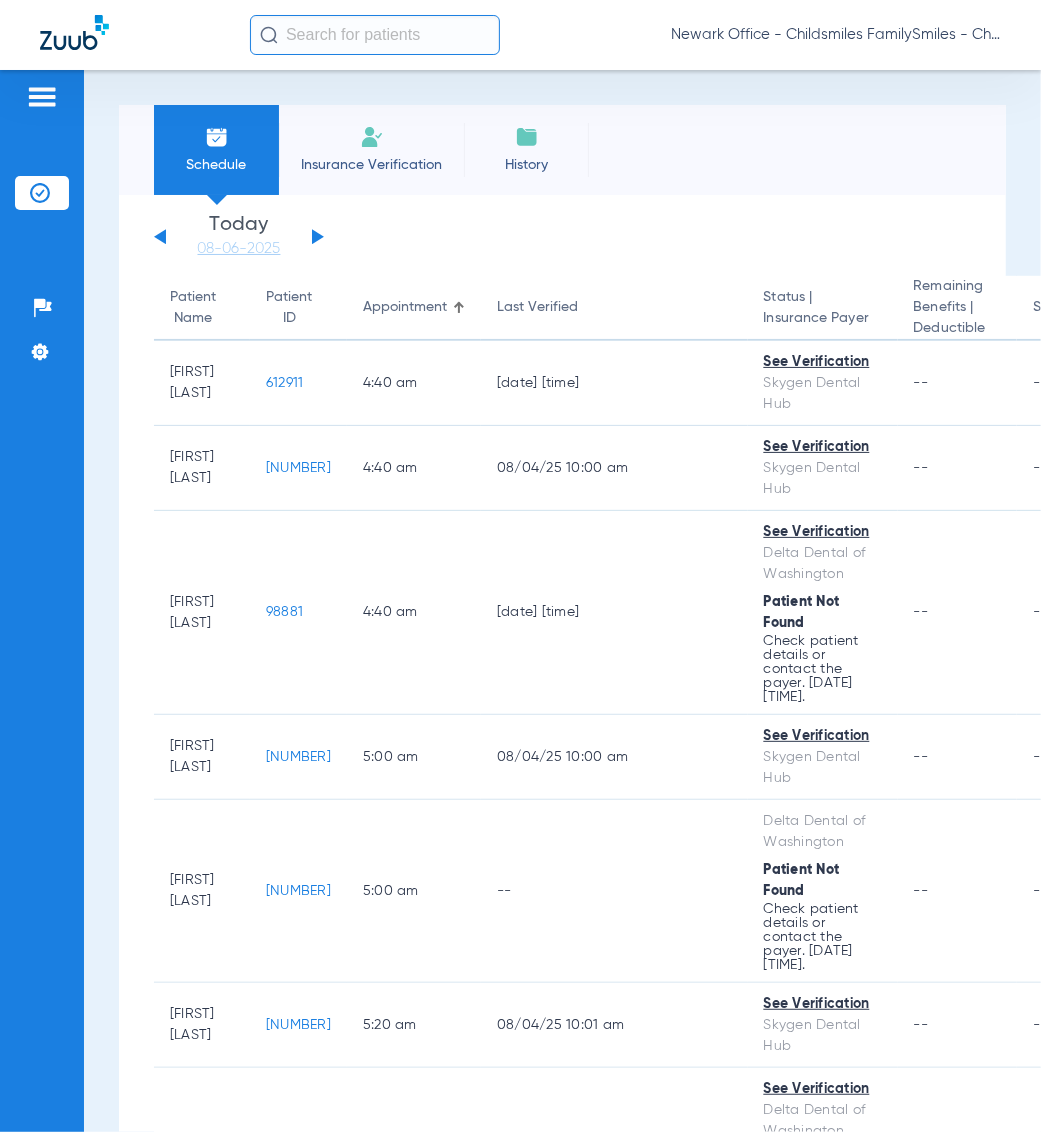 click on "Newark Office - Childsmiles FamilySmiles - ChildSmiles PA - Newark General DBA Abra Dental" 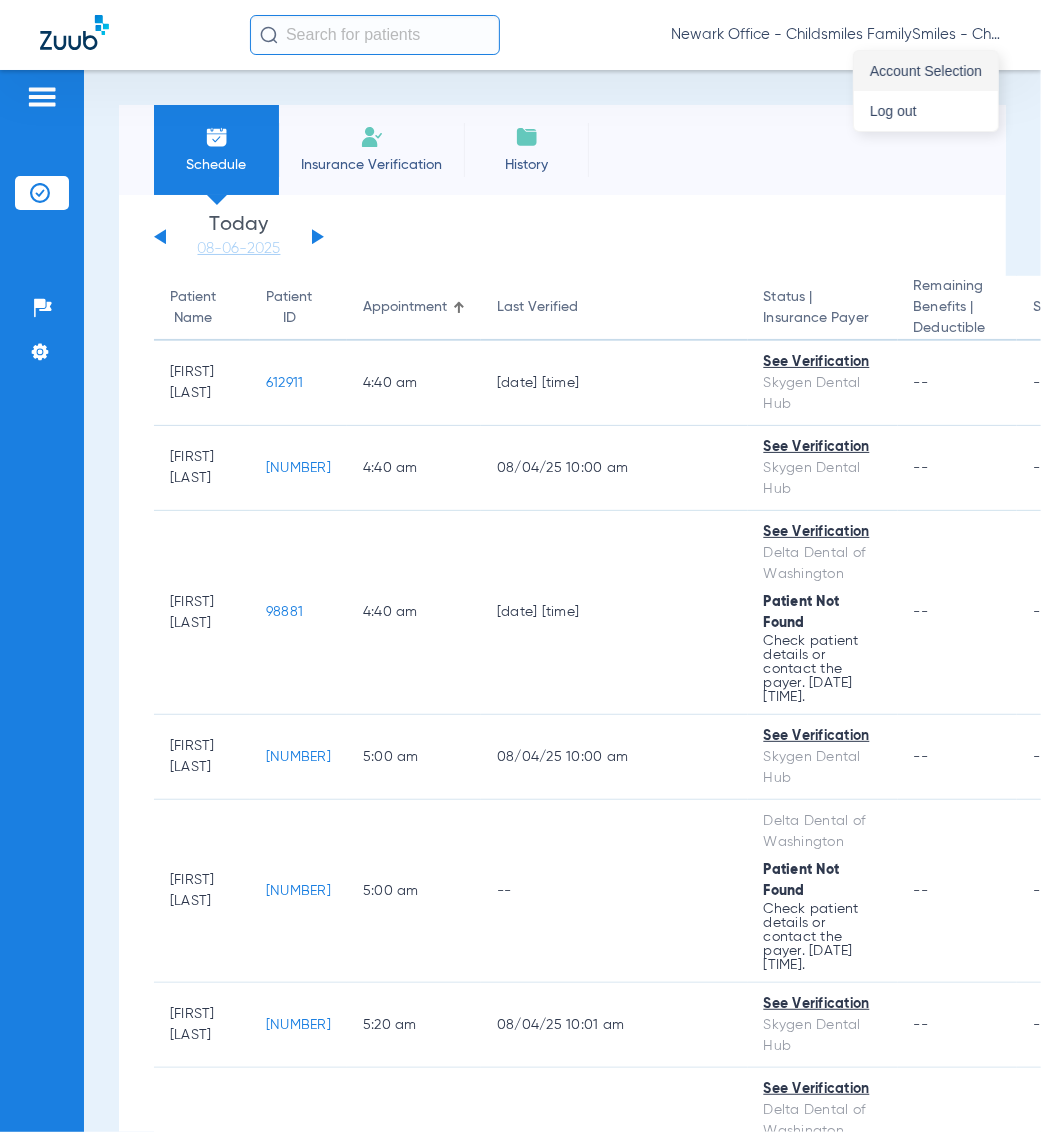 click on "Account Selection" at bounding box center (926, 71) 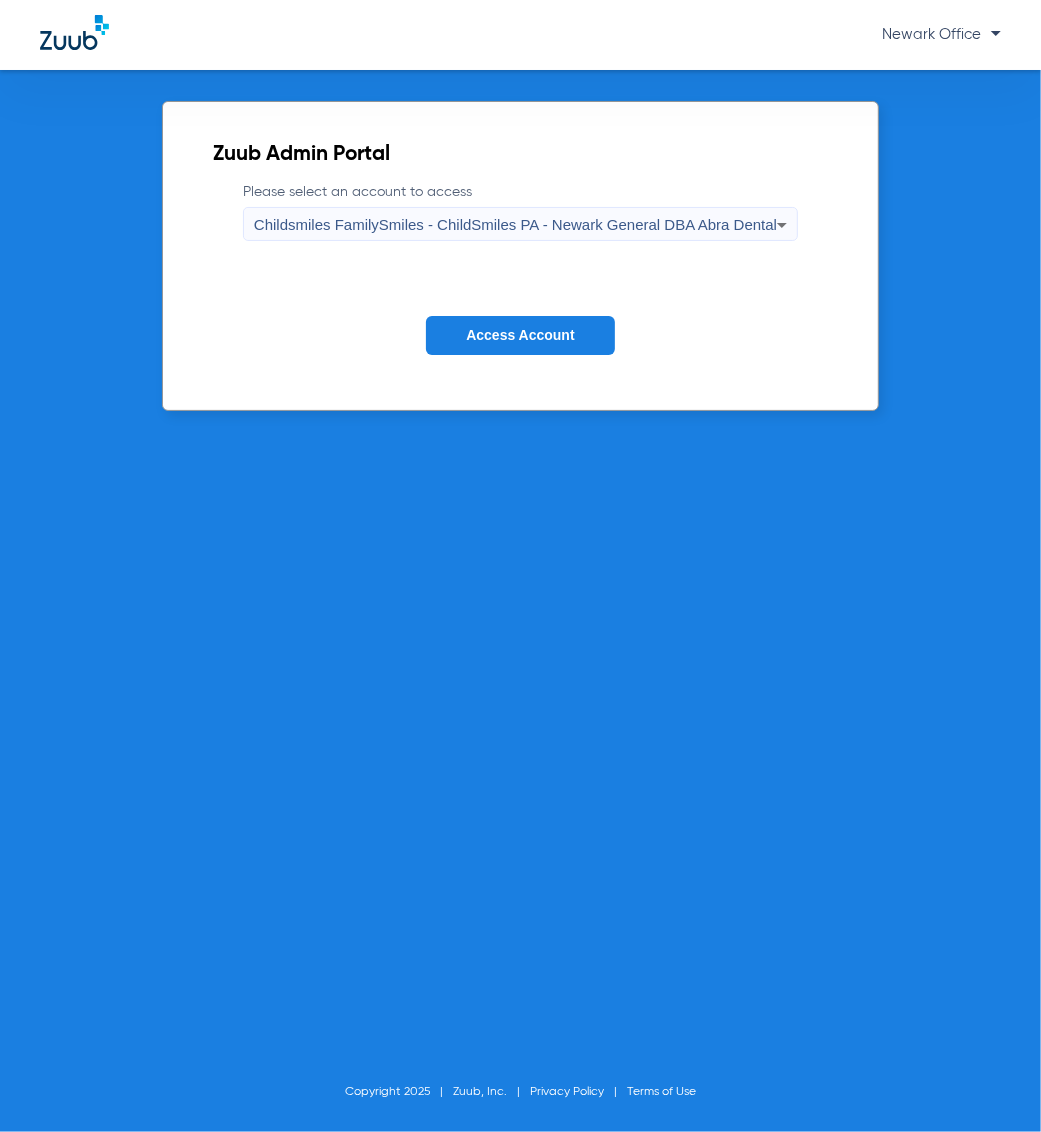 click on "Childsmiles FamilySmiles - ChildSmiles PA - Newark General DBA Abra Dental" at bounding box center (515, 225) 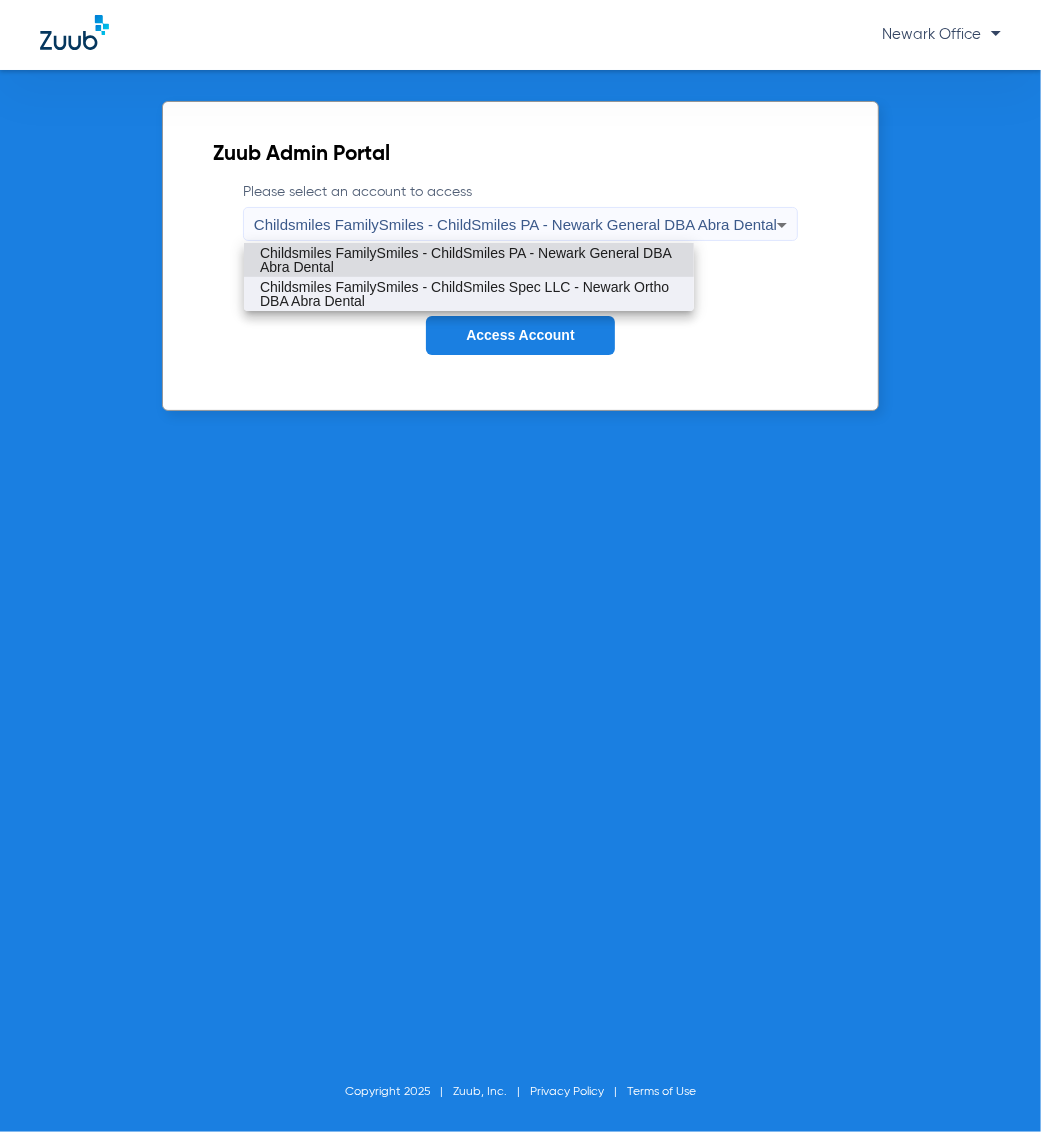 click on "Childsmiles FamilySmiles - ChildSmiles Spec LLC - Newark Ortho DBA Abra Dental" at bounding box center (469, 294) 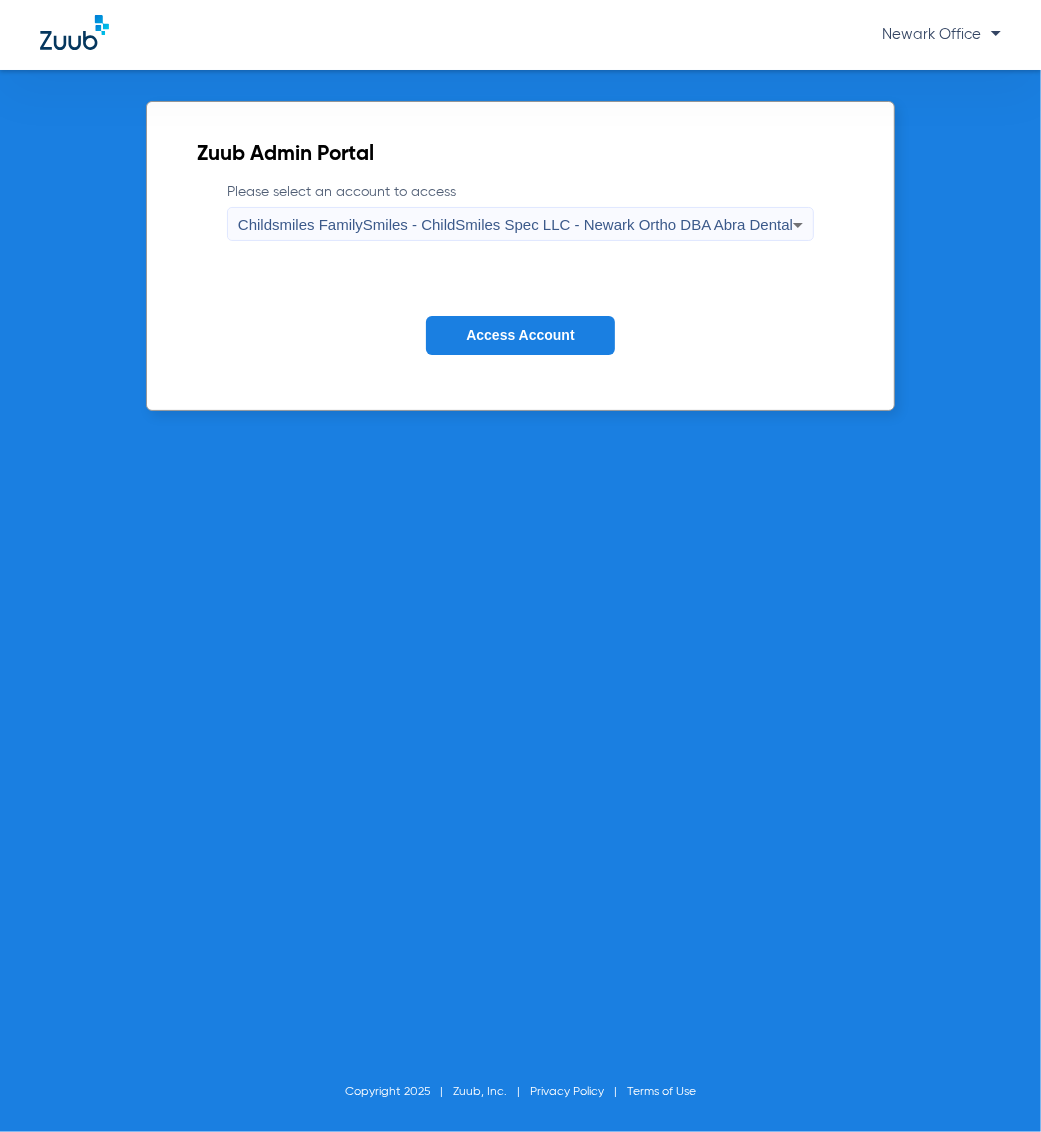 click on "Access Account" 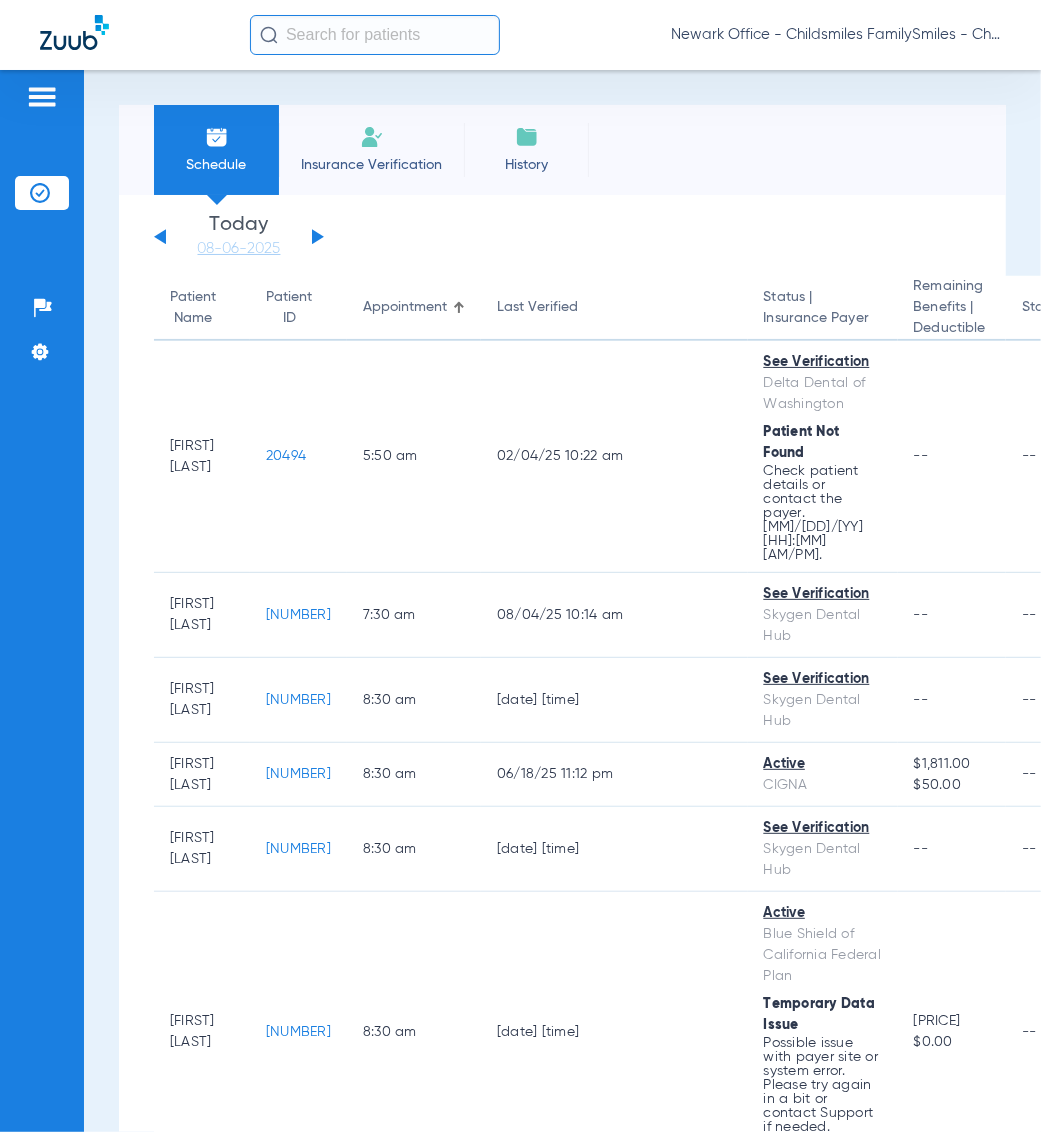 click 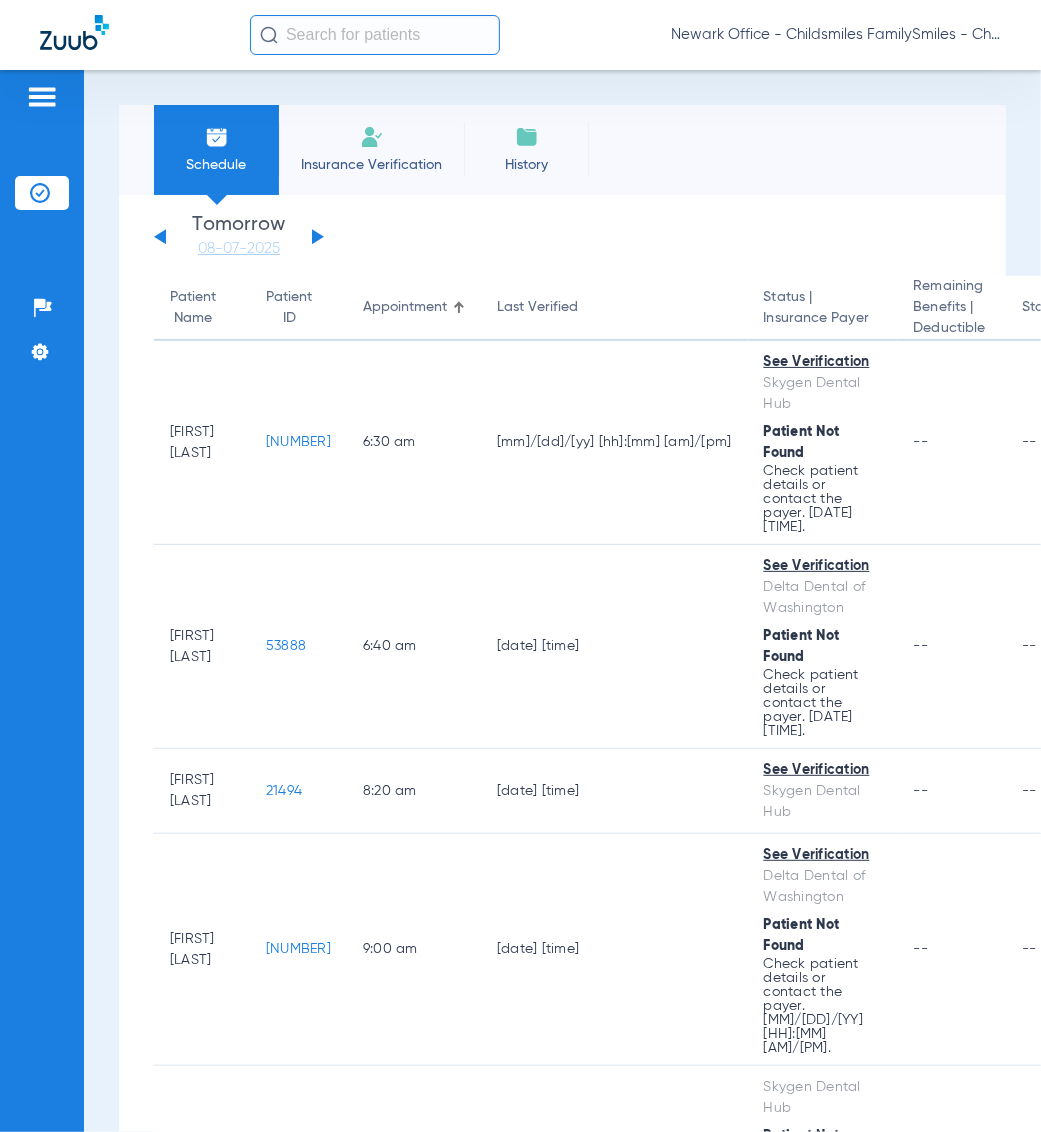 click 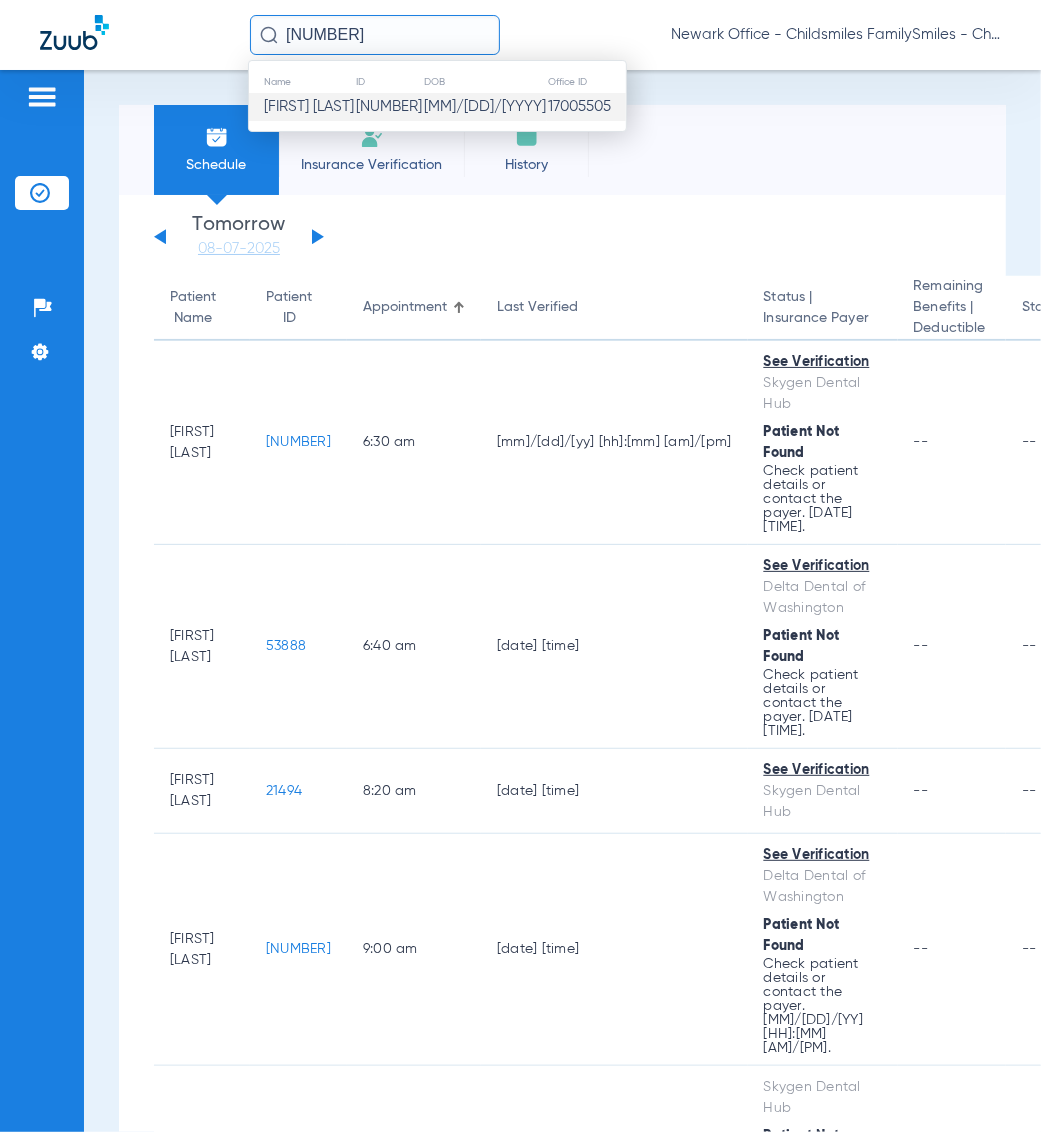 click on "[FIRST] [LAST]" 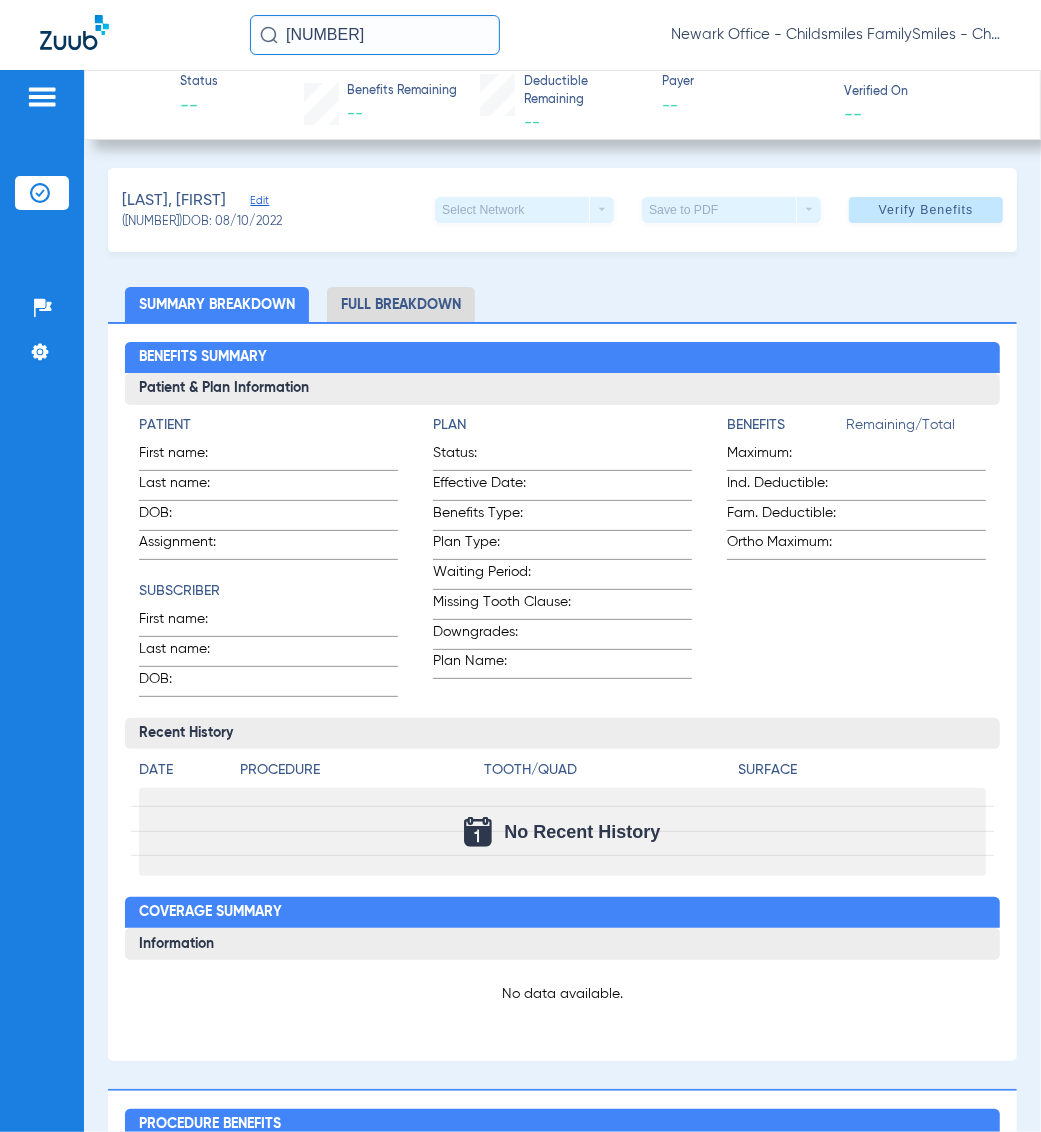 click on "Edit" 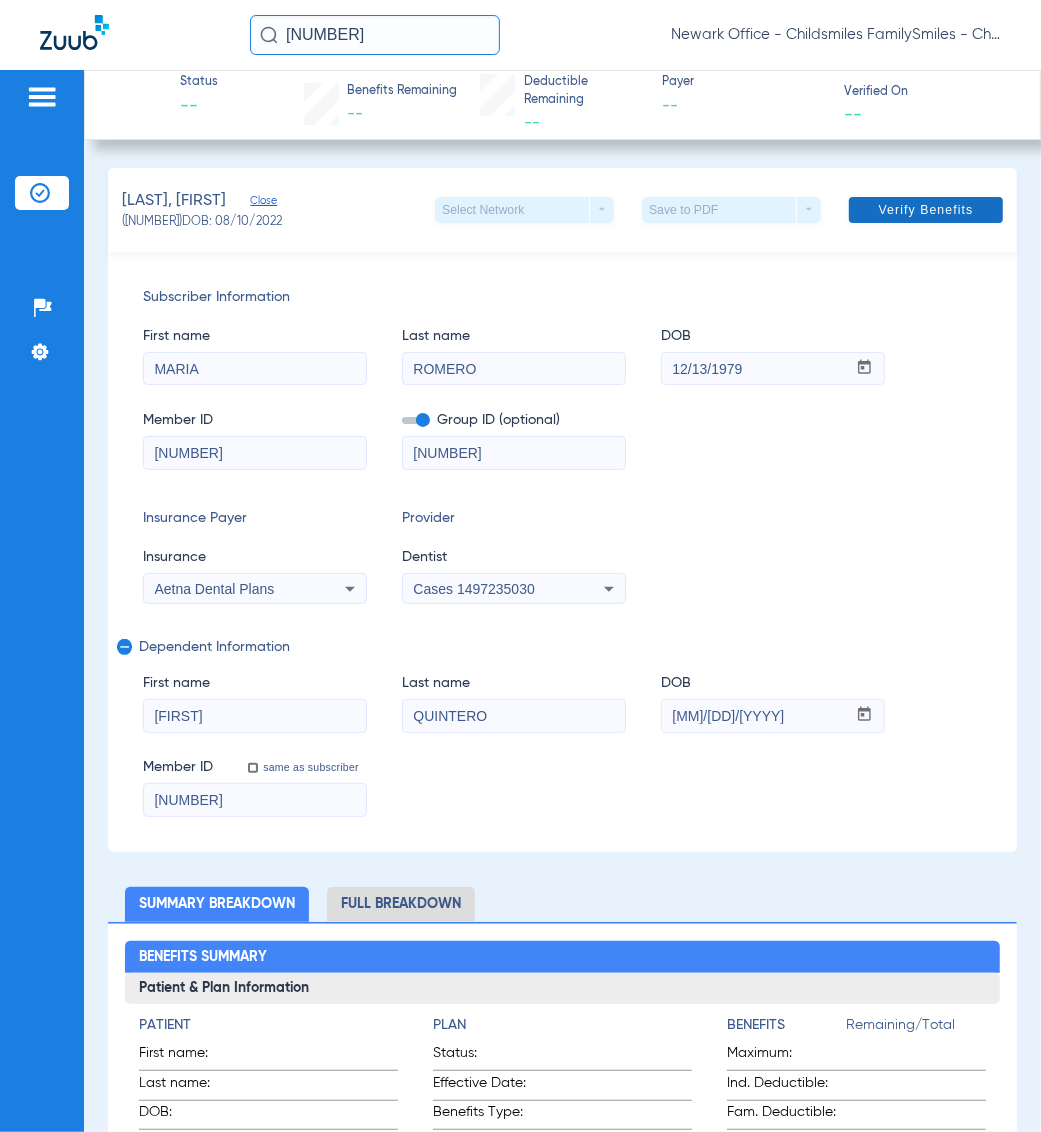 click on "Verify Benefits" 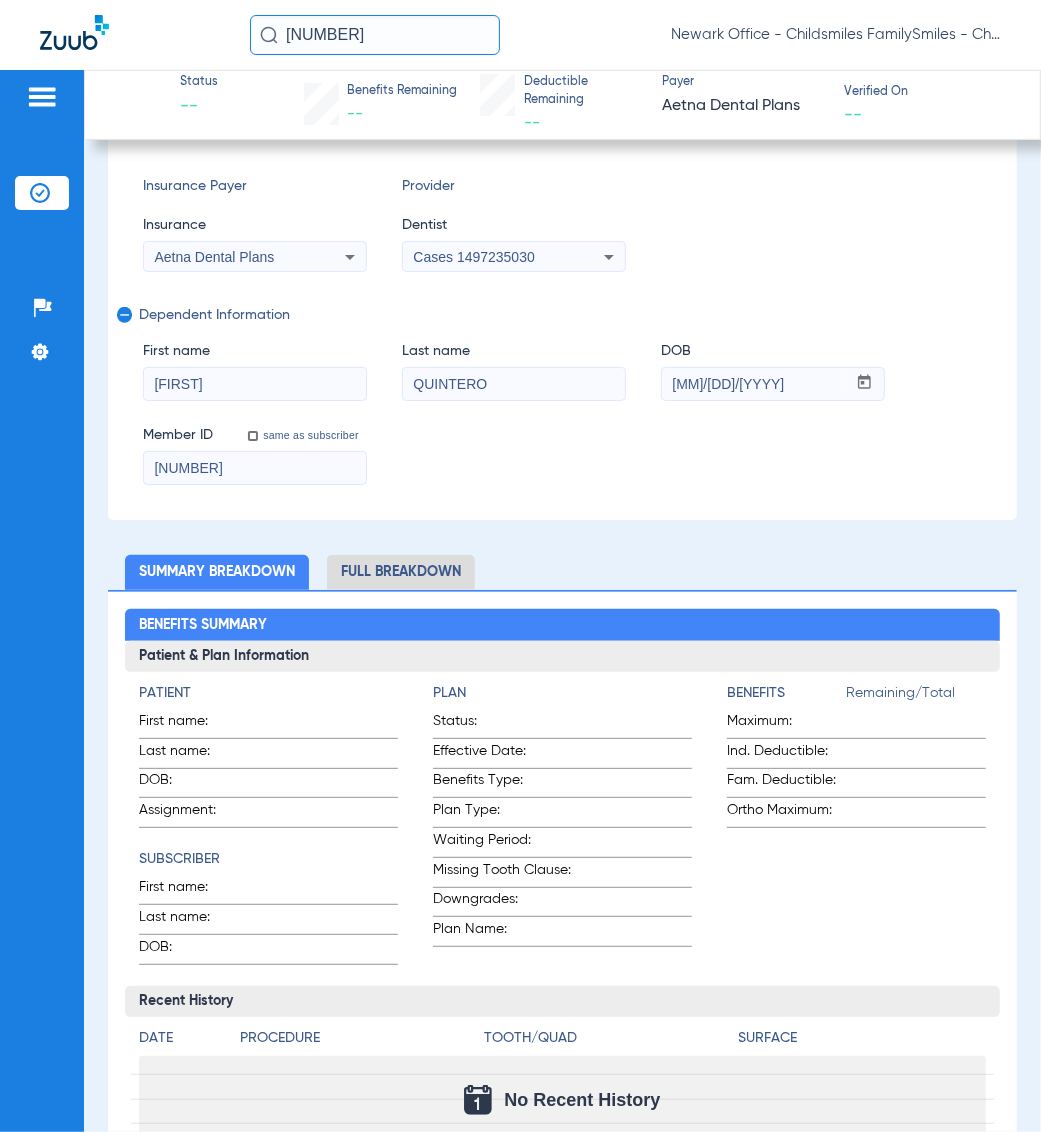 scroll, scrollTop: 125, scrollLeft: 0, axis: vertical 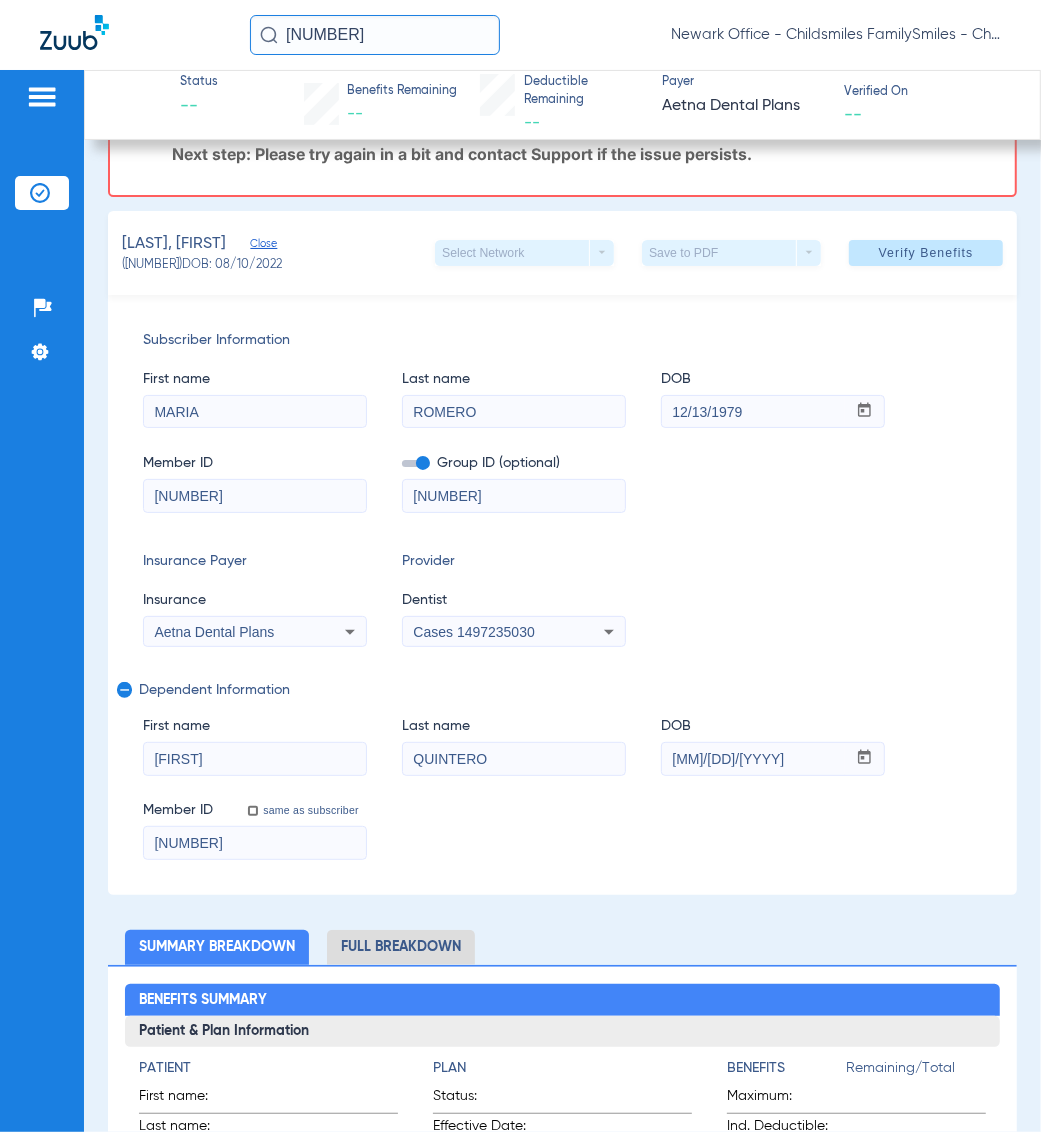 click on "[NUMBER]" 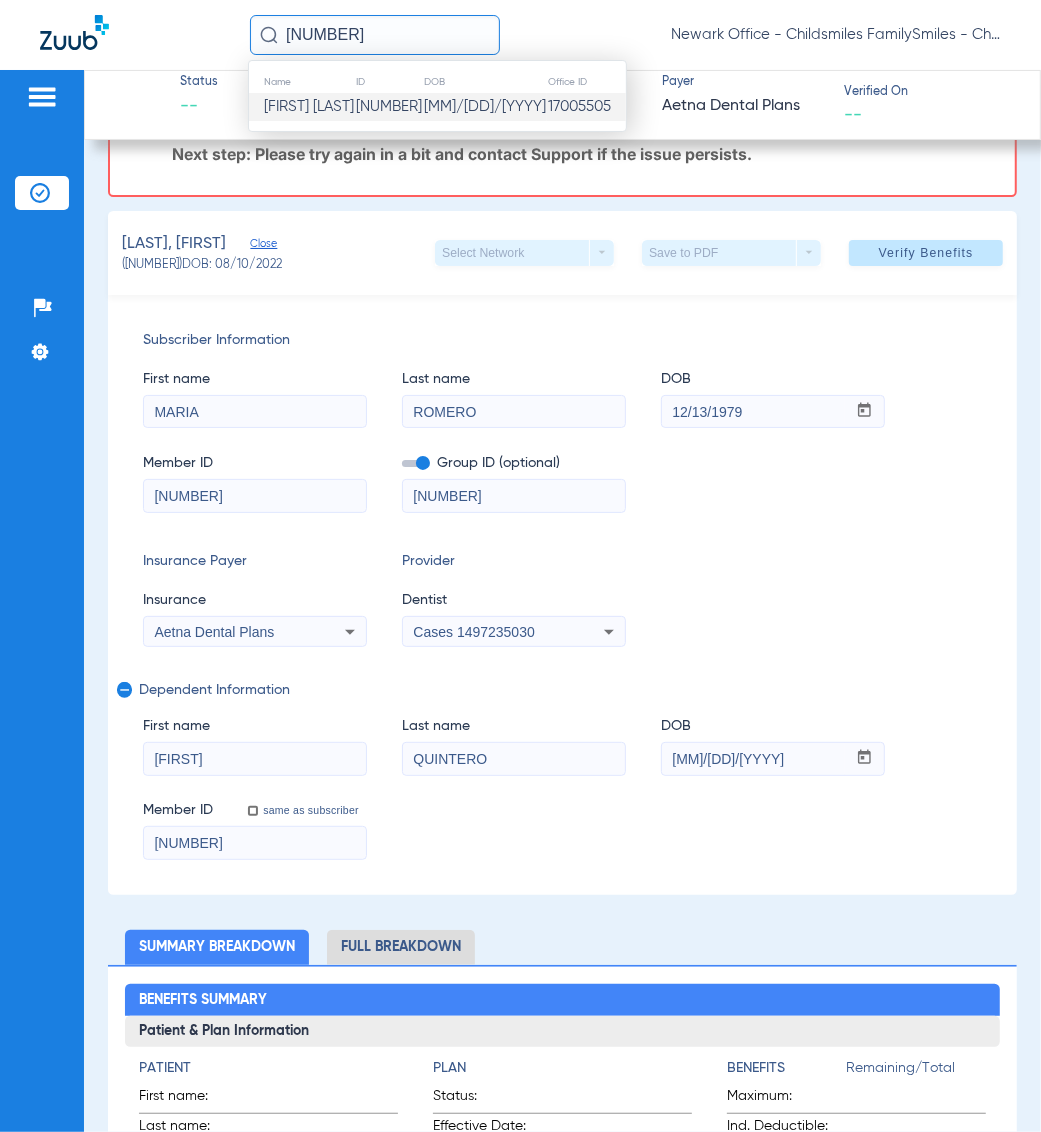 paste on "307441" 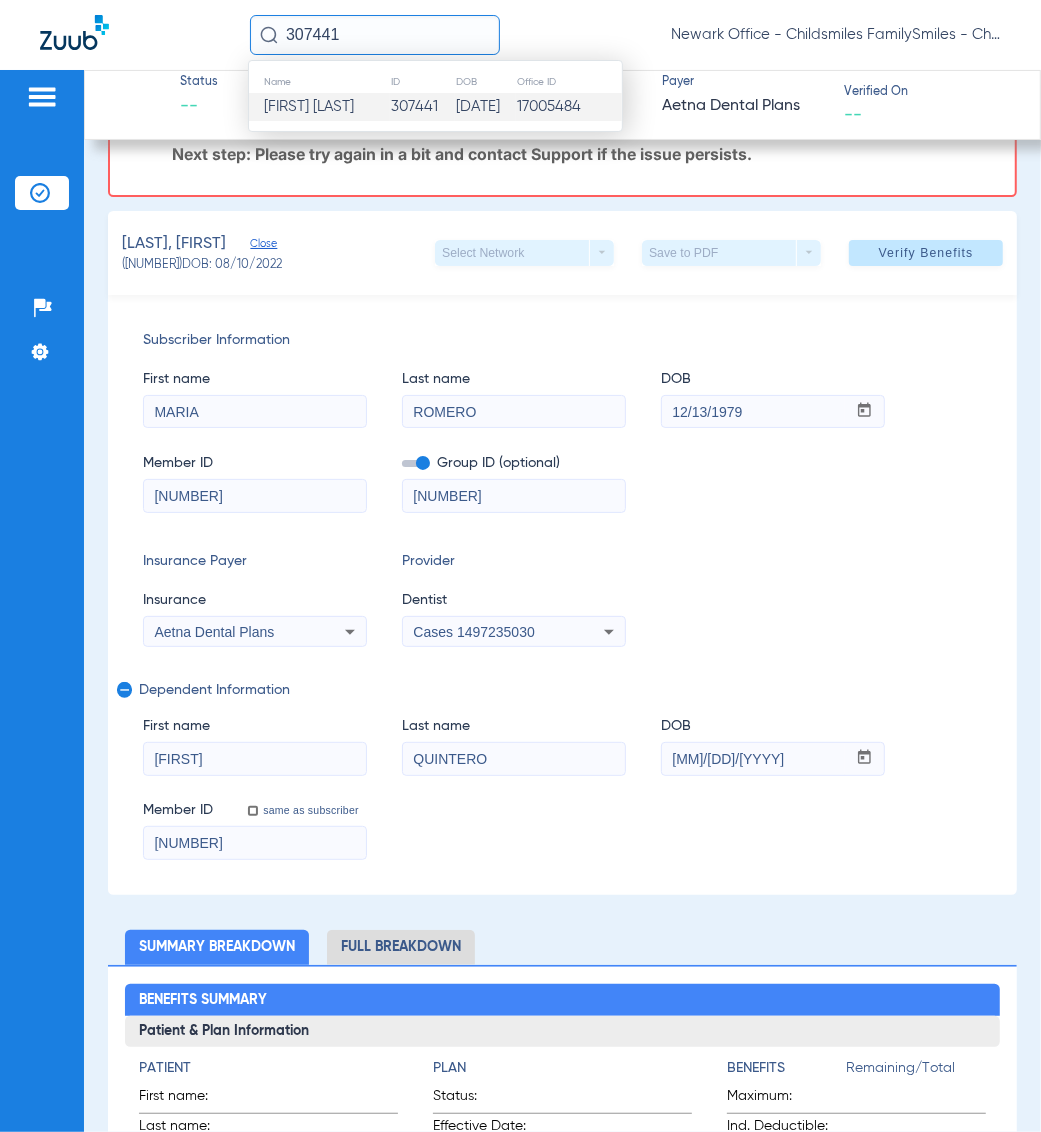 type on "307441" 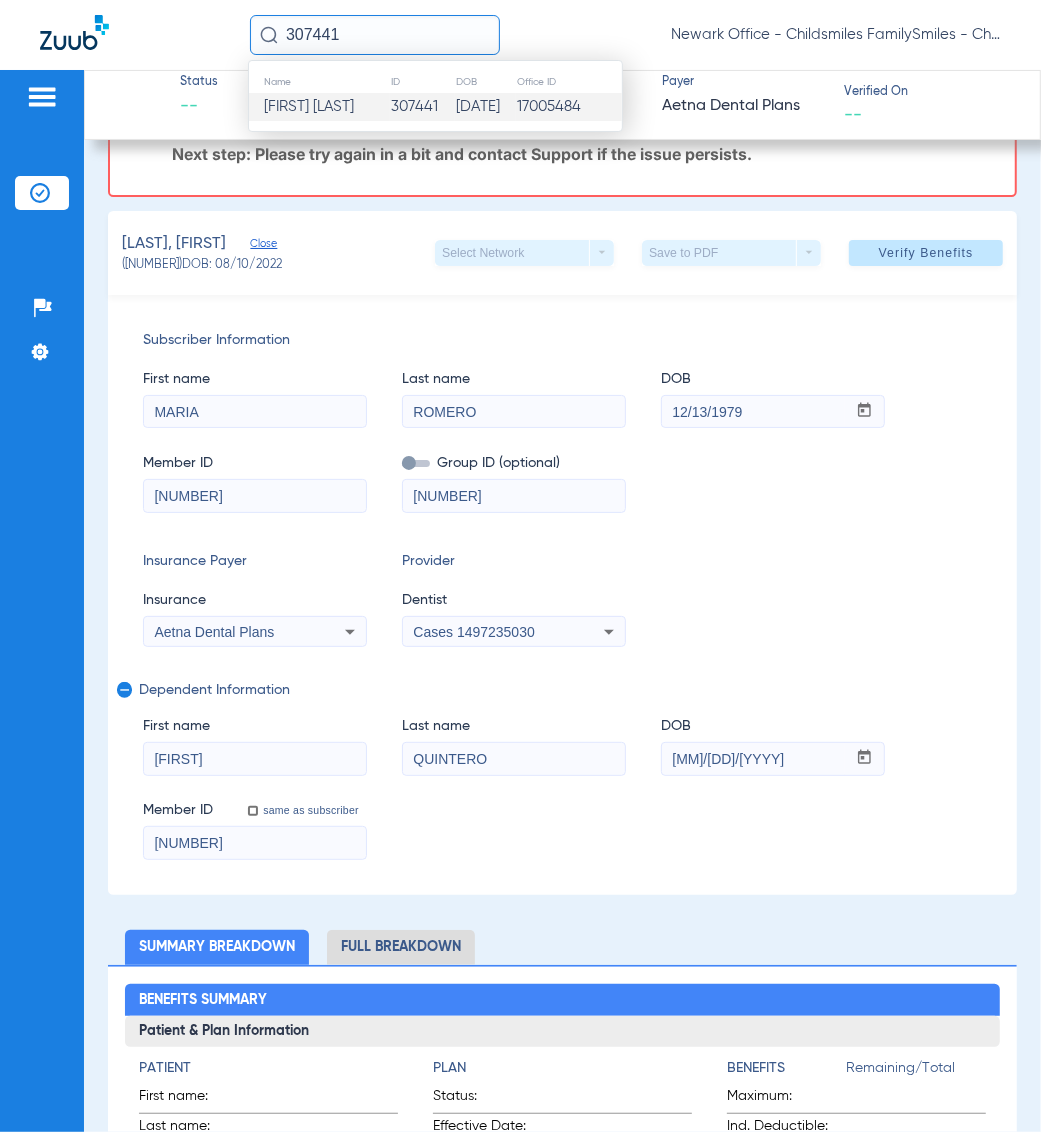 type 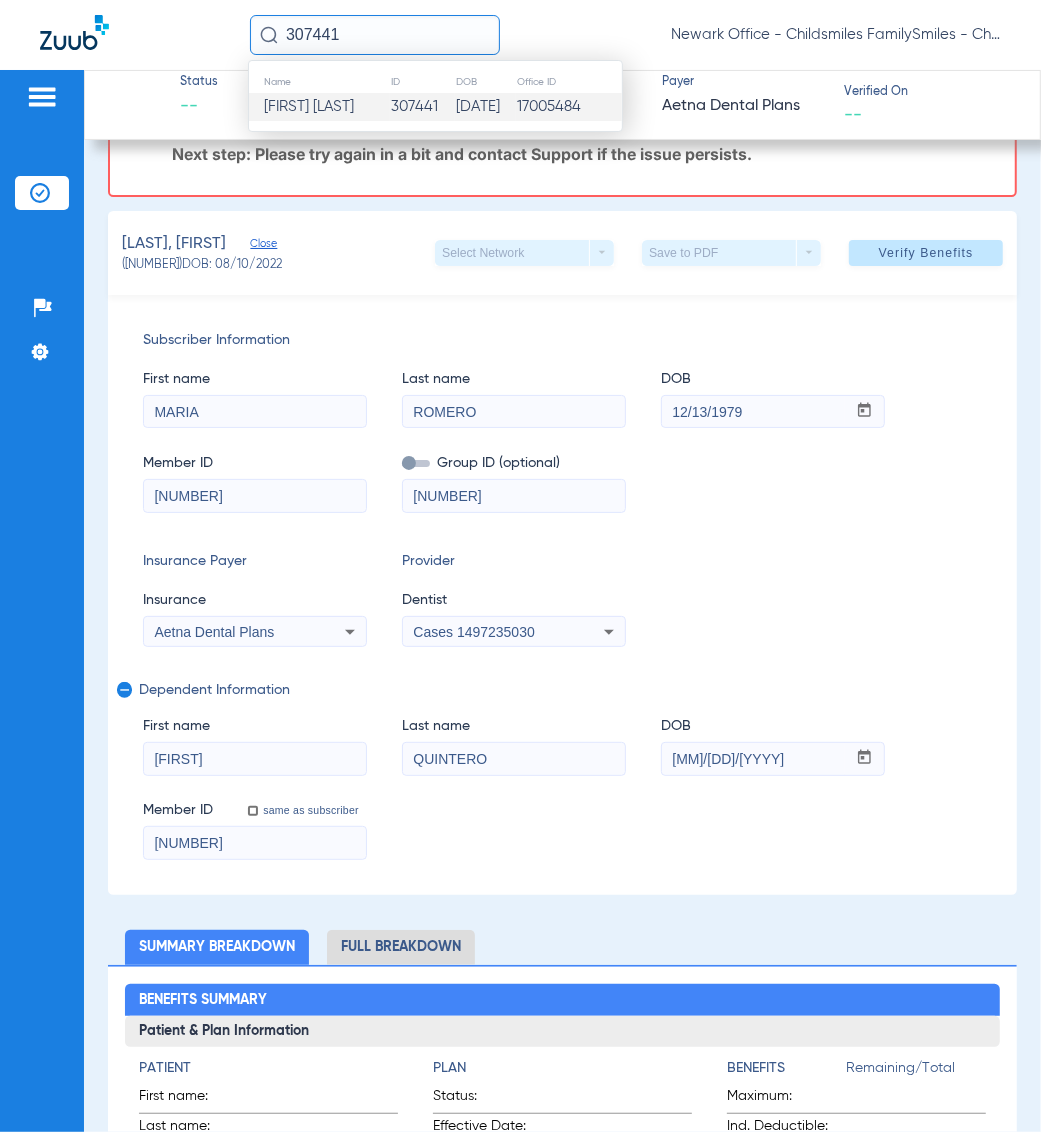 type 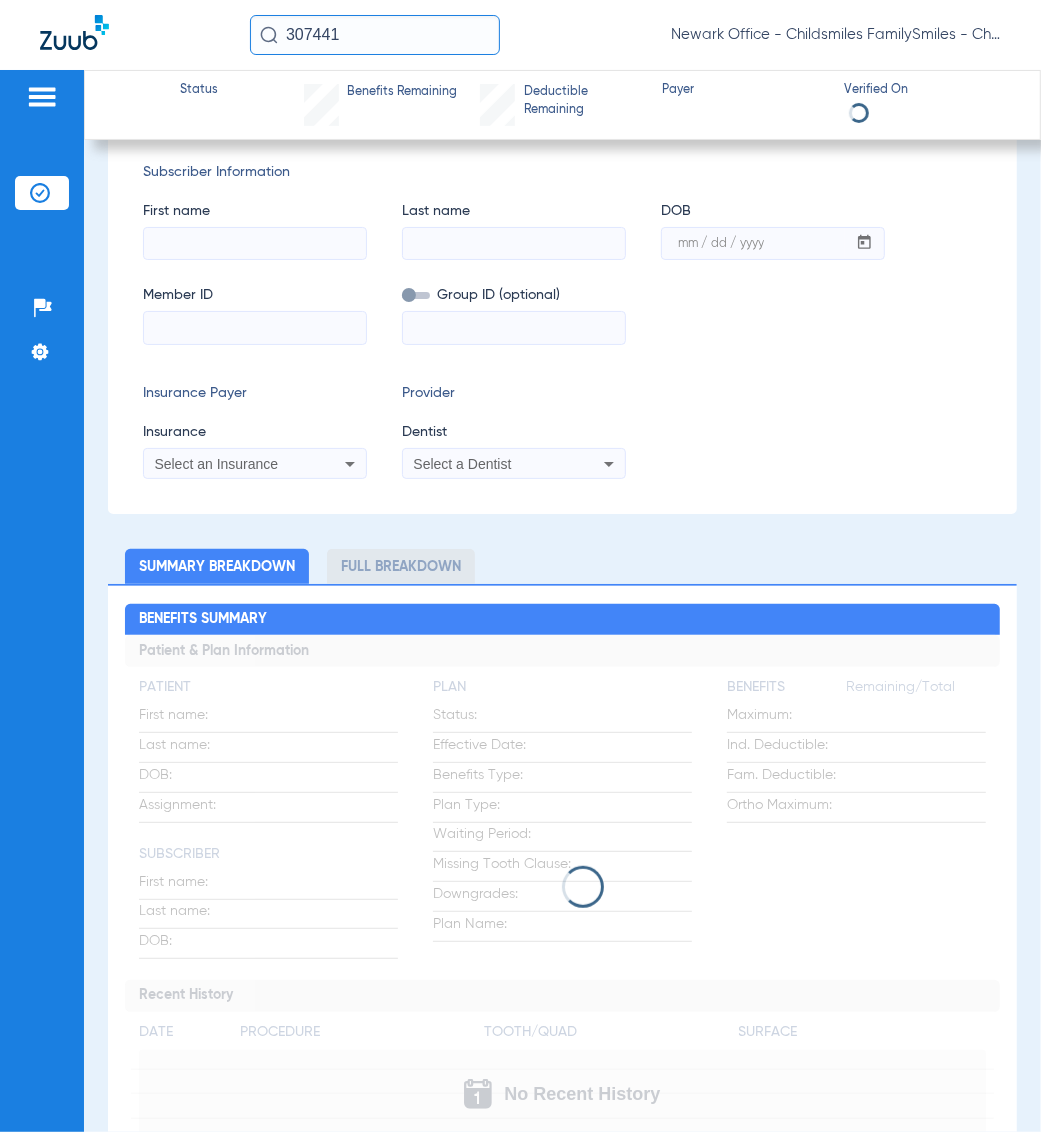 scroll, scrollTop: 0, scrollLeft: 0, axis: both 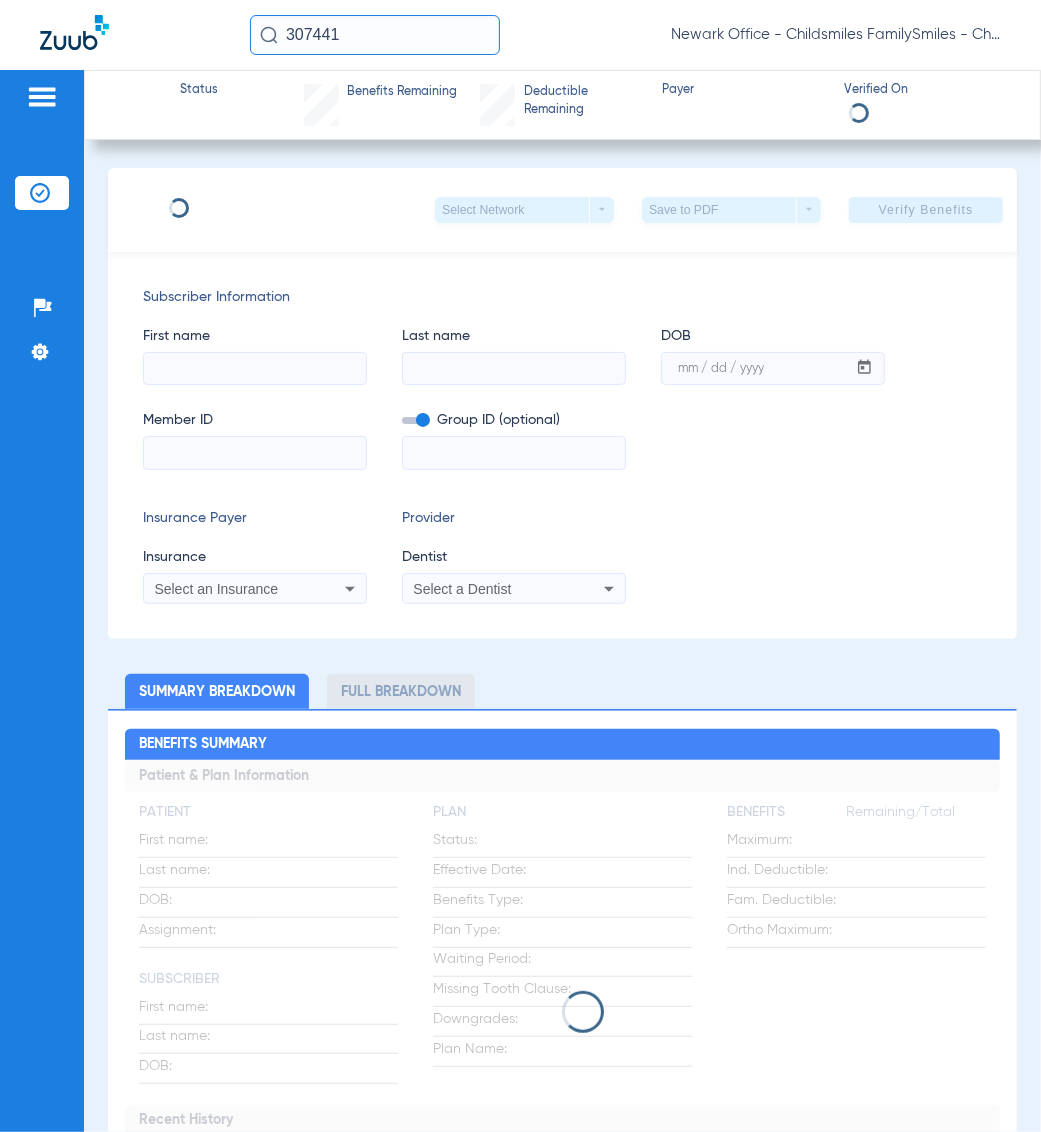 type on "[FIRST]" 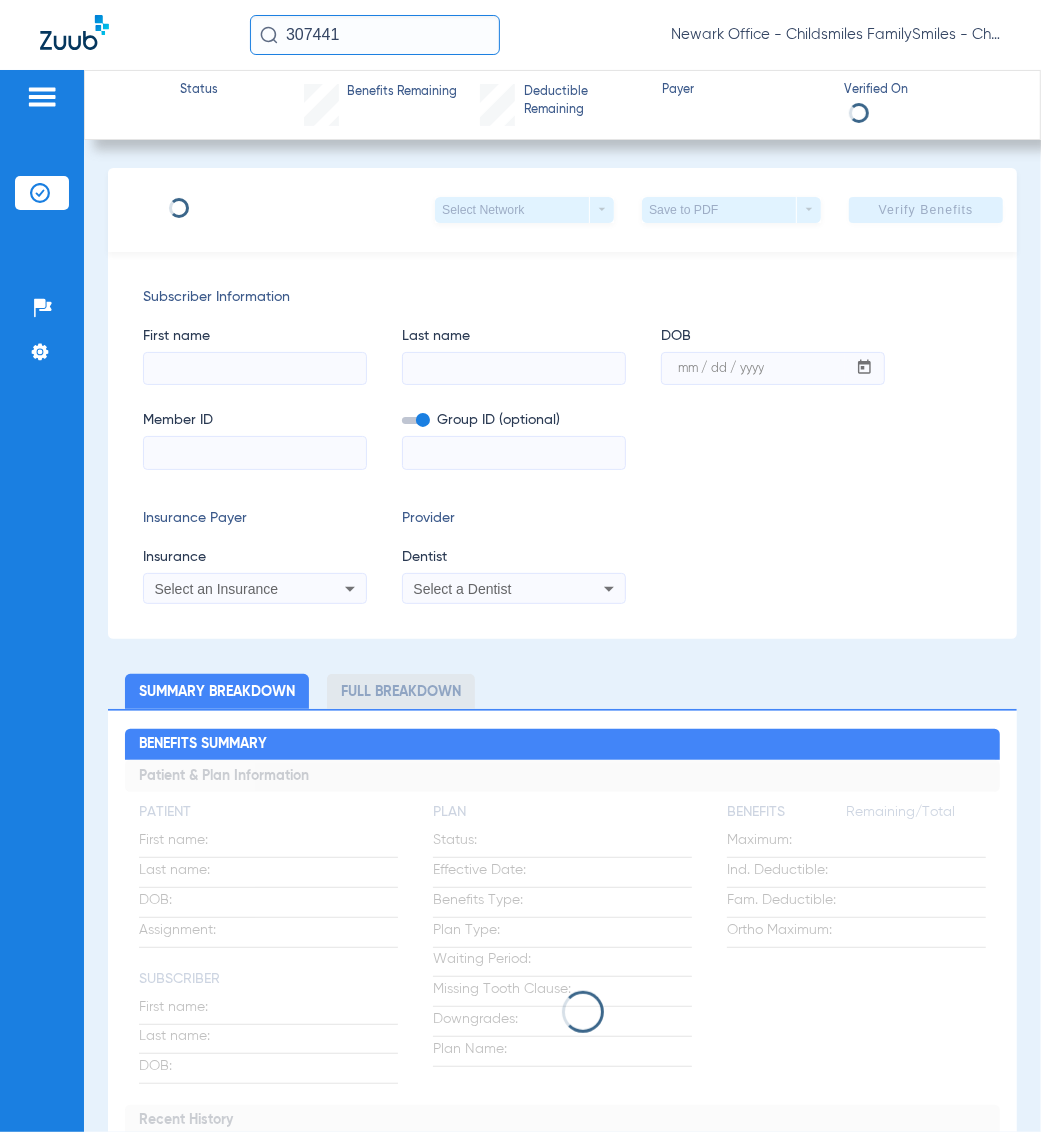 type on "[LAST]" 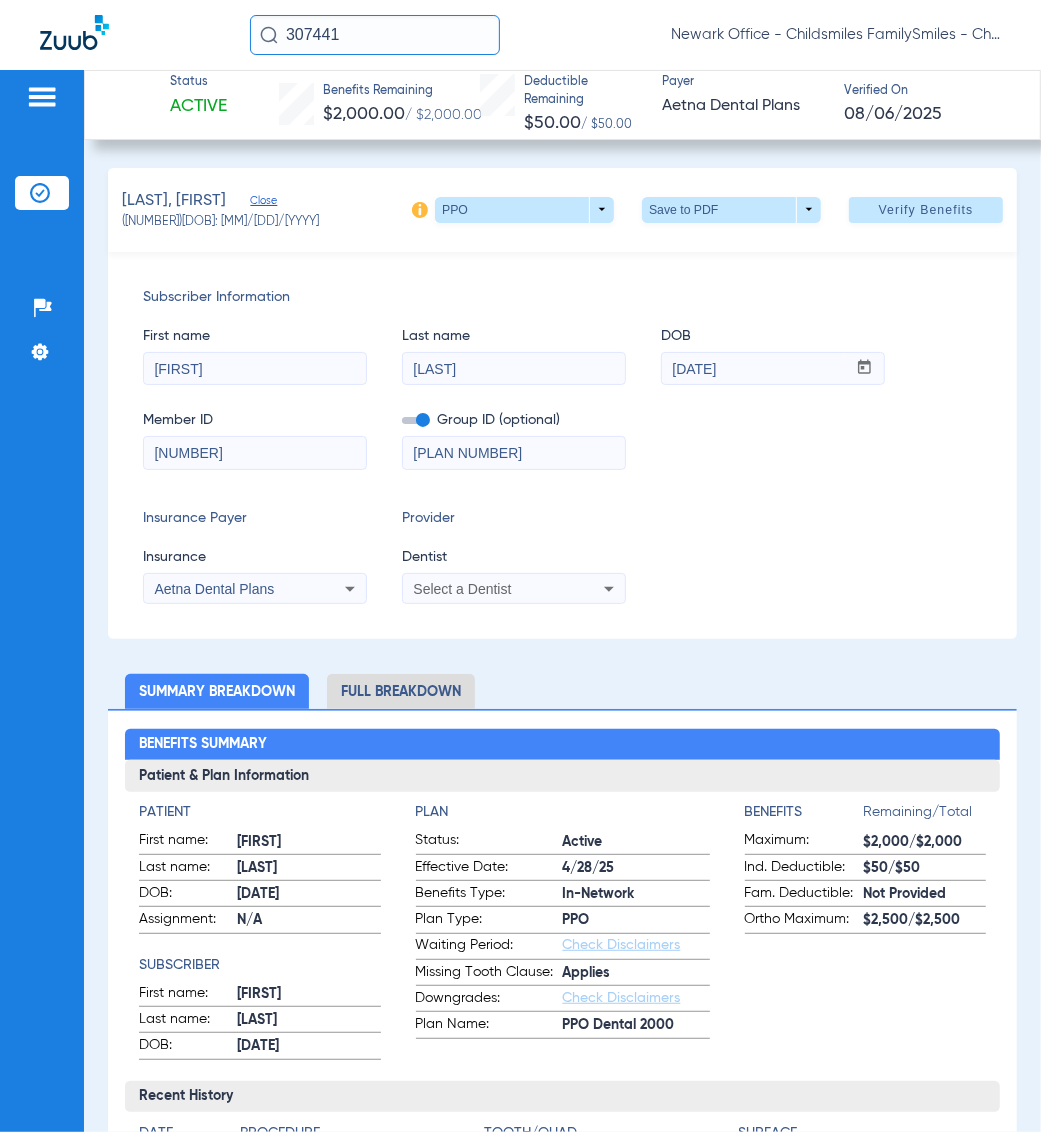 click on "307441" 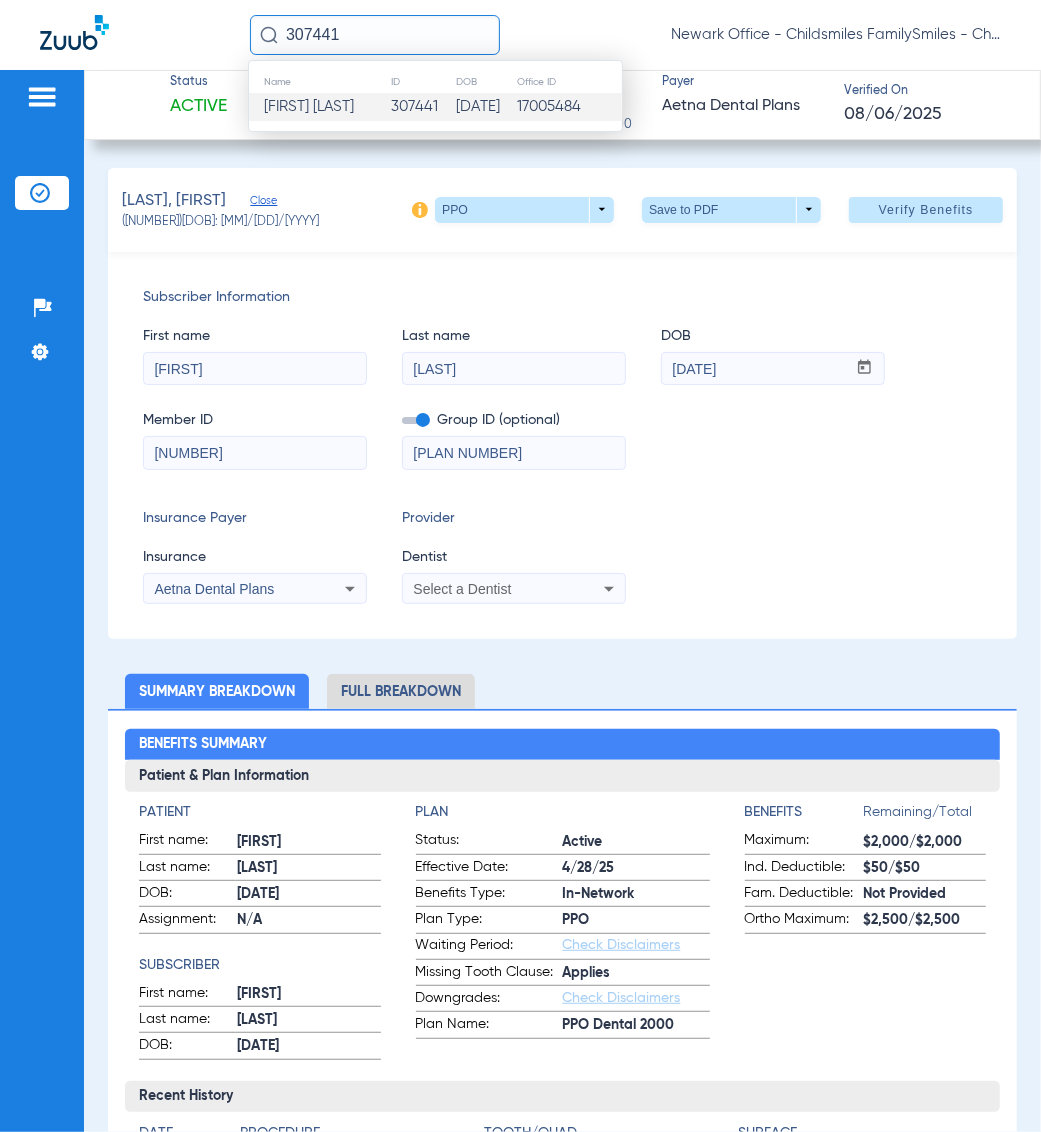 paste on "412" 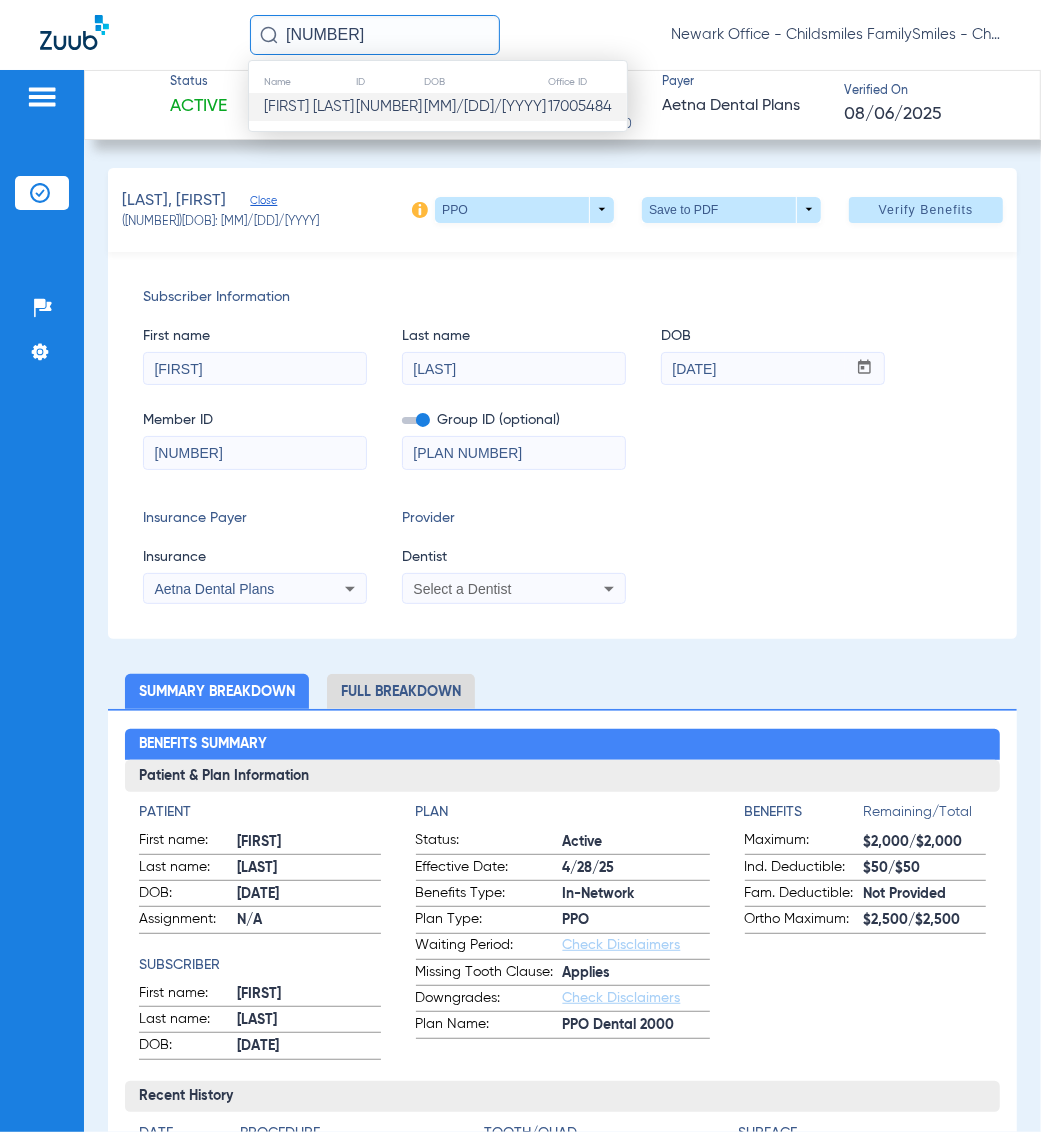 type on "[NUMBER]" 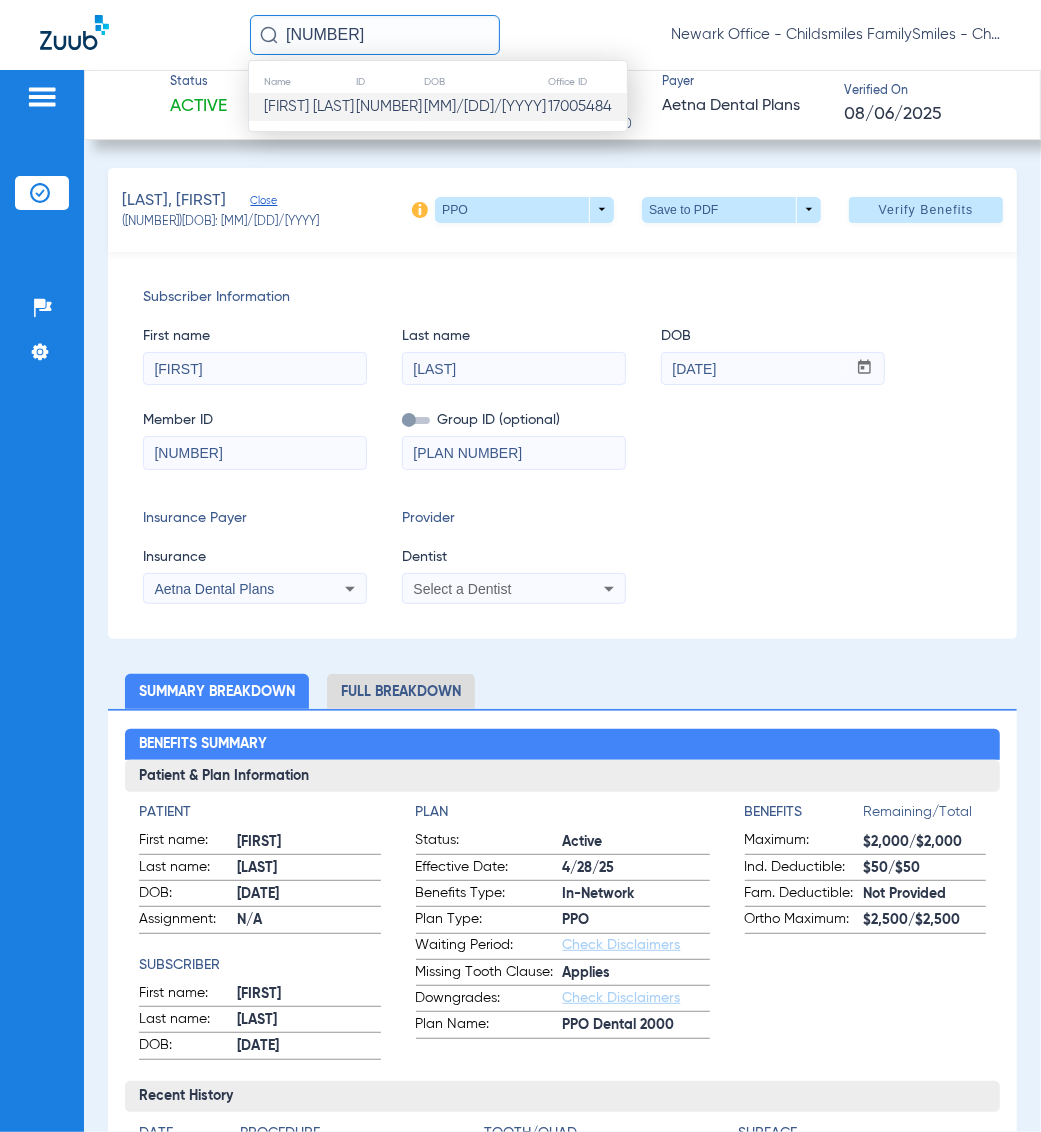 type 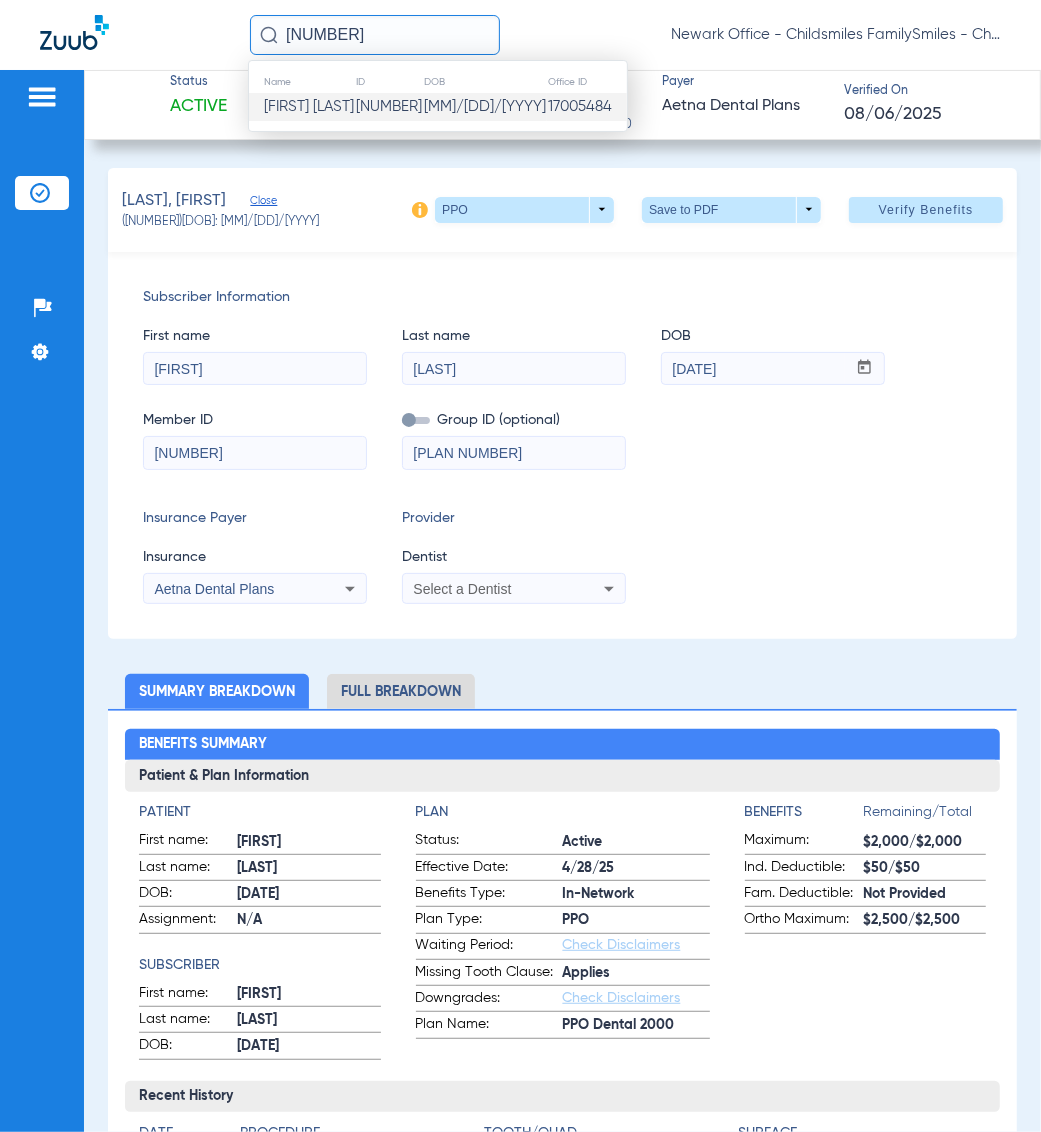 type 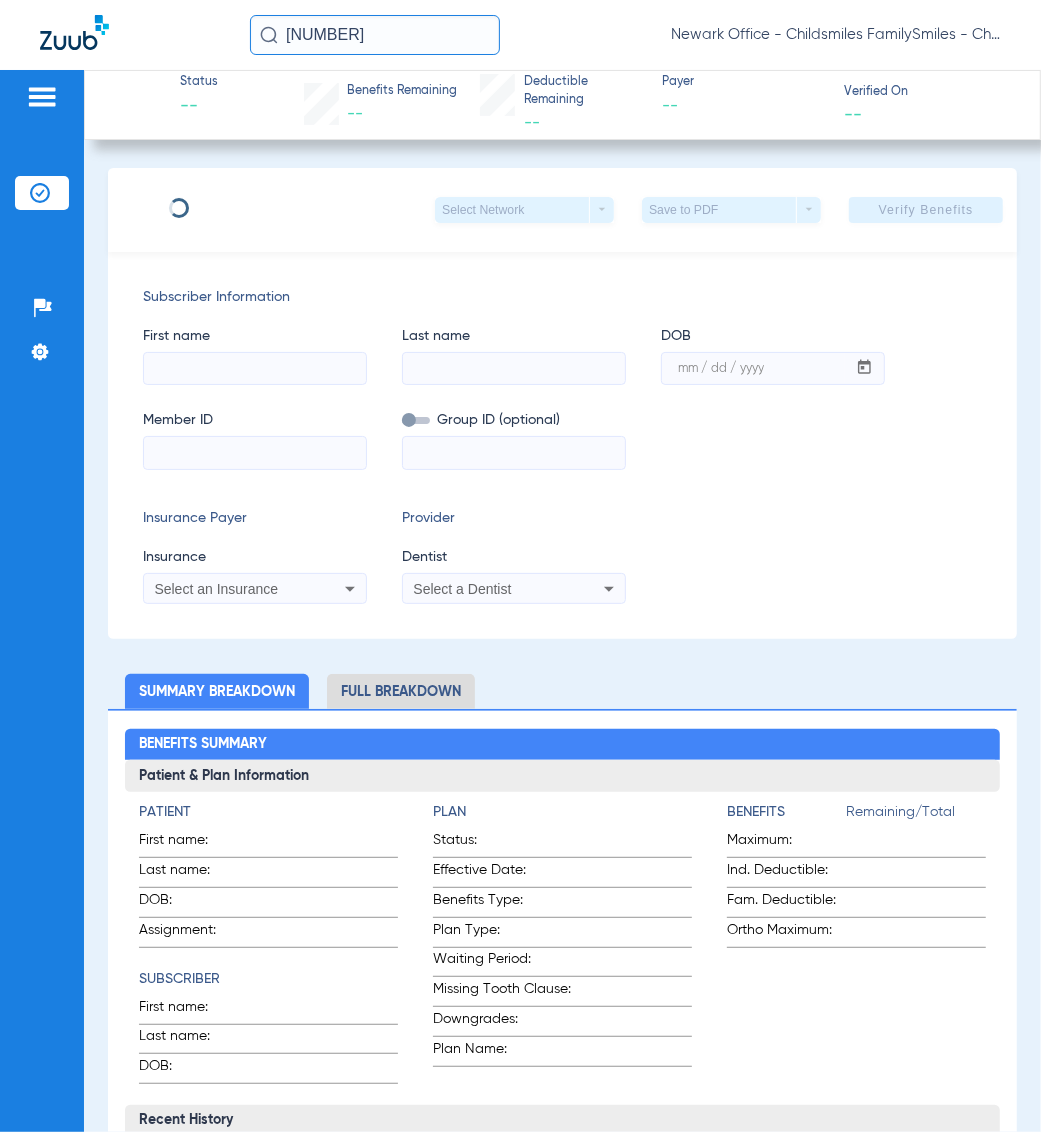 type on "[FIRST]" 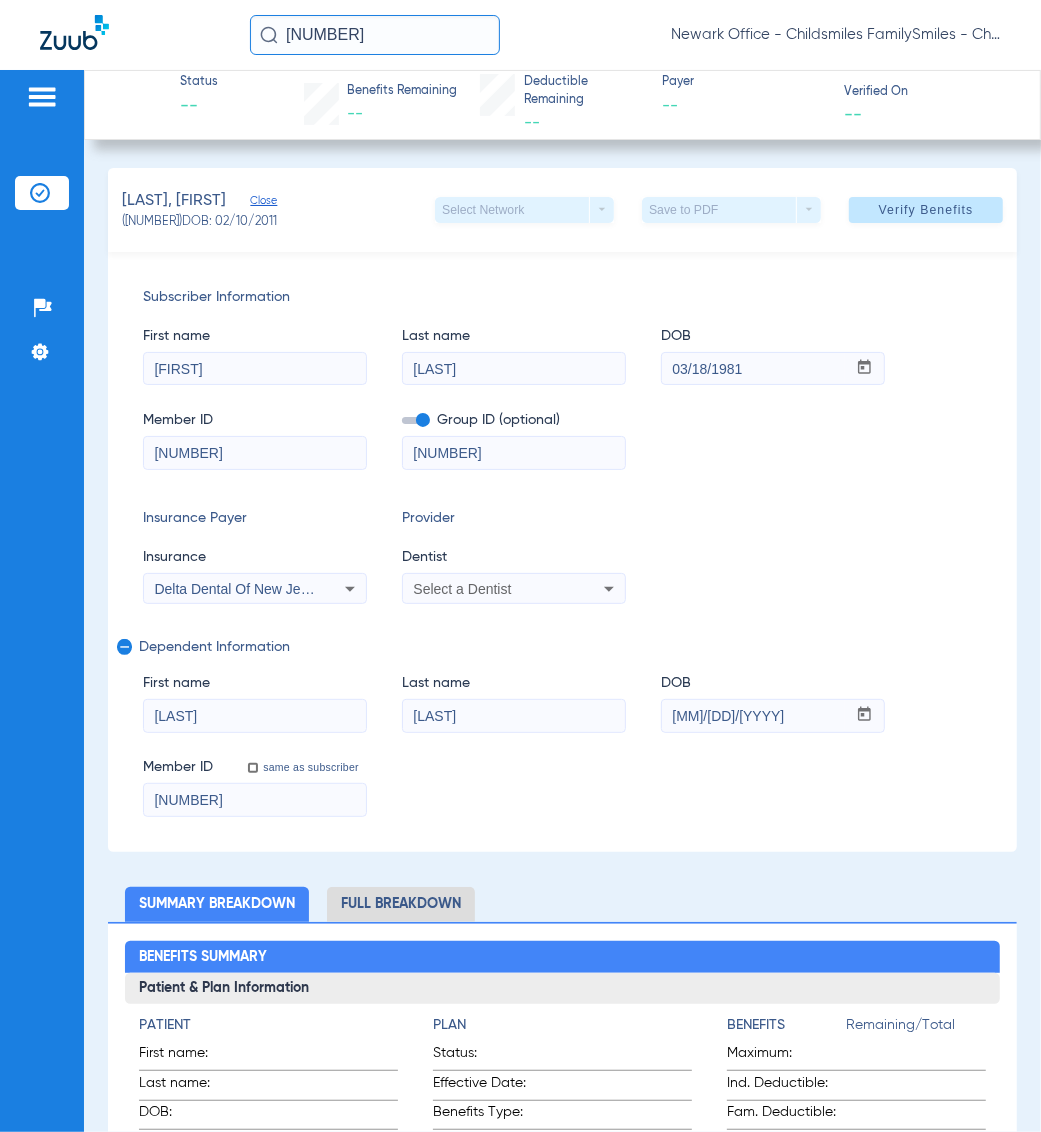 click on "Select a Dentist" at bounding box center (514, 589) 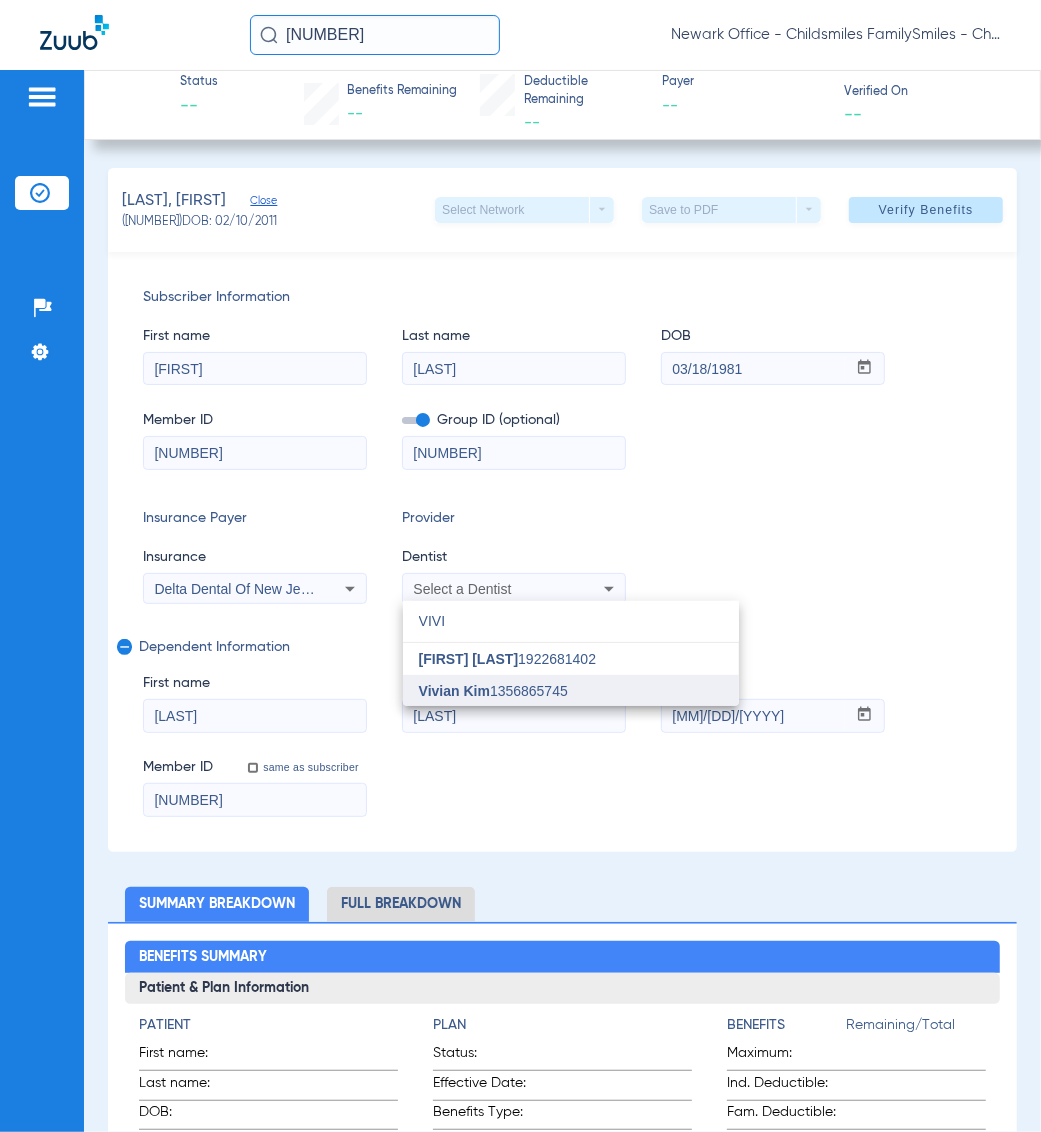type on "VIVI" 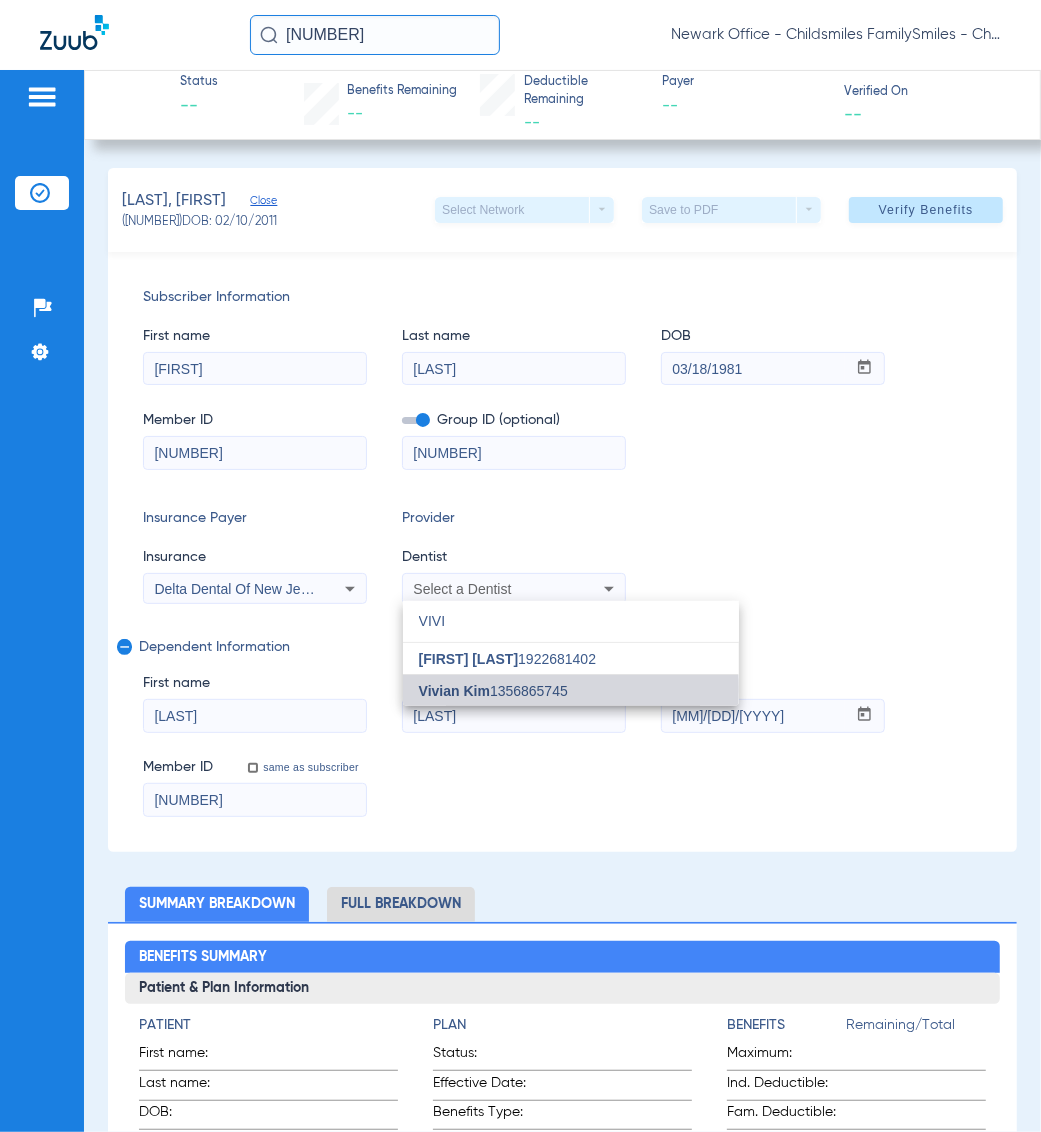click on "Vivian Kim" at bounding box center [454, 691] 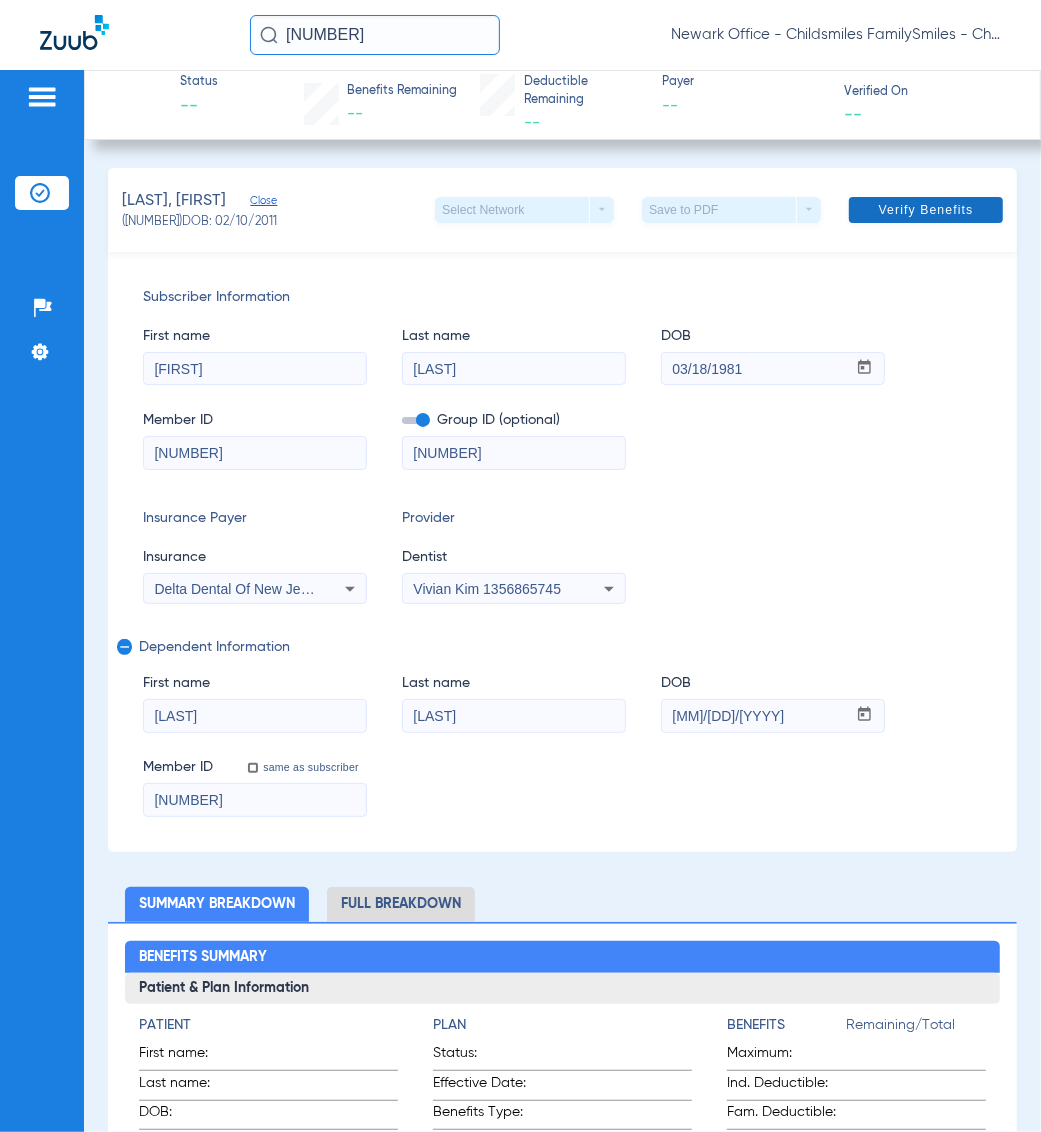 click on "Verify Benefits" 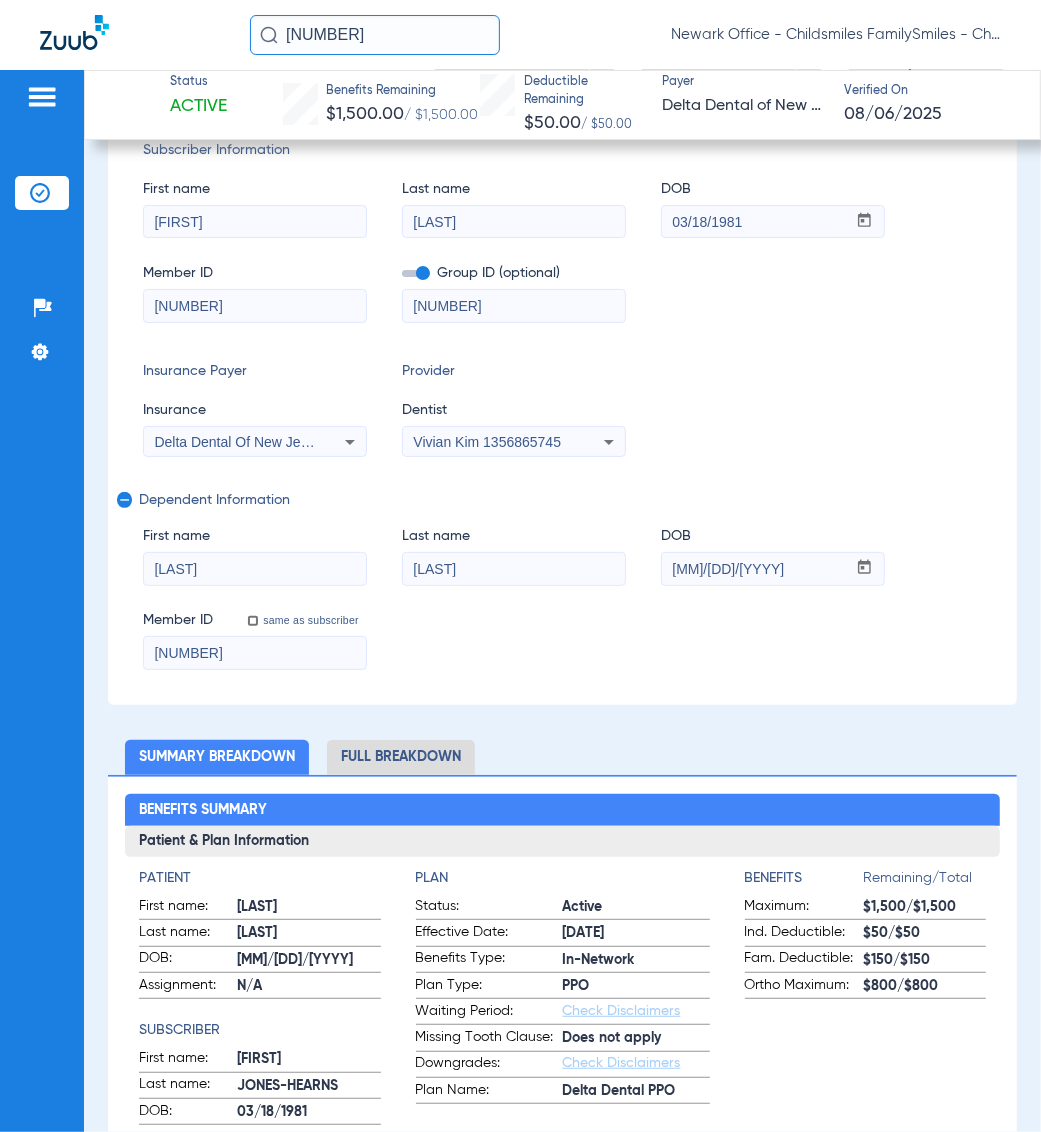 scroll, scrollTop: 0, scrollLeft: 0, axis: both 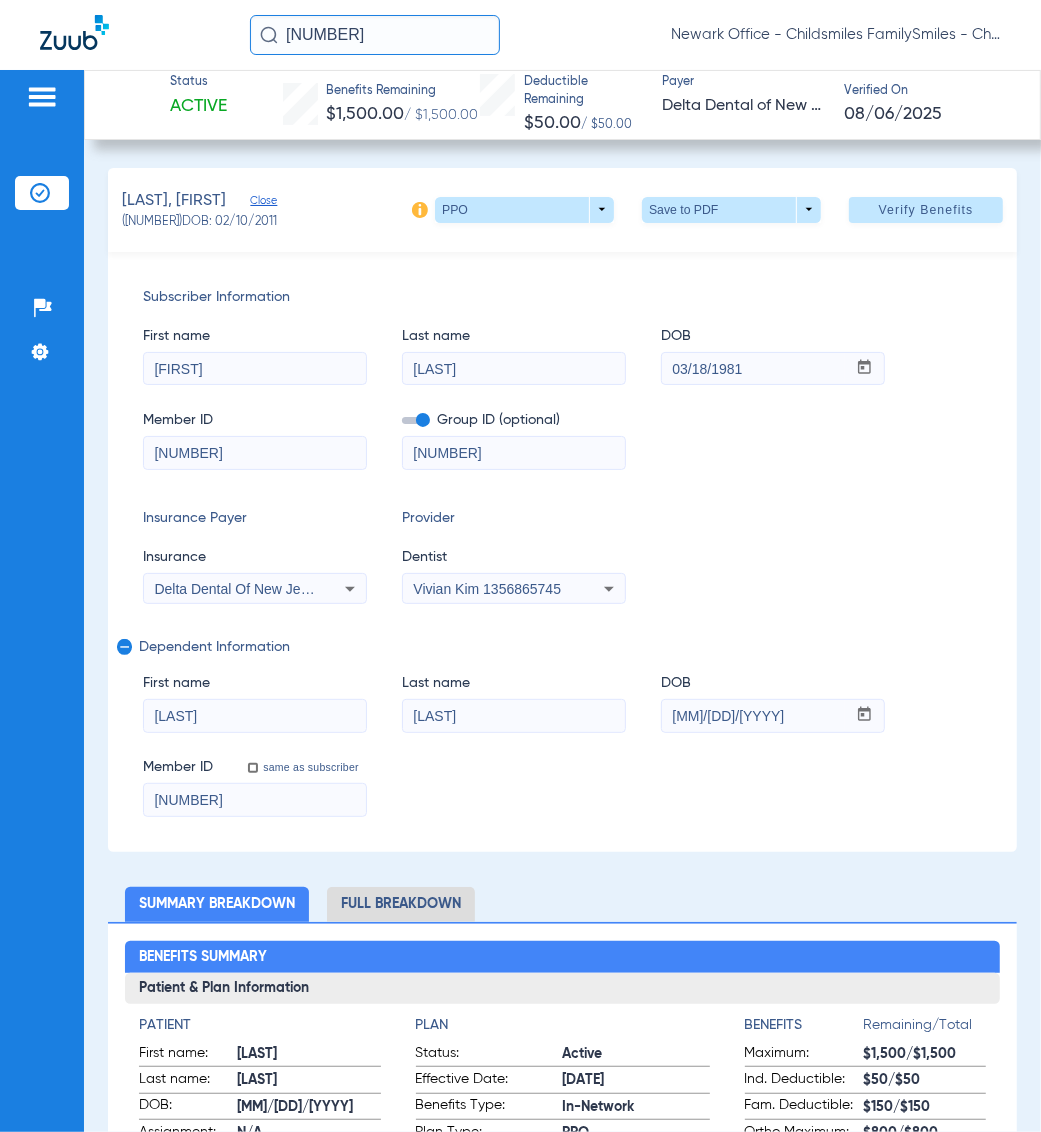 click on "HEARNS, MASON   Close   (341241)   DOB: 02/10/2011   PPO  arrow_drop_down  Save to PDF  arrow_drop_down  Verify Benefits   Subscriber Information   First name  LATONYA  Last name  HEARNS  DOB  mm / dd / yyyy 03/18/1981  Member ID  2768376404  Group ID (optional)  0765100001  Insurance Payer   Insurance
Delta Dental Of New Jersey  Provider   Dentist
Vivian Kim  1356865745  remove   Dependent Information   First name  MASON  Last name  HEARNS  DOB  mm / dd / yyyy 02/10/2011  Member ID  same as subscriber 2768376404  Summary Breakdown   Full Breakdown  Benefits Summary Patient & Plan Information Patient First name:  MASON  Last name:  HEARNS  DOB:  02/10/2011  Assignment:  N/A  Subscriber First name:  LATONYA  Last name:  JONES-HEARNS  DOB:  03/18/1981  Plan Status:  Active  Effective Date:  7/1/17  Benefits Type:  In-Network  Plan Type:  PPO  Waiting Period:  Check Disclaimers  Missing Tooth Clause:  Does not apply  Downgrades:  Check Disclaimers  Plan Name:  Delta Dental PPO  Benefits  Remaining/Total  Date" 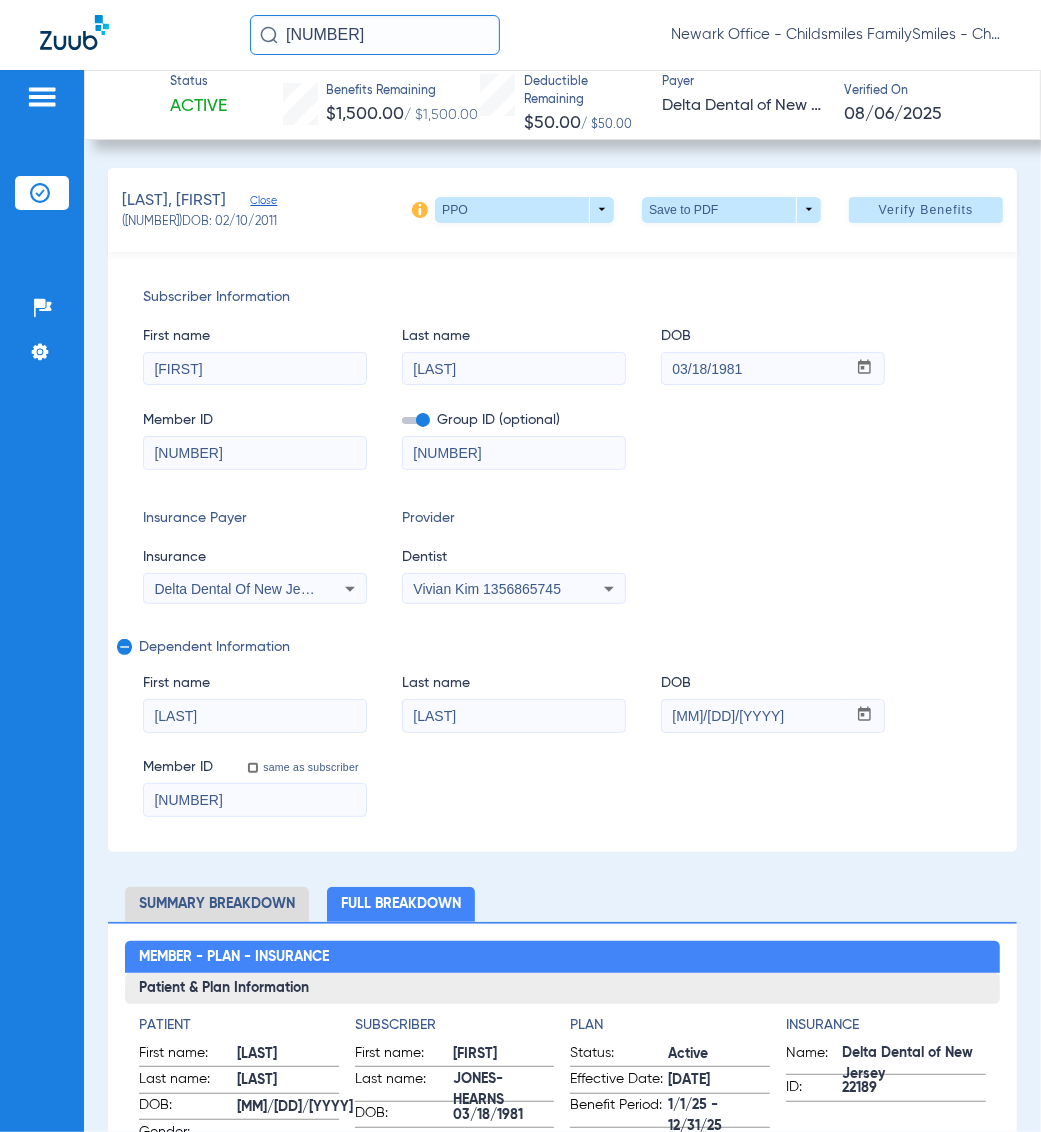 scroll, scrollTop: 625, scrollLeft: 0, axis: vertical 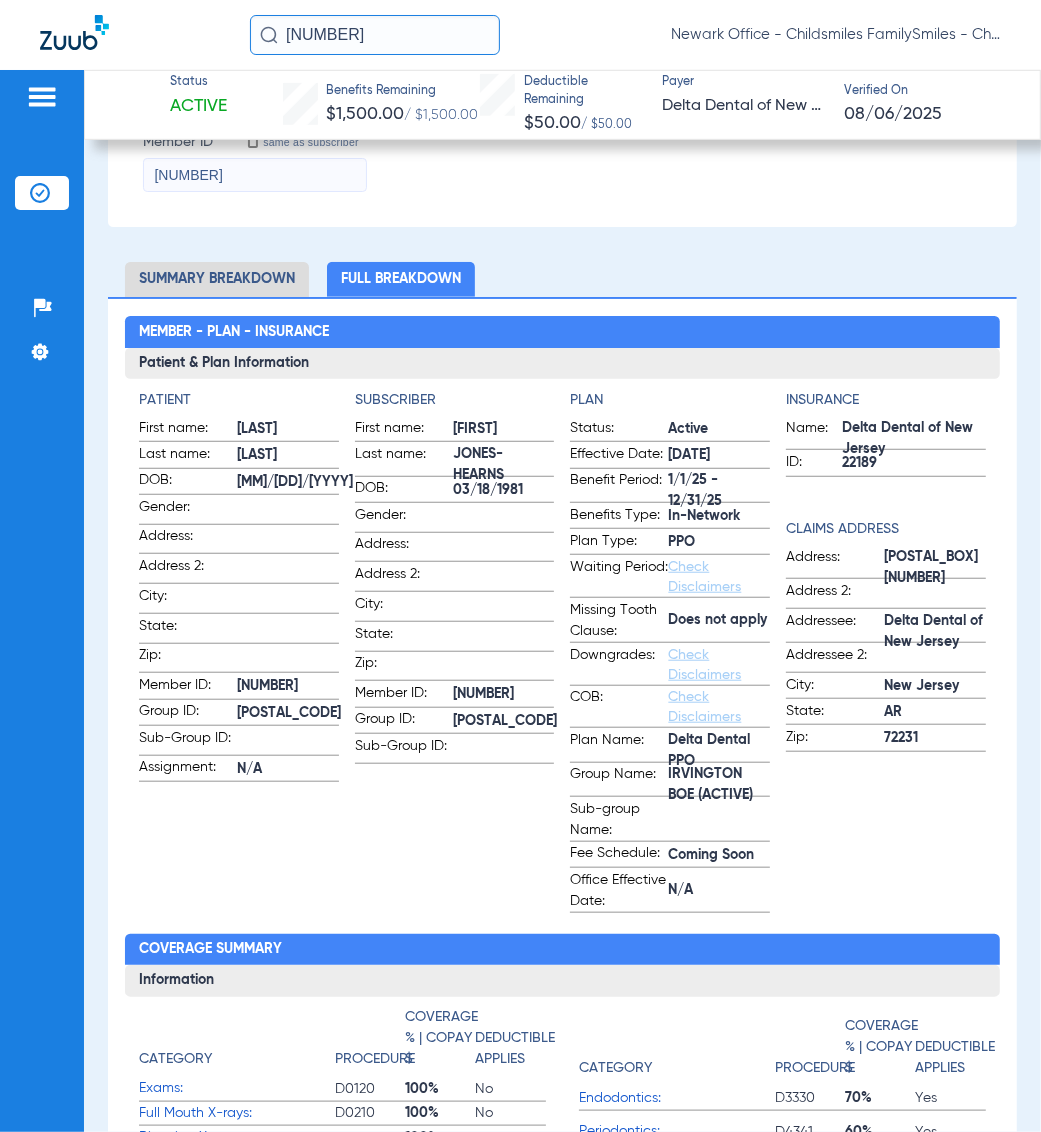 drag, startPoint x: 235, startPoint y: 706, endPoint x: 320, endPoint y: 710, distance: 85.09406 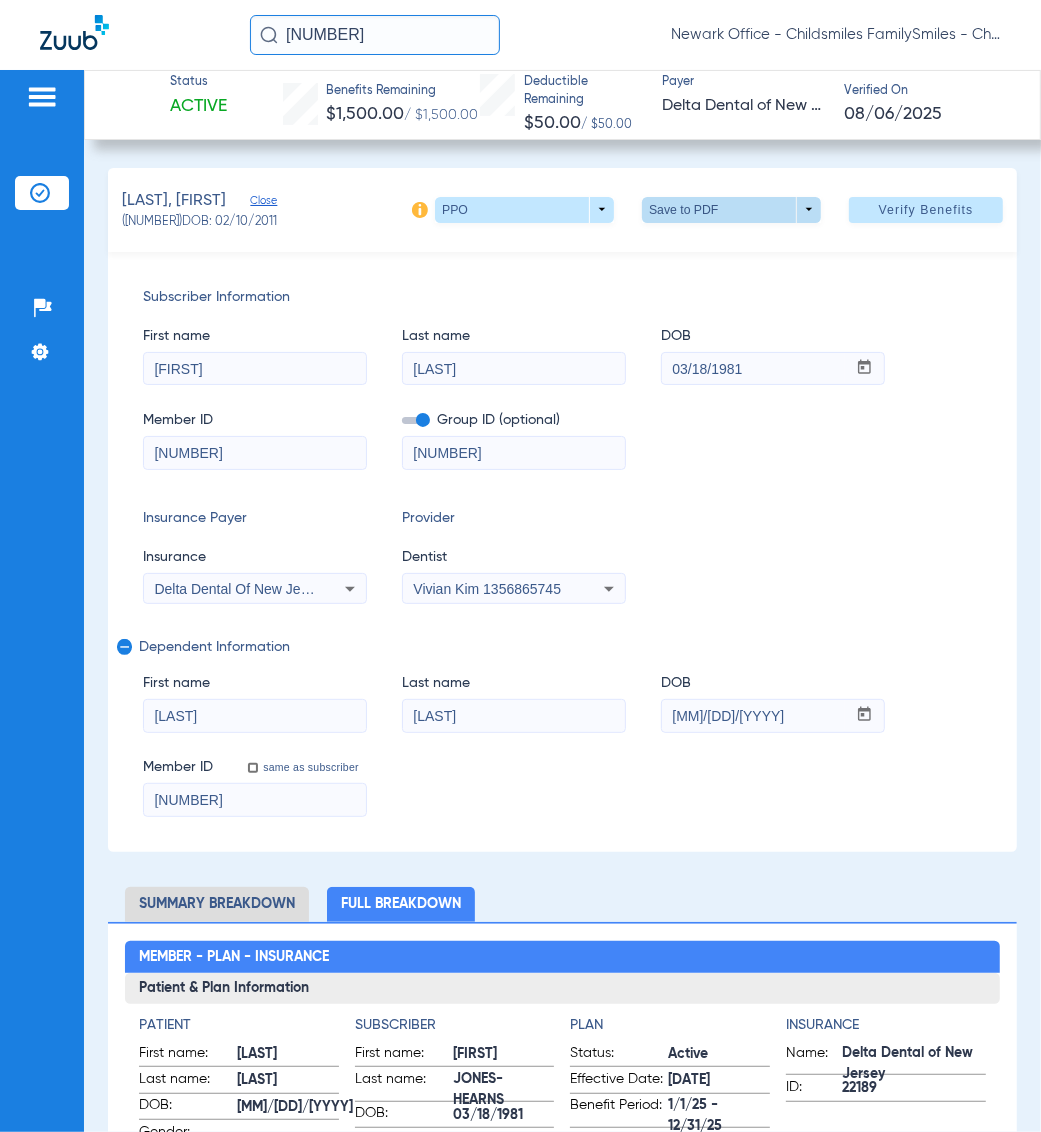 click 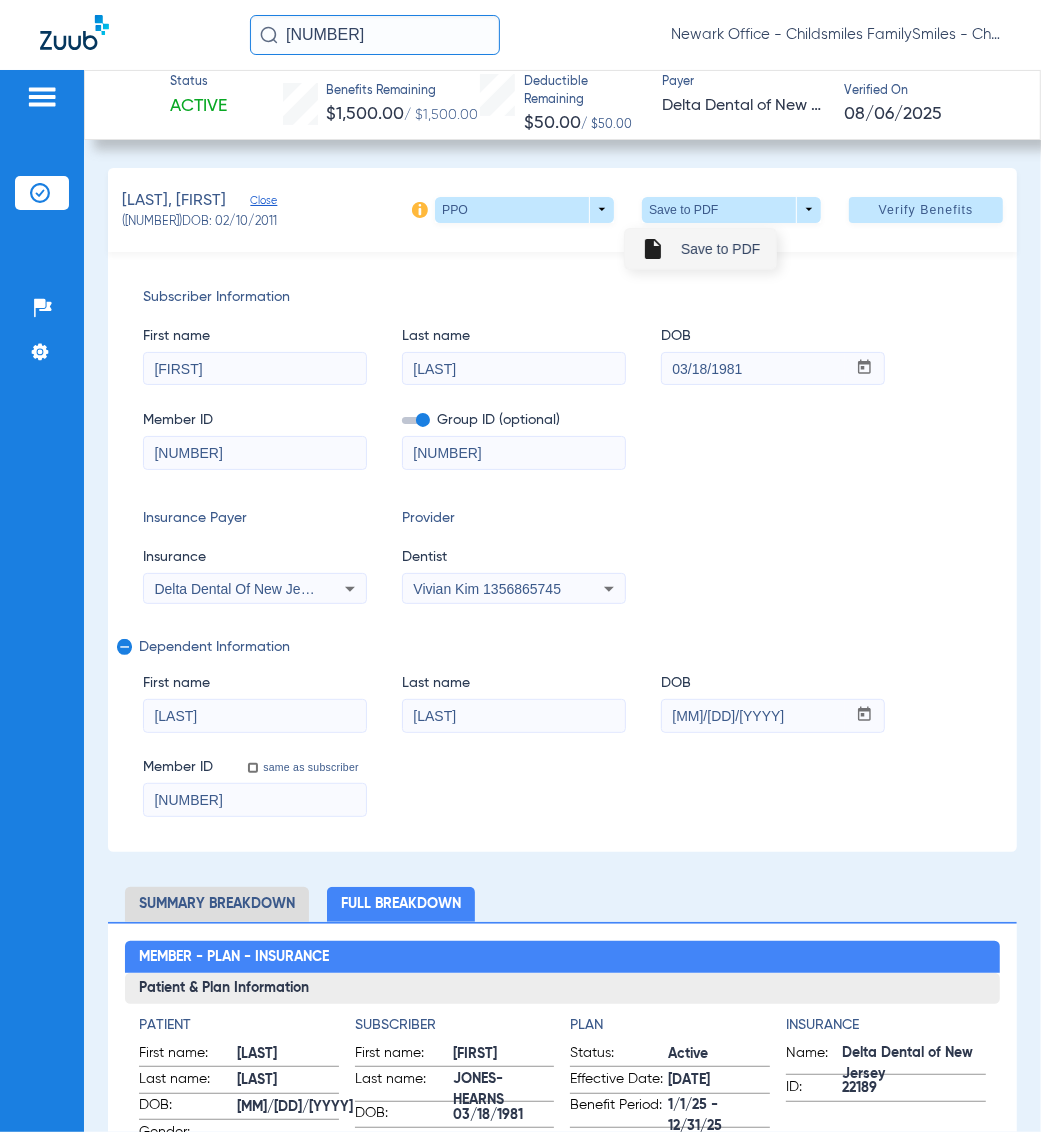 click on "Save to PDF" at bounding box center [720, 249] 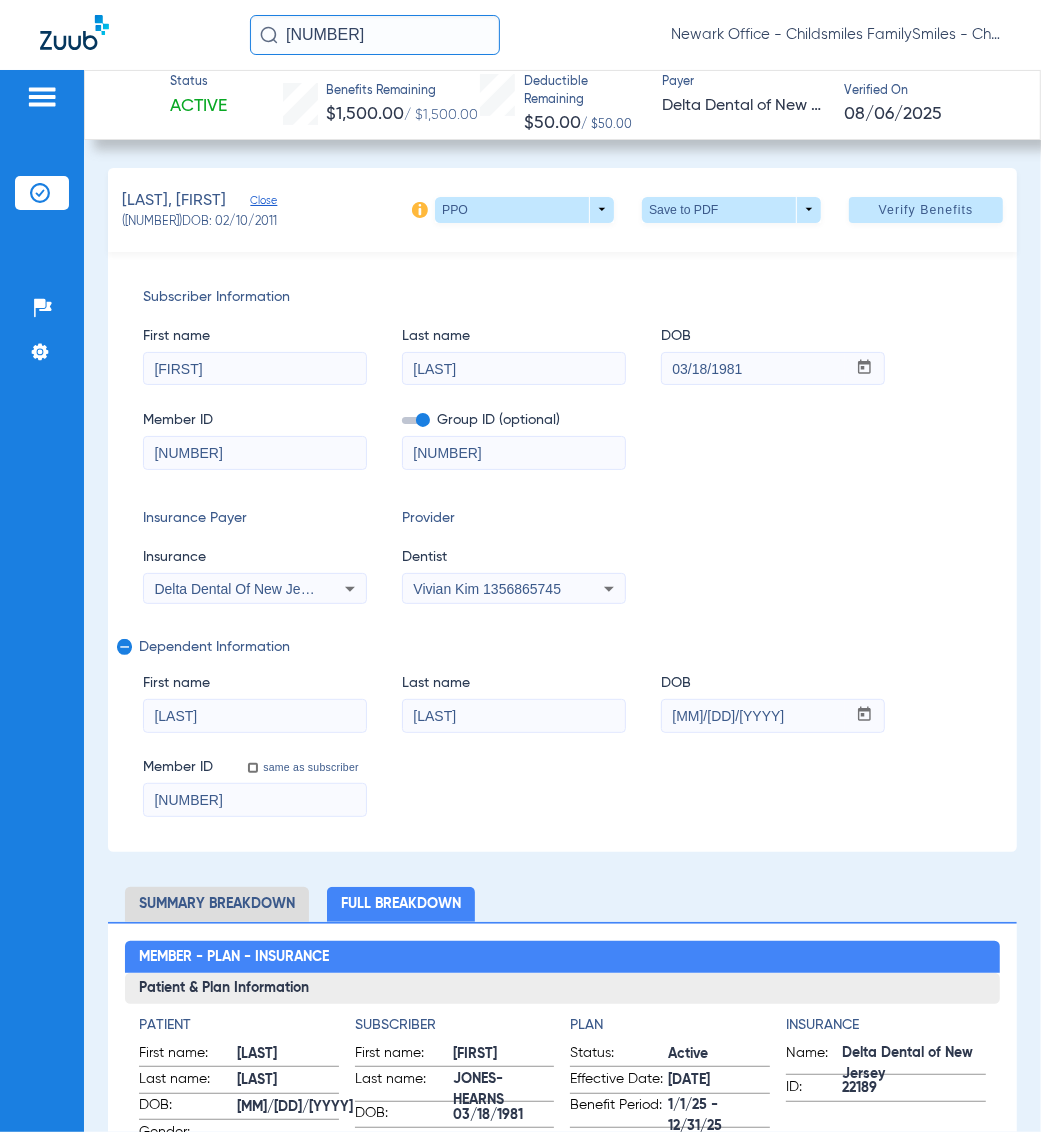 click on "Subscriber Information   First name  [FIRST]  Last name  [LAST]  DOB  mm / dd / yyyy [DATE]  Member ID  [NUMBER]  Group ID (optional)  [NUMBER]  Insurance Payer   Insurance
Delta Dental Of New Jersey  Provider   Dentist
[FIRST] [LAST]  [NUMBER]  remove   Dependent Information   First name  [FIRST]  Last name  [LAST]  DOB  mm / dd / yyyy [DATE]  Member ID  same as subscriber [NUMBER]" 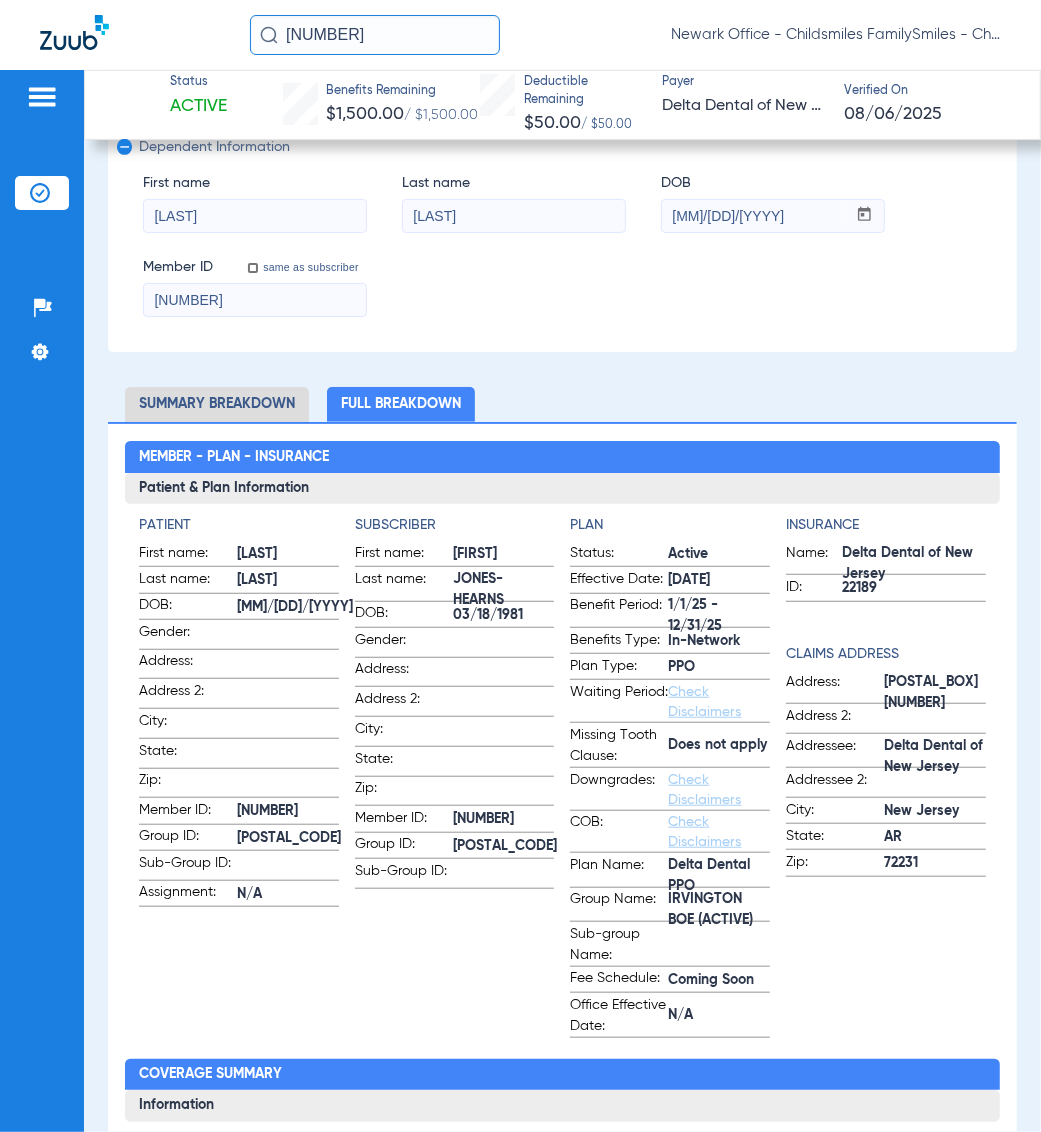 click on "[NUMBER]" 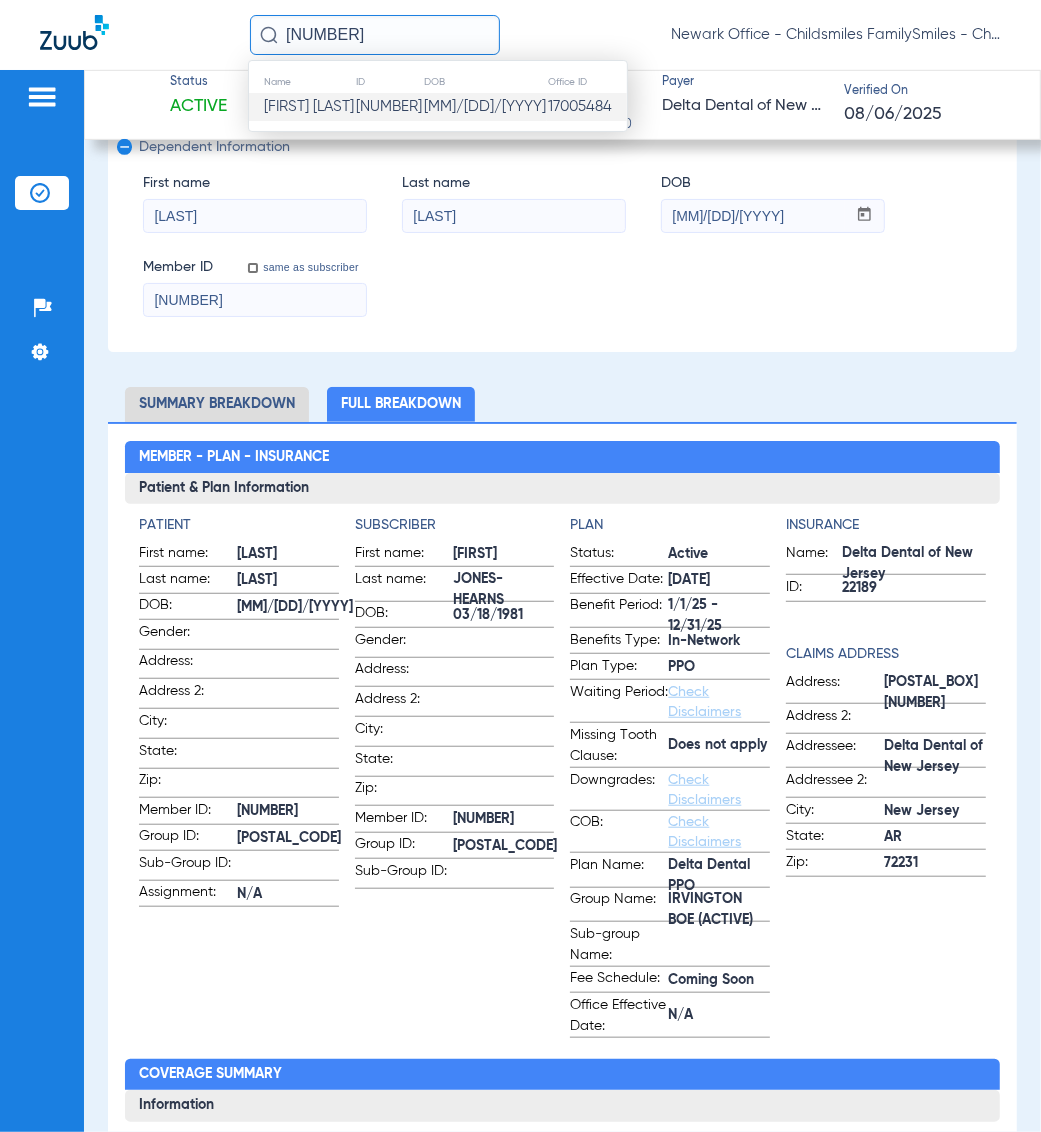 paste on "42425" 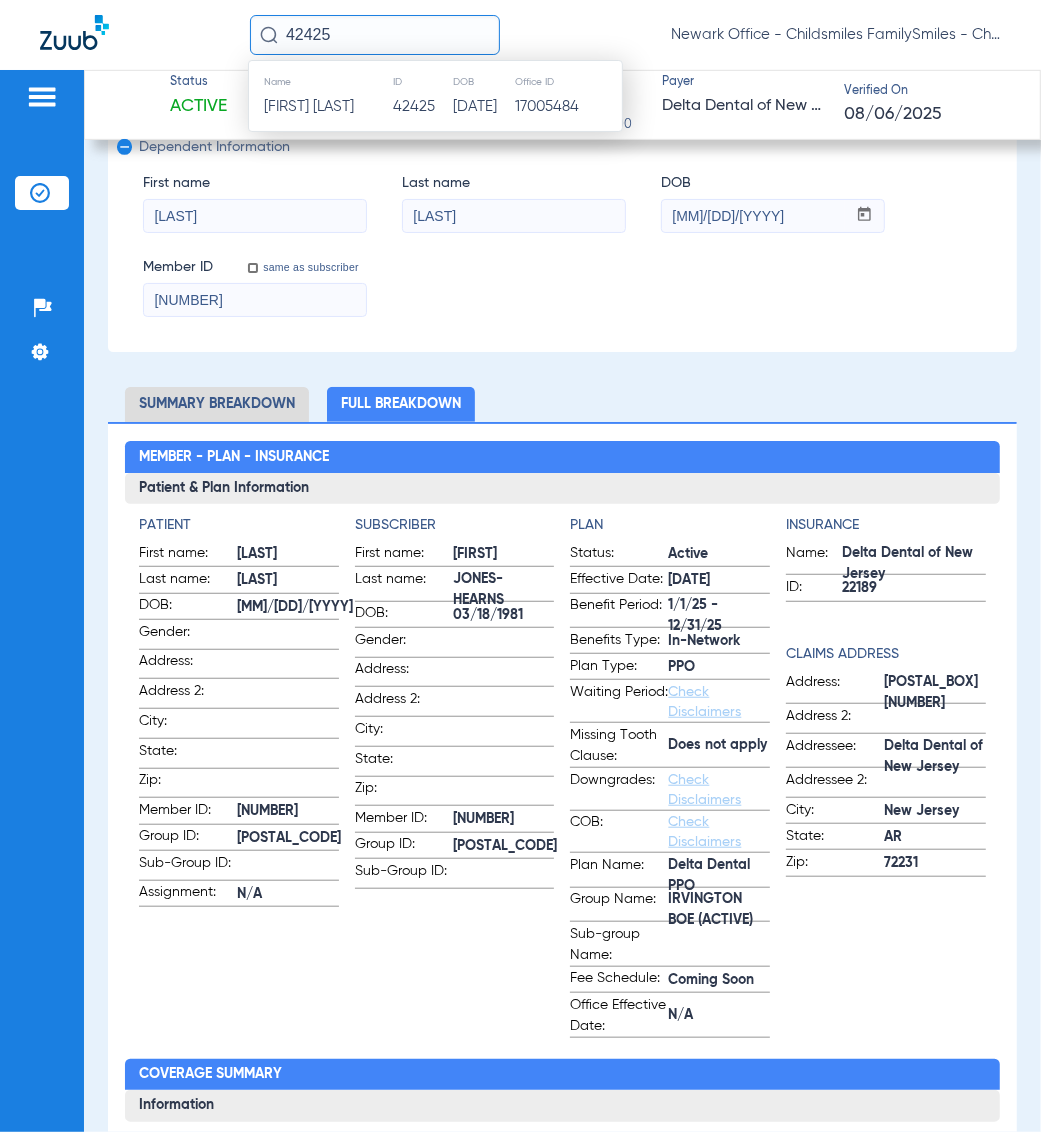 type on "42425" 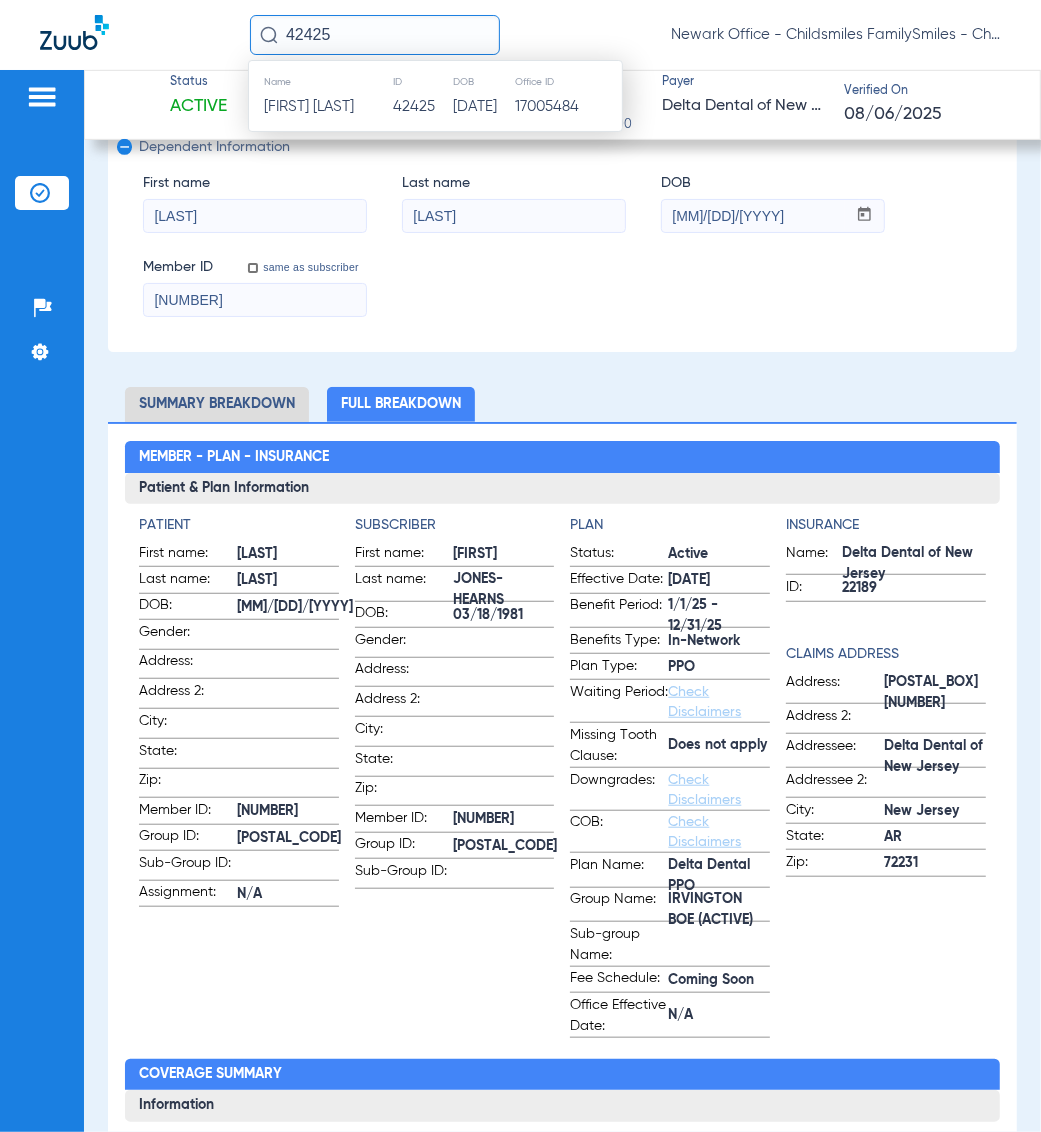 type 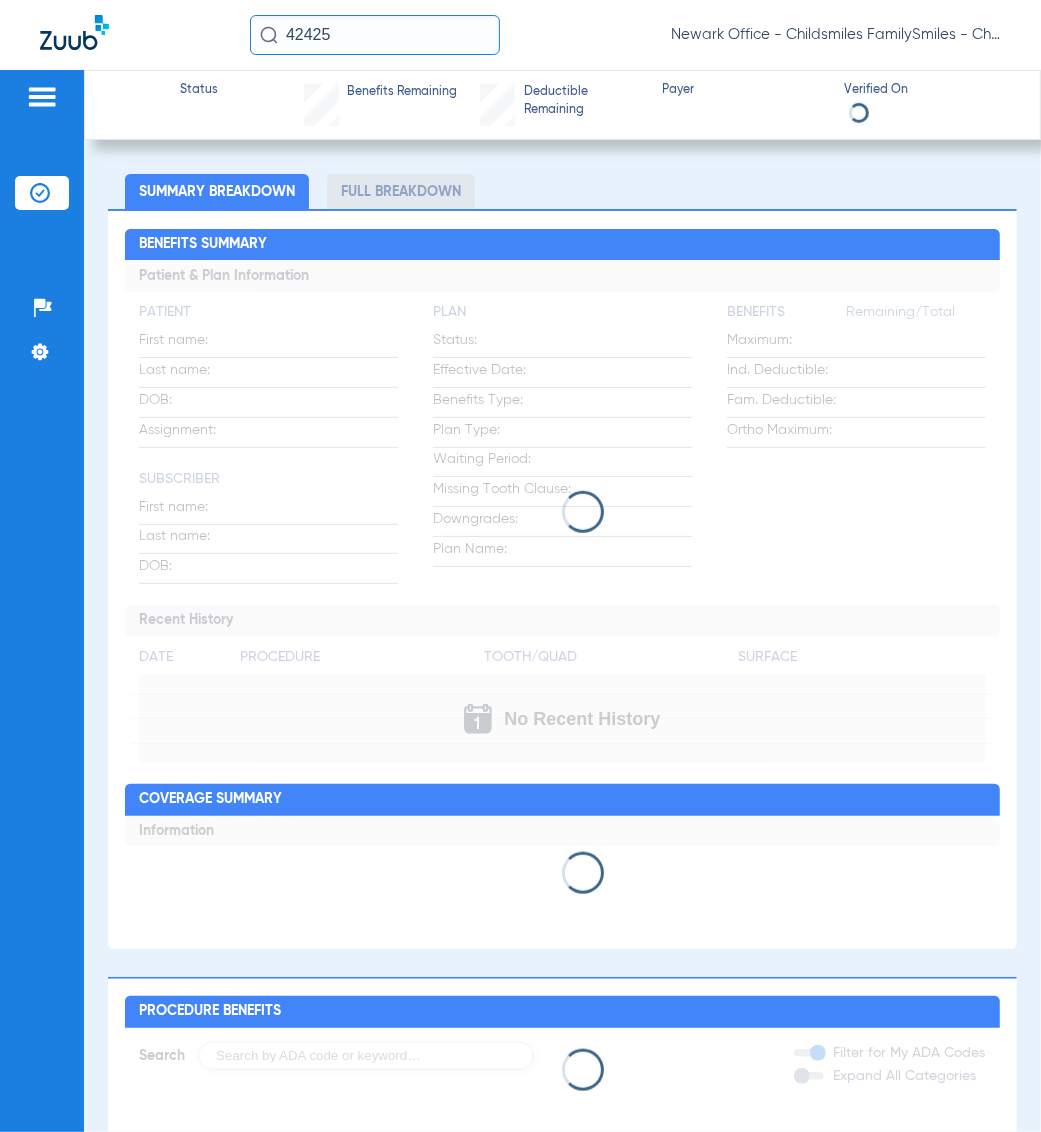 type on "TANISHA" 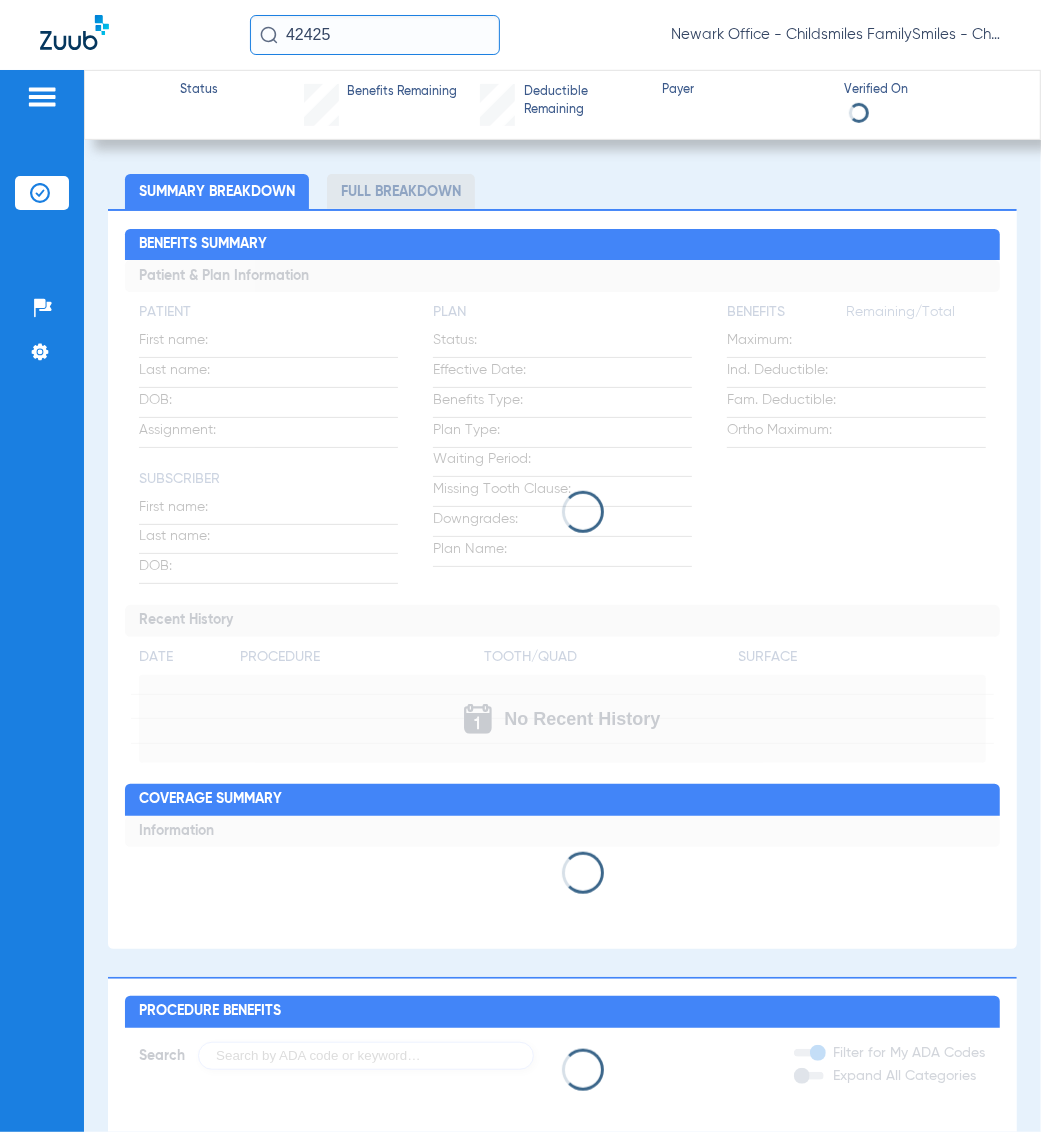 type on "[LAST]" 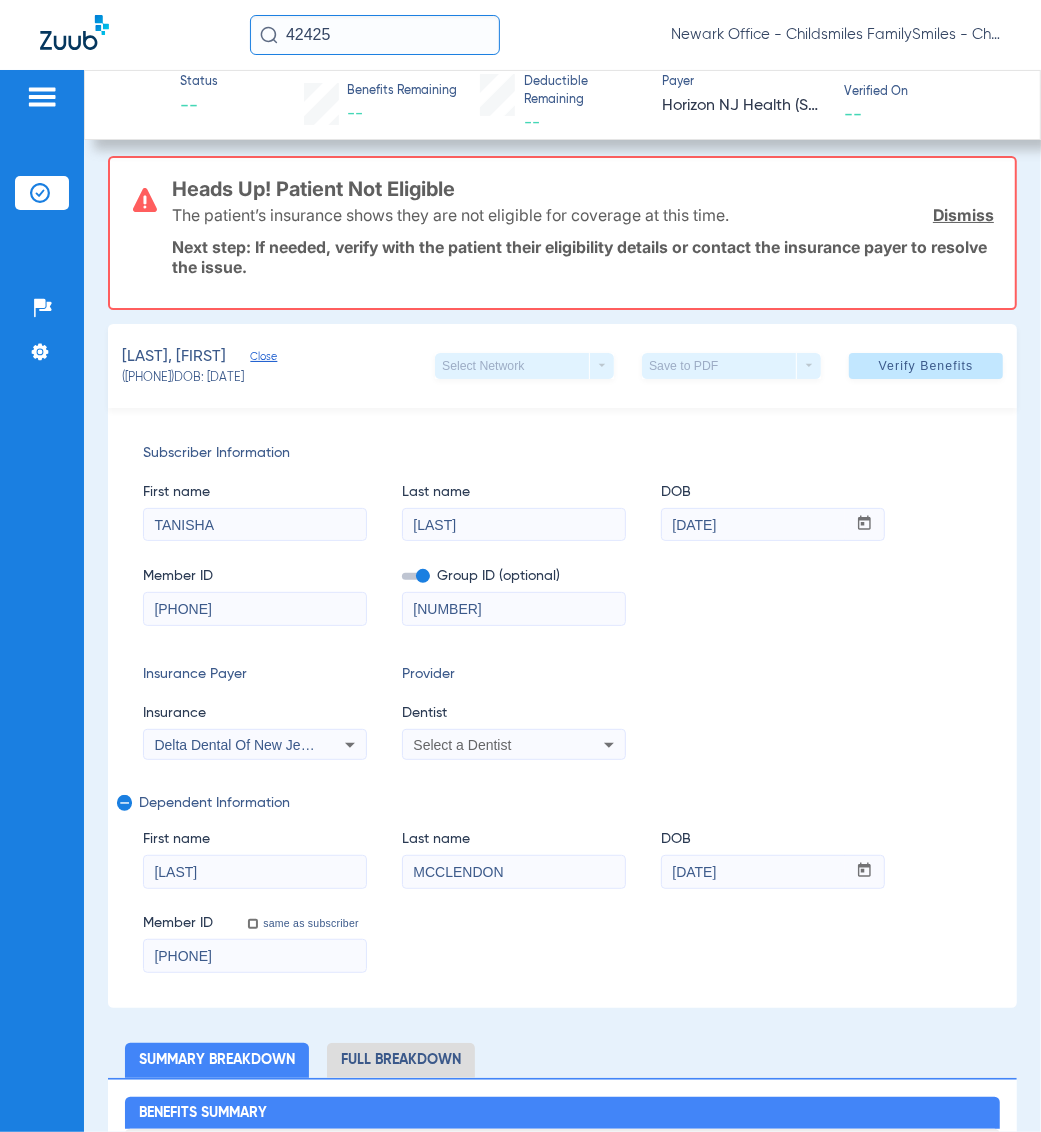 scroll, scrollTop: 0, scrollLeft: 0, axis: both 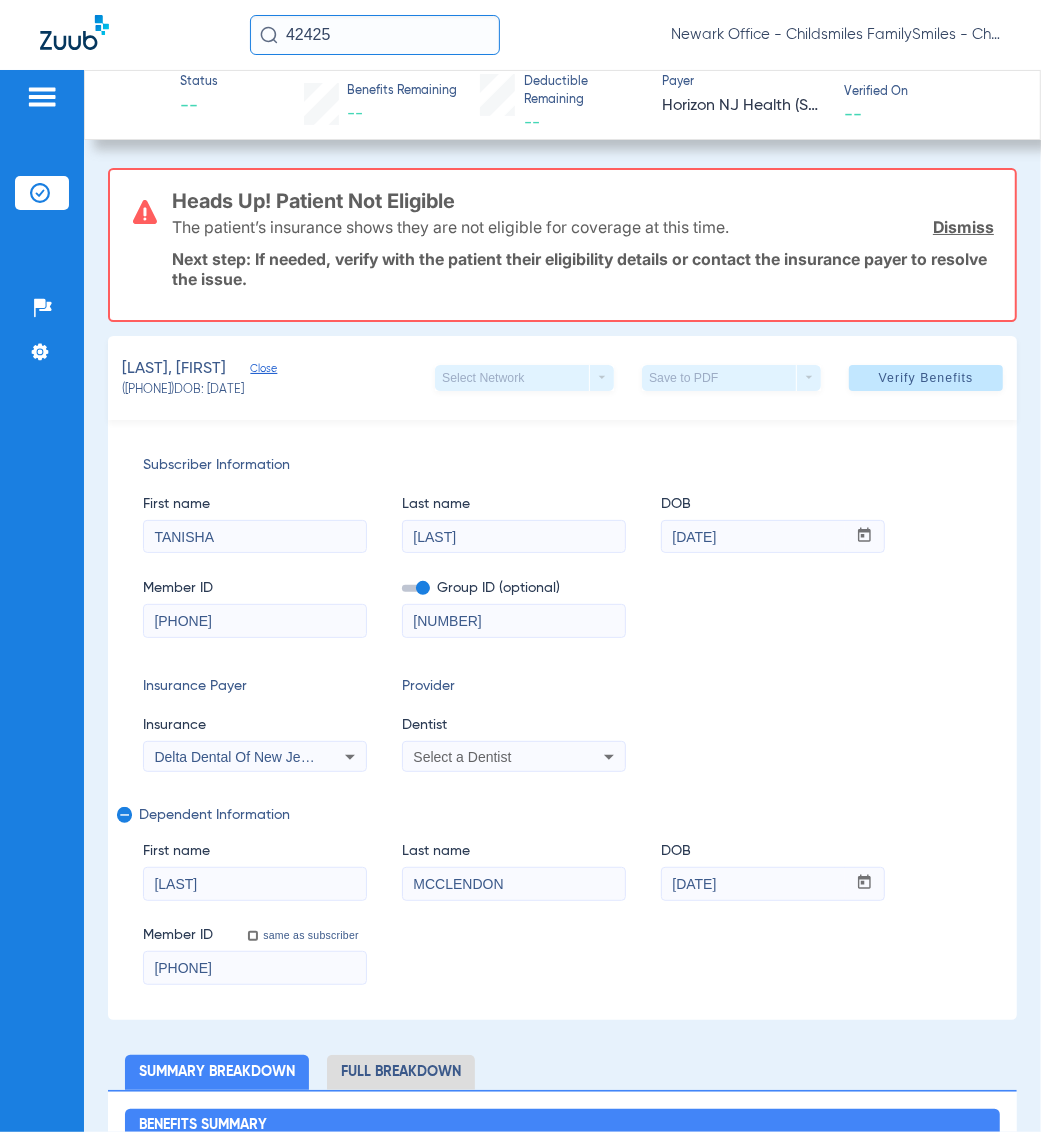 click on "Select a Dentist" at bounding box center [493, 757] 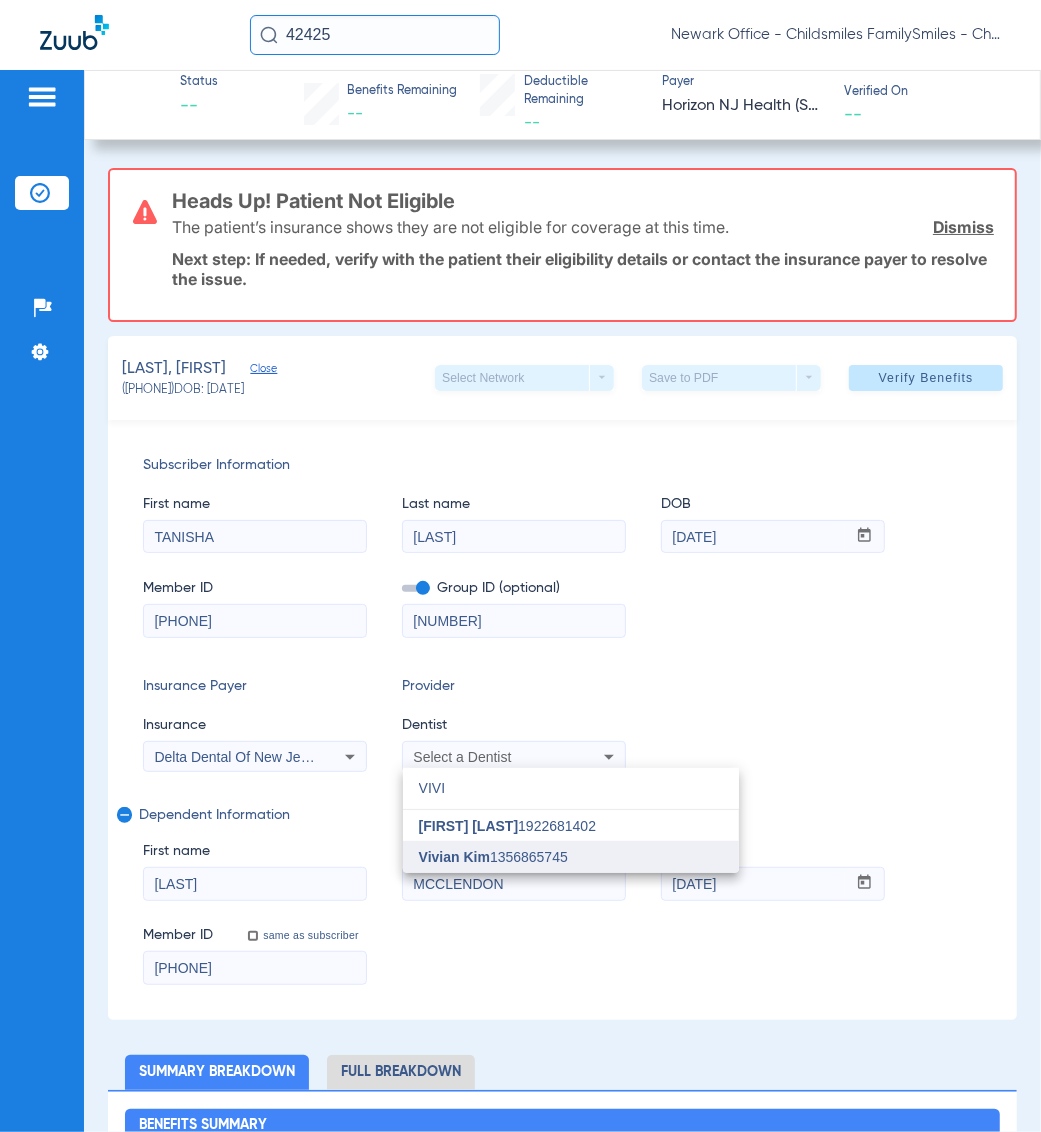 type on "VIVI" 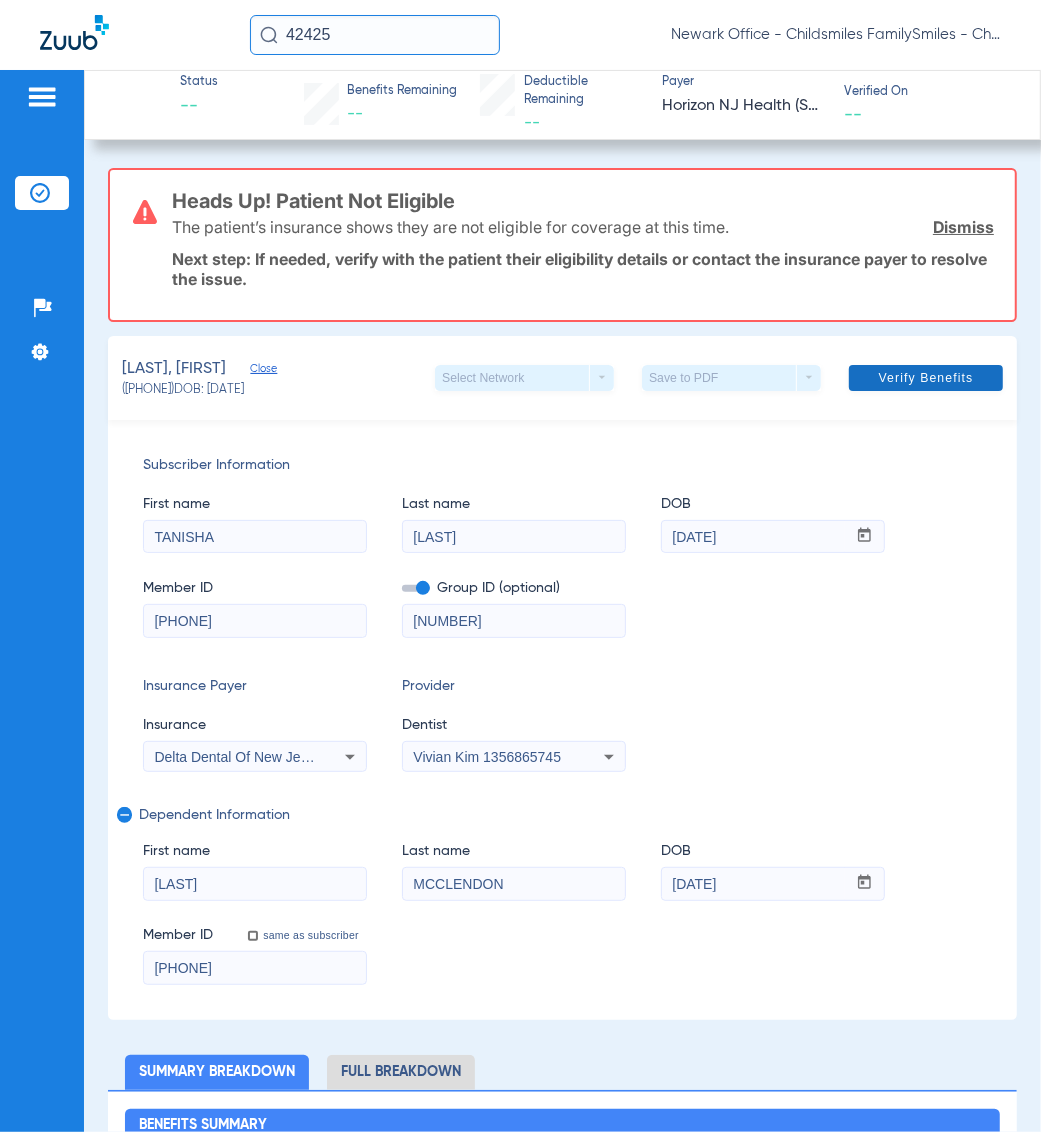 click on "Verify Benefits" 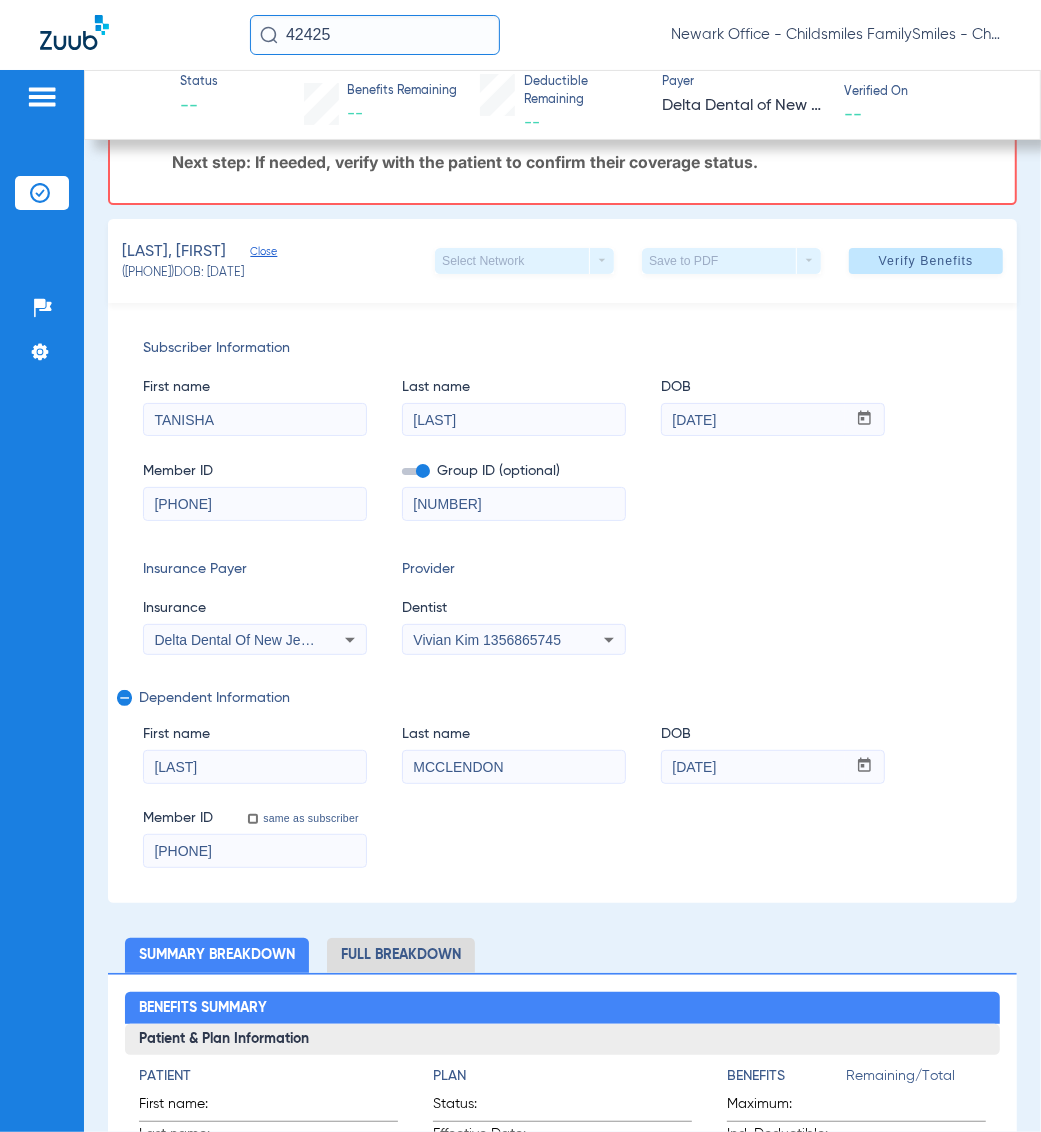 scroll, scrollTop: 0, scrollLeft: 0, axis: both 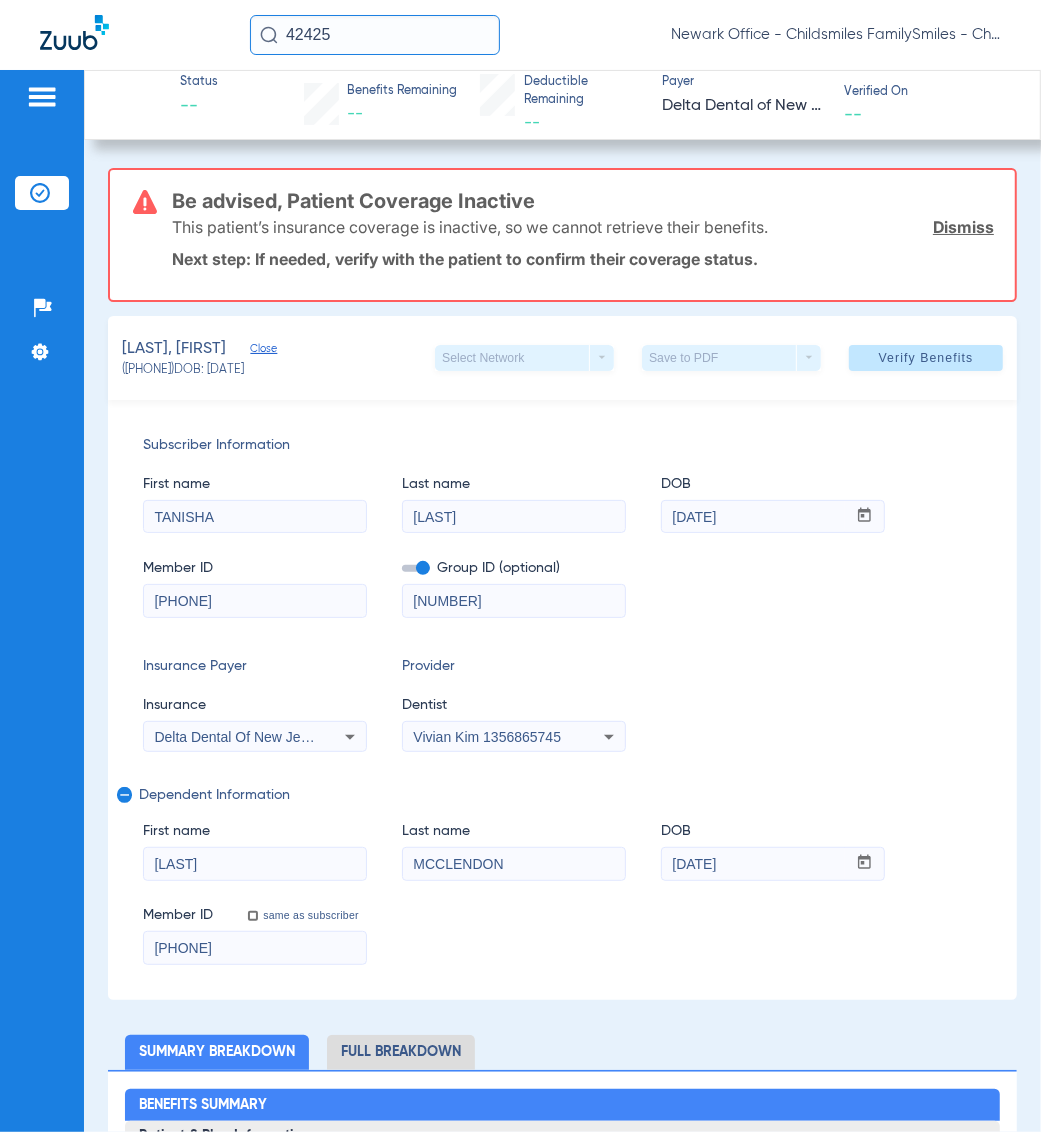 click on "42425" 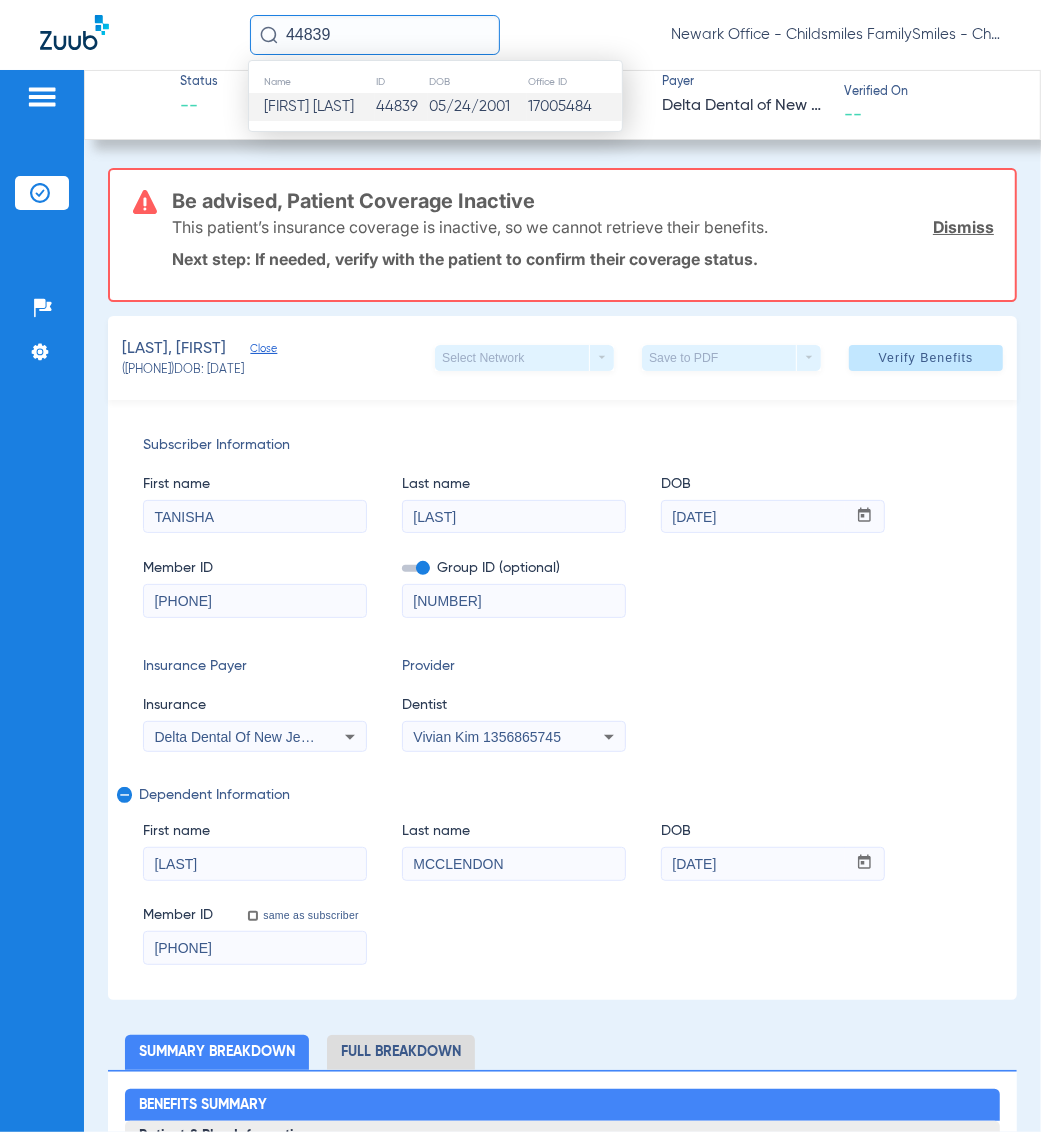 type on "44839" 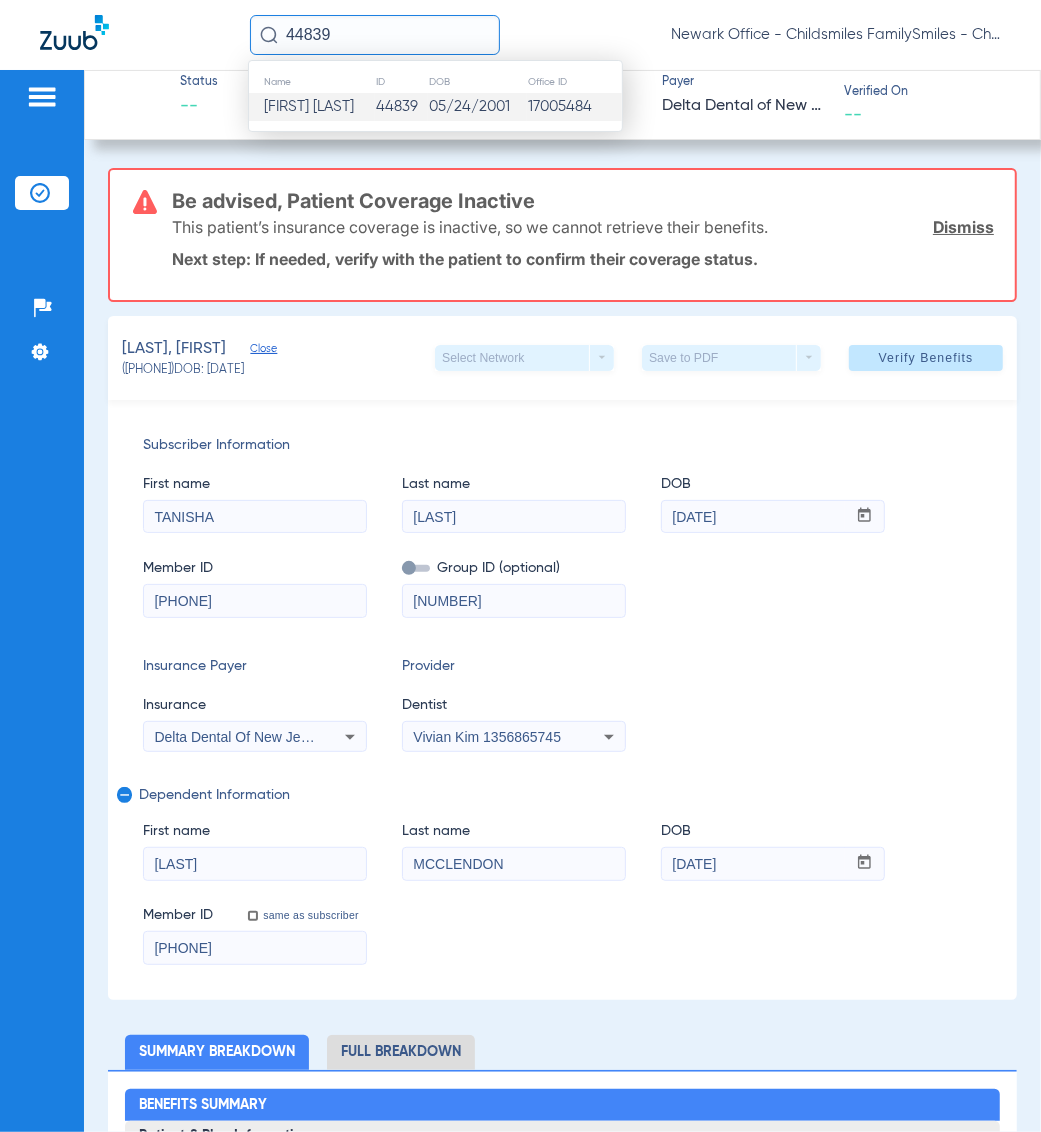 type 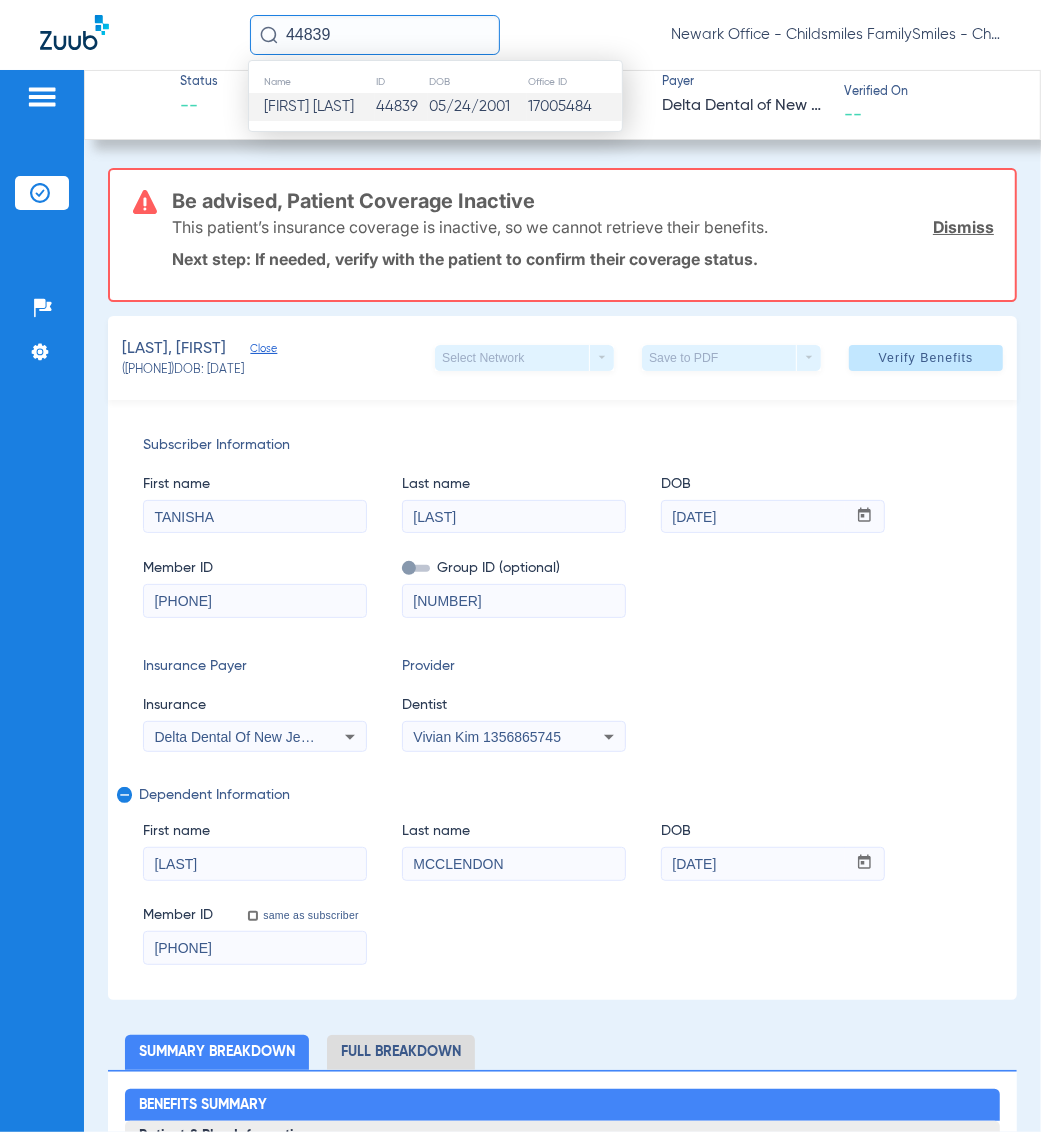 type 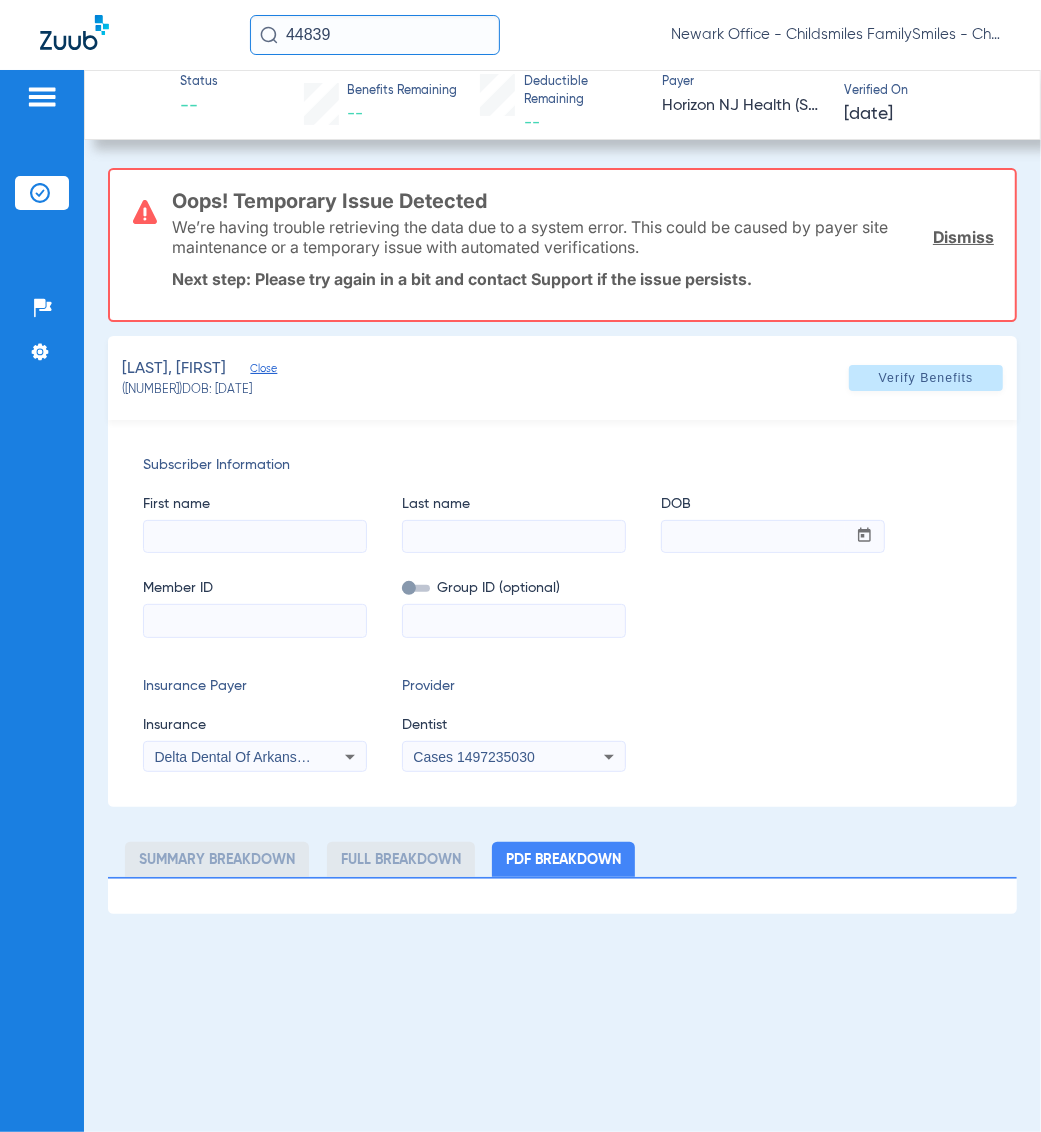 type on "[FIRST]" 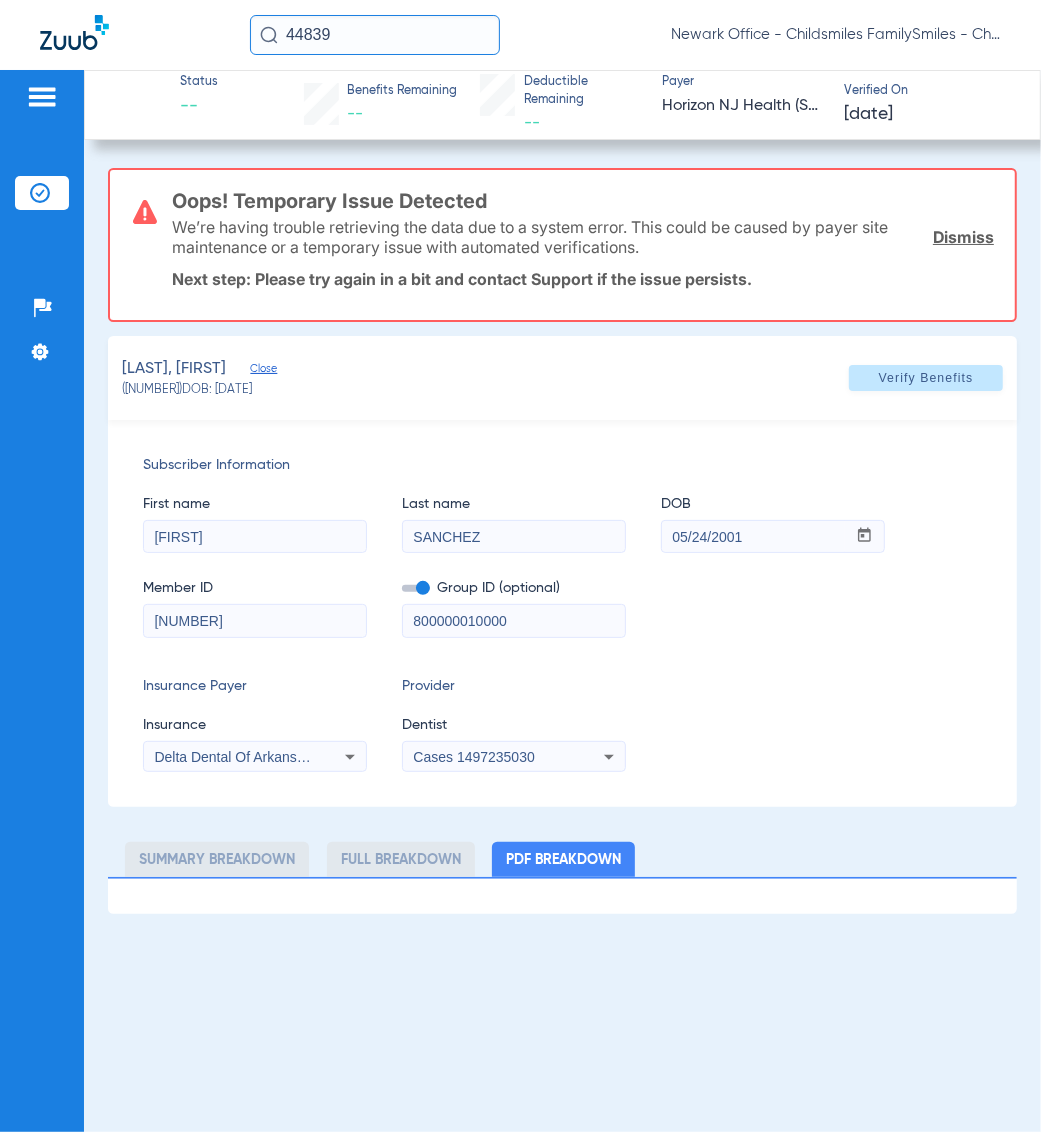 click on "Delta Dental Of Arkansas (Ddpa) - Ai" at bounding box center [255, 757] 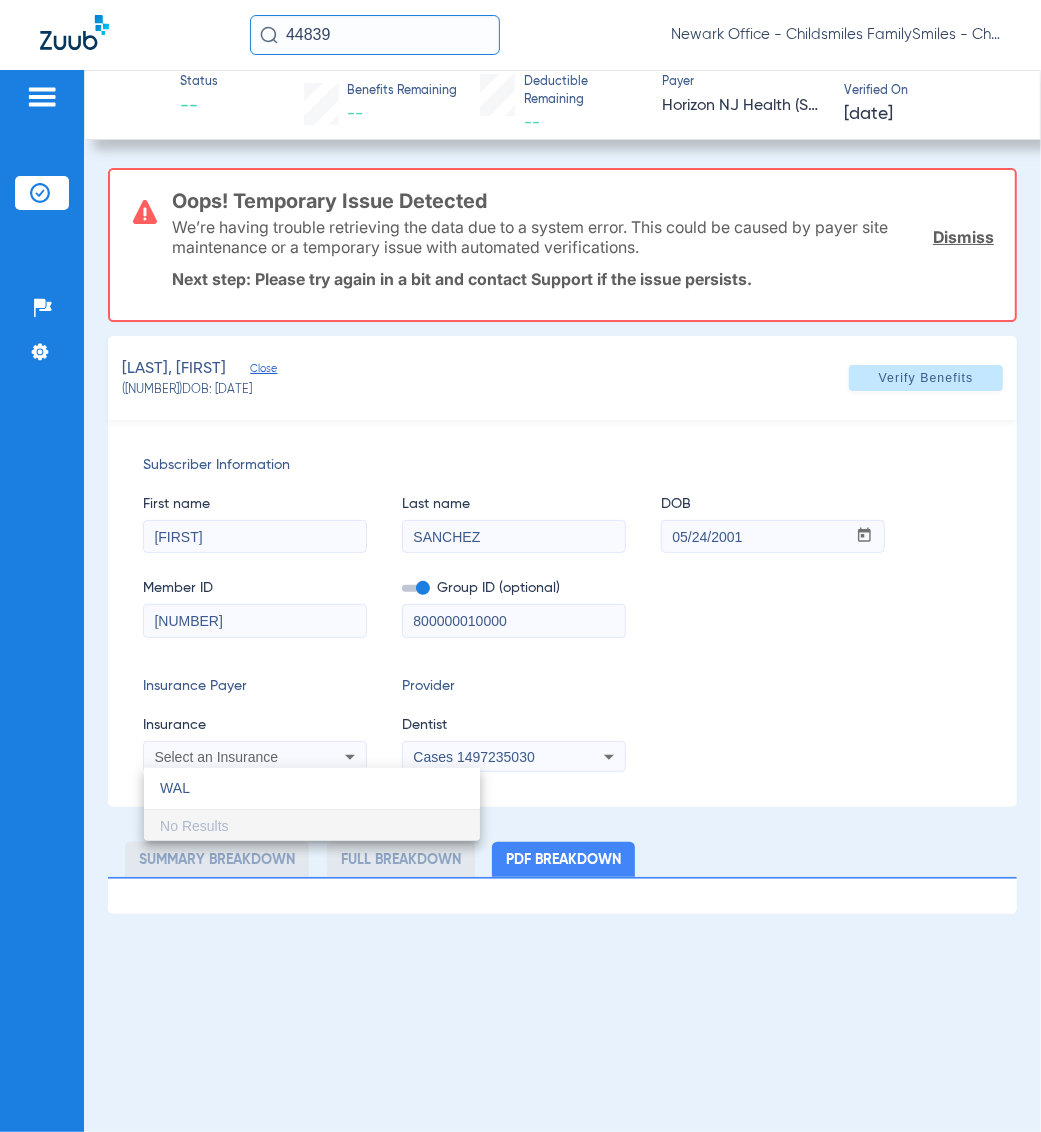scroll, scrollTop: 0, scrollLeft: 0, axis: both 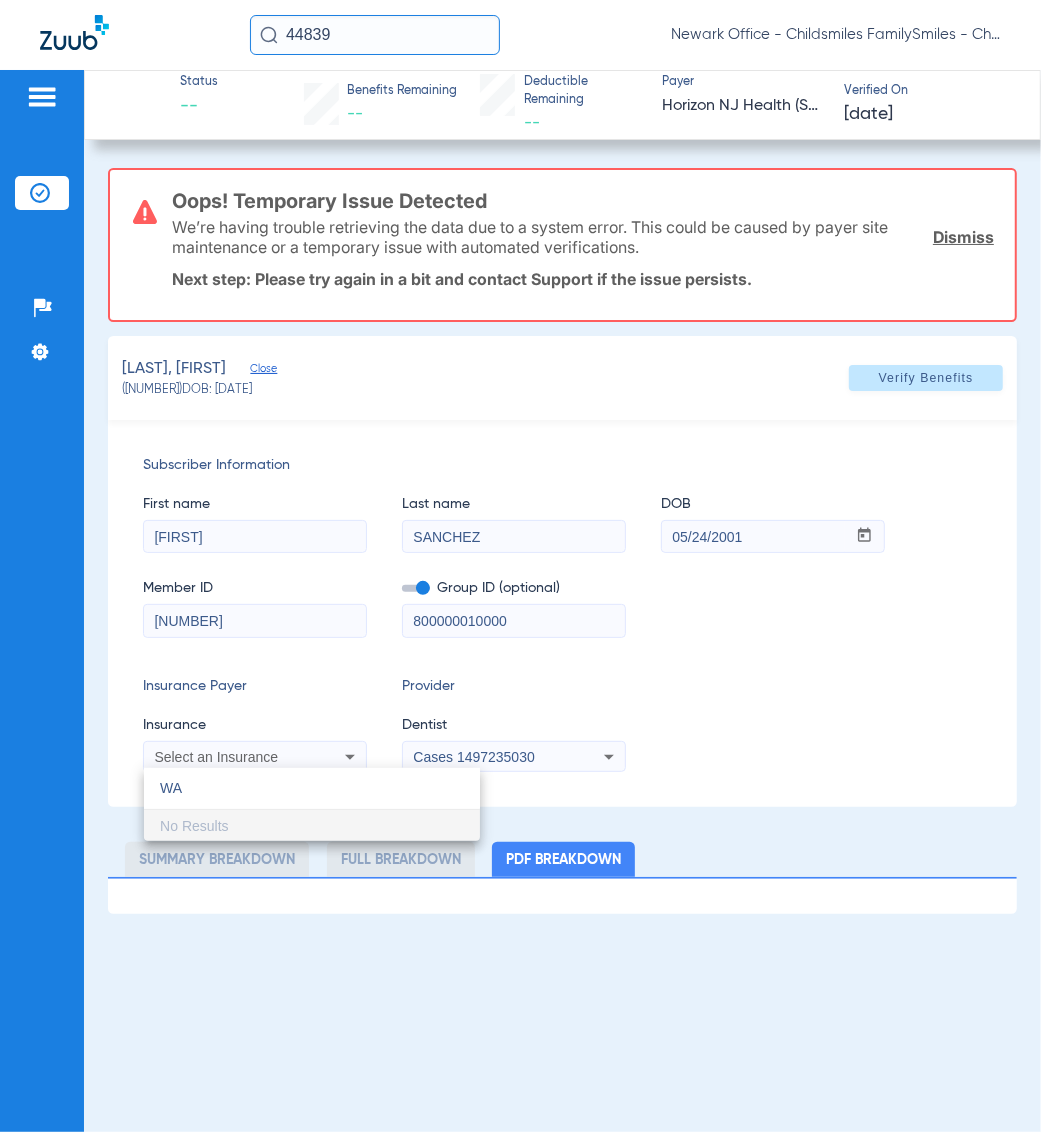 type on "W" 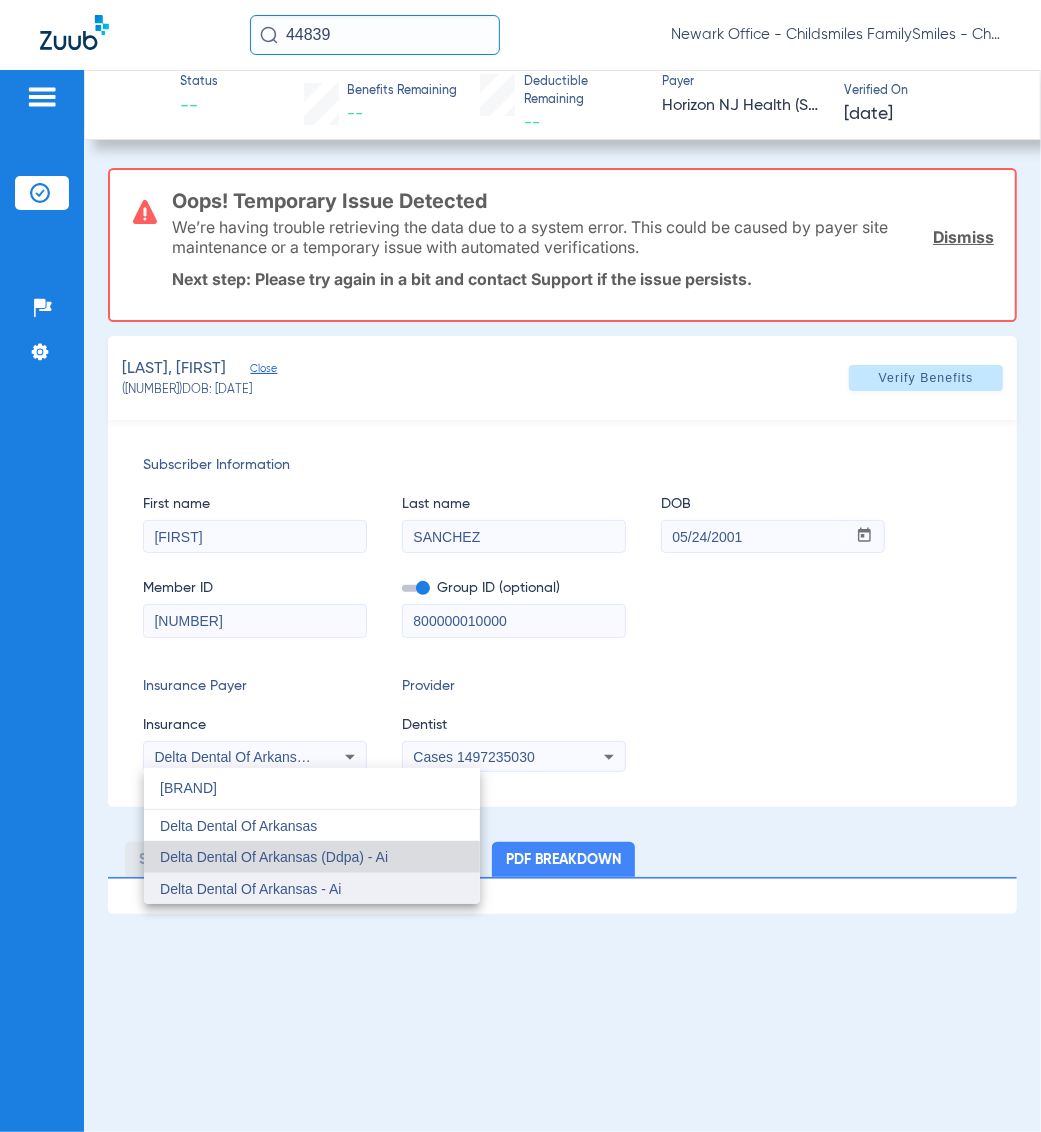 type on "[BRAND]" 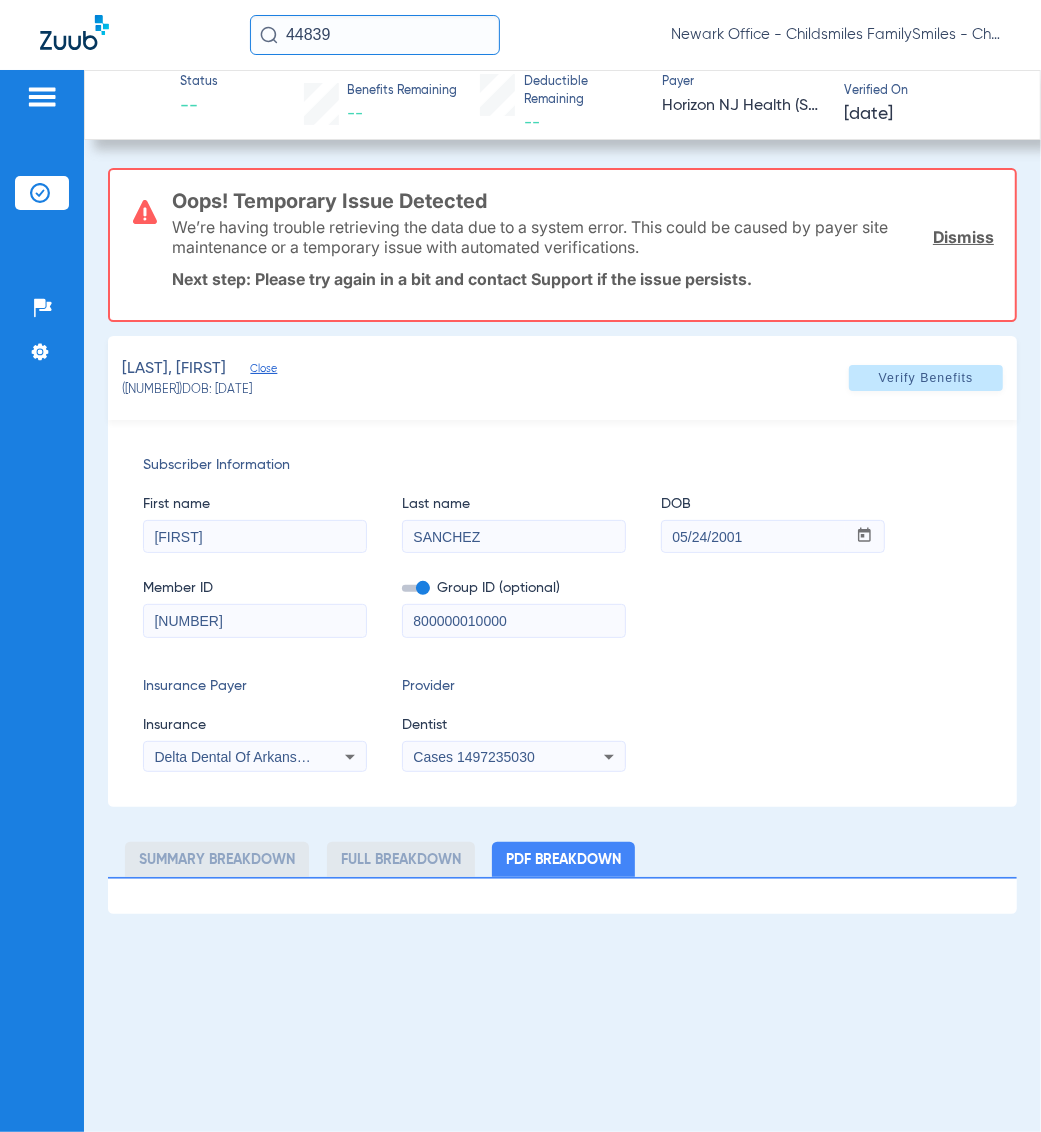 click on "Cases  1497235030" at bounding box center [493, 757] 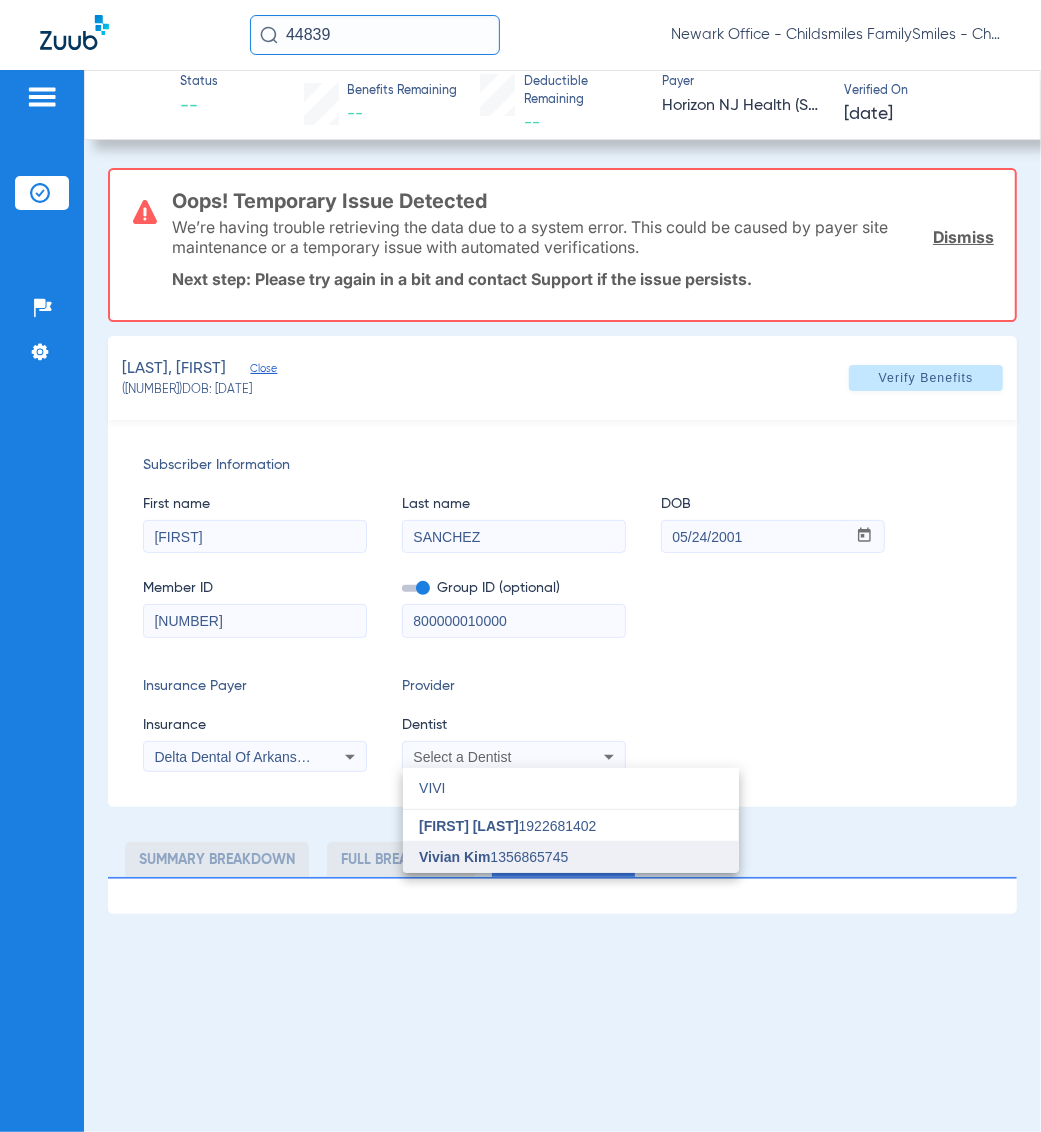 type on "VIVI" 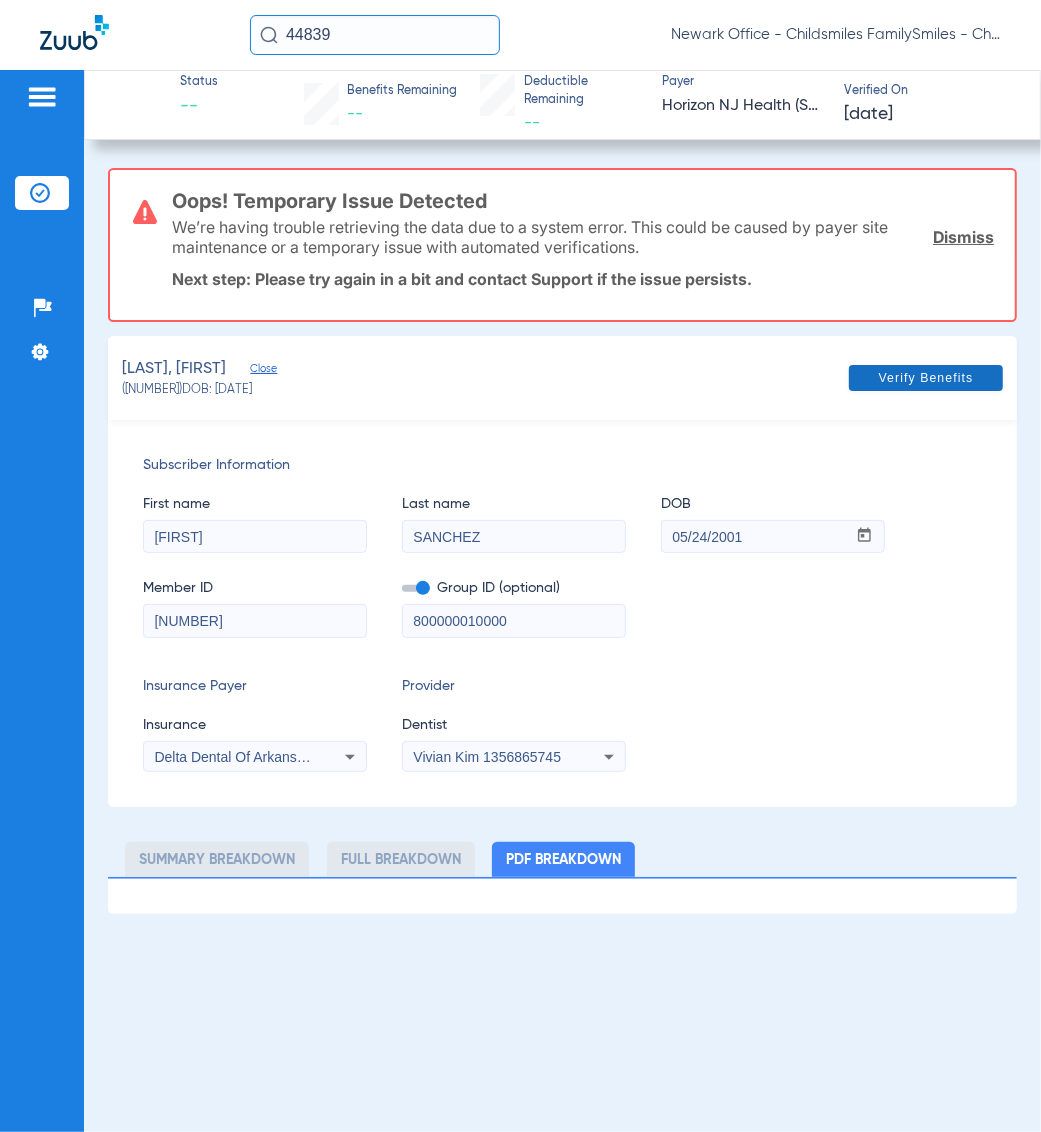 click on "Verify Benefits" 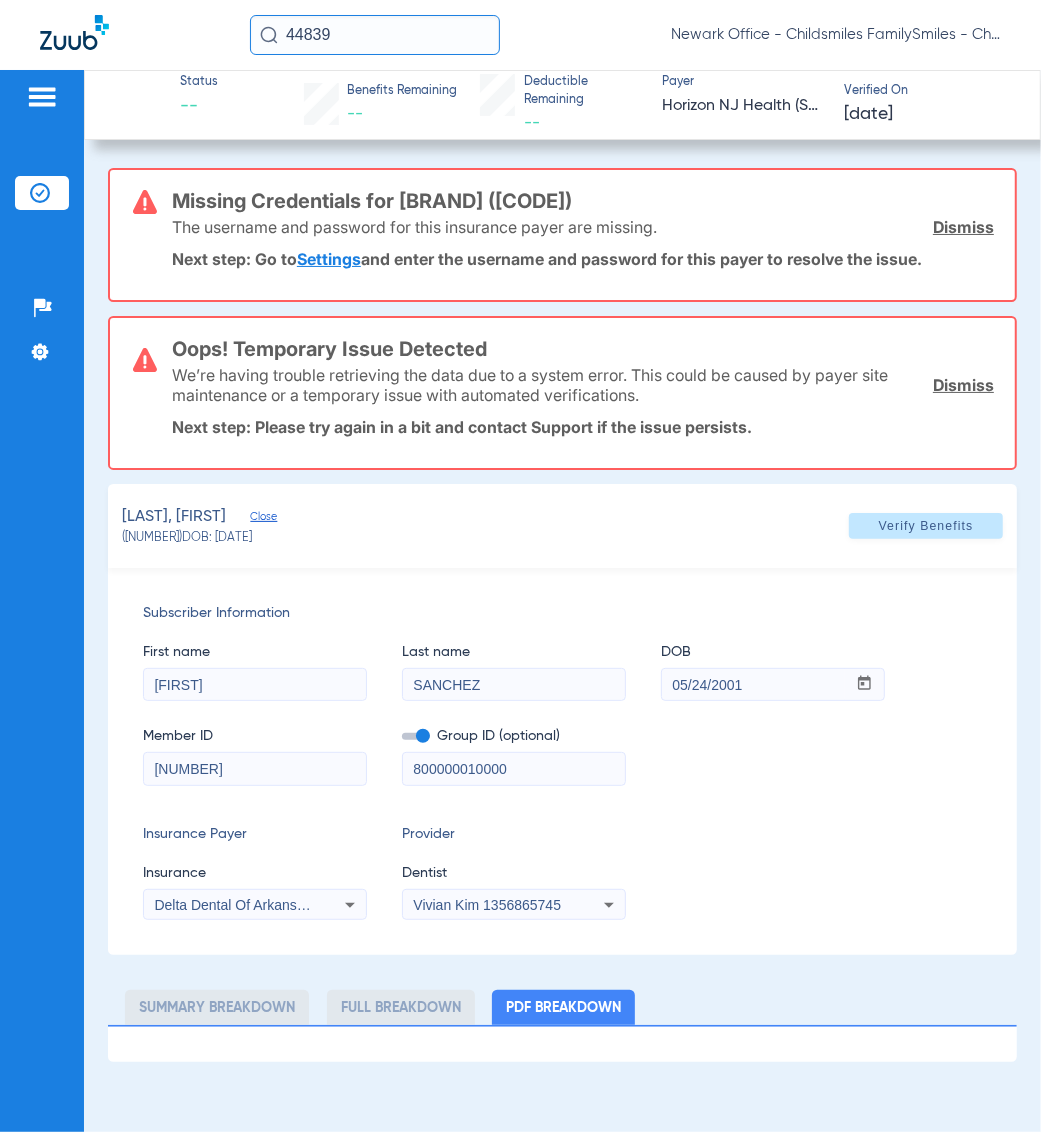 click on "Delta Dental Of Arkansas - Ai" at bounding box center (255, 905) 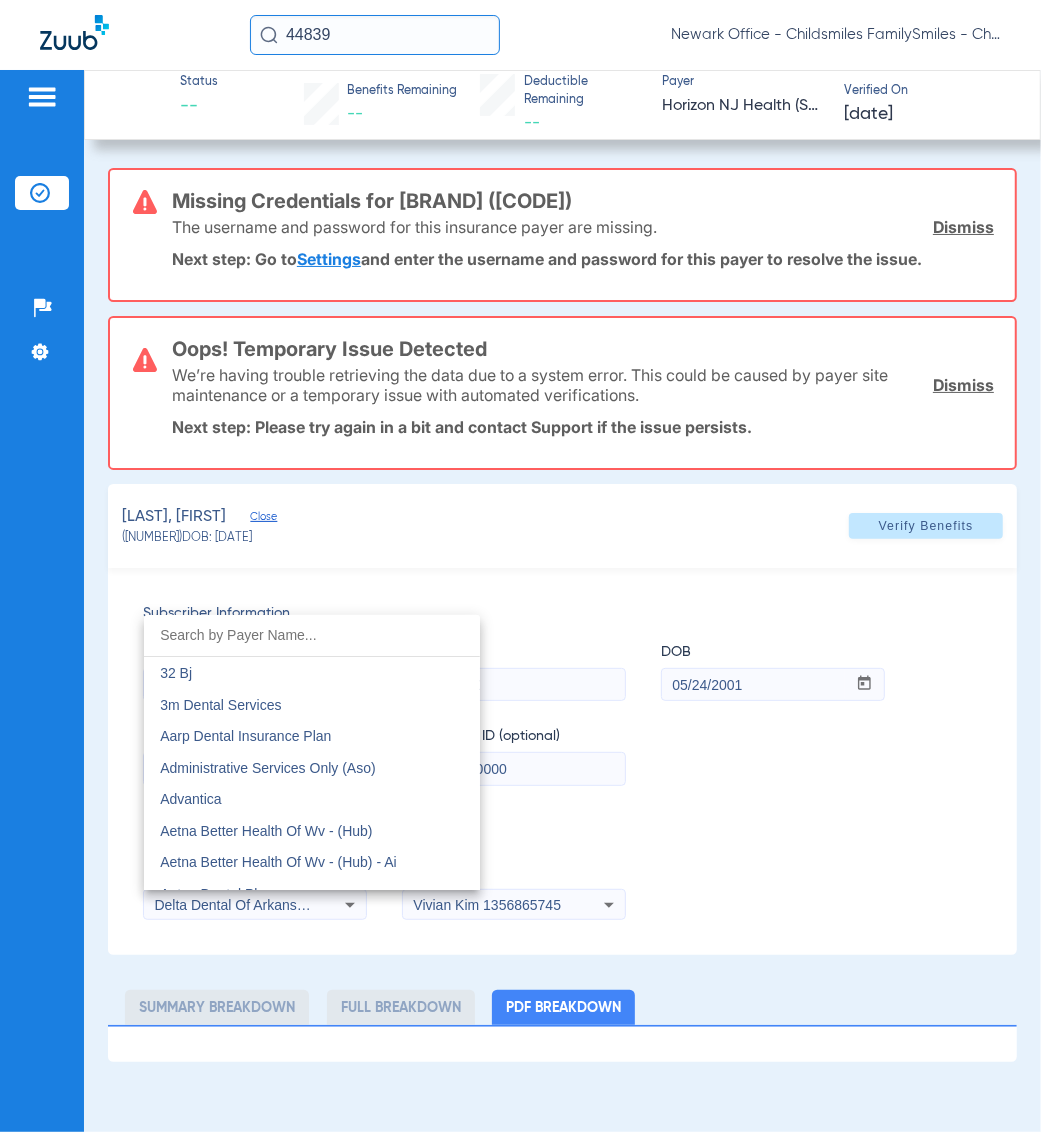 scroll, scrollTop: 3638, scrollLeft: 0, axis: vertical 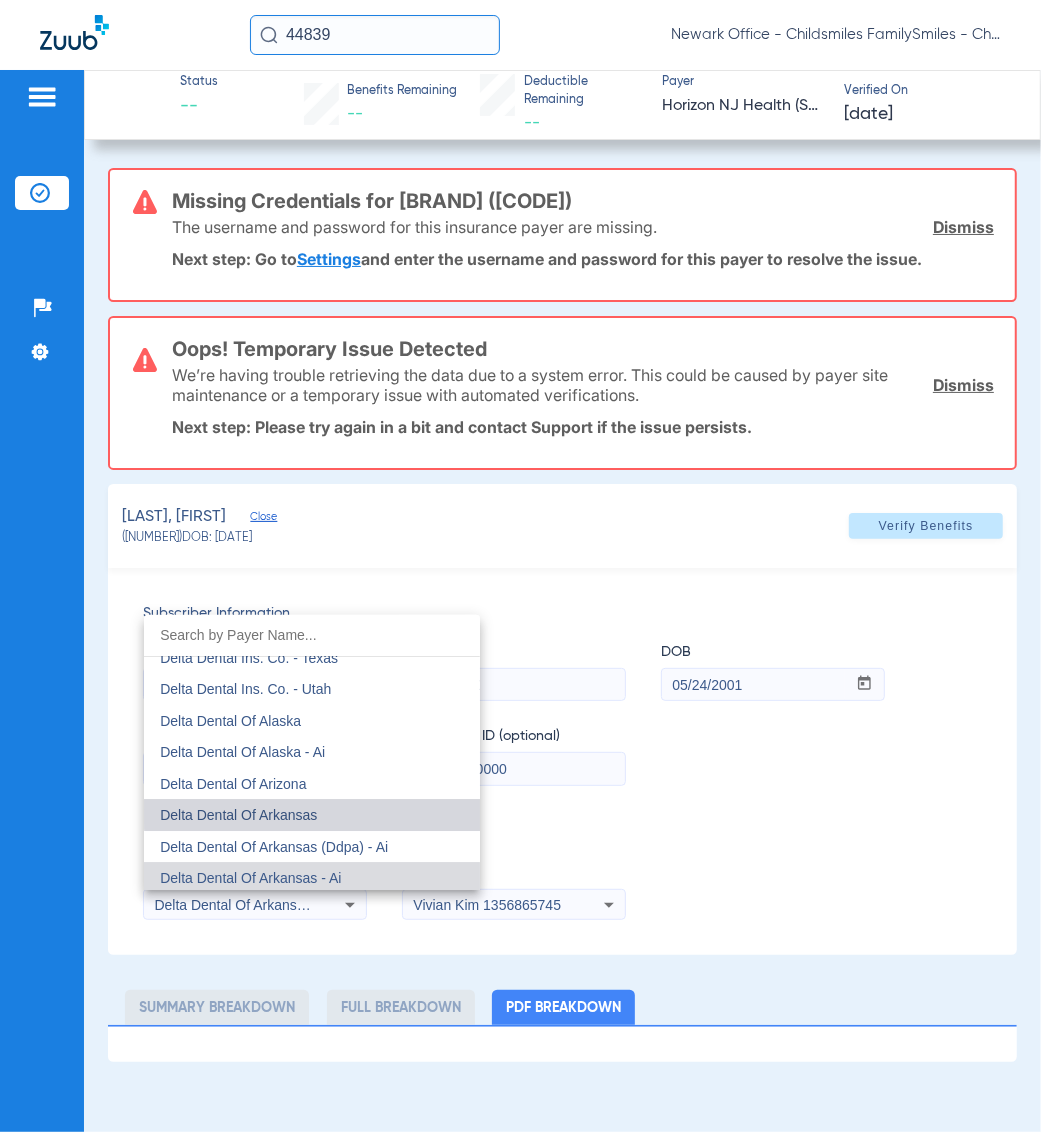 click on "Delta Dental Of Arkansas" at bounding box center (312, 815) 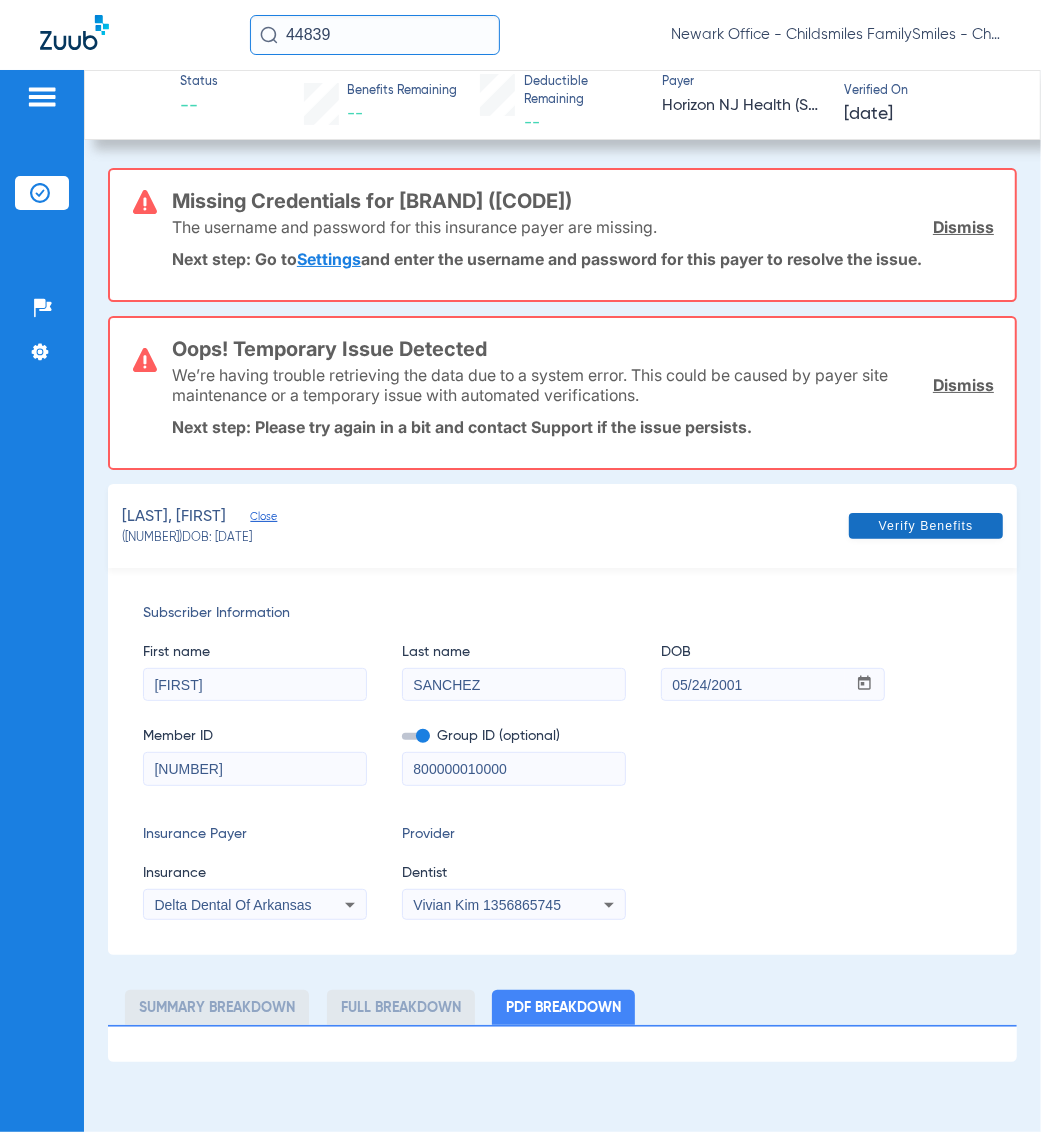 click on "Verify Benefits" 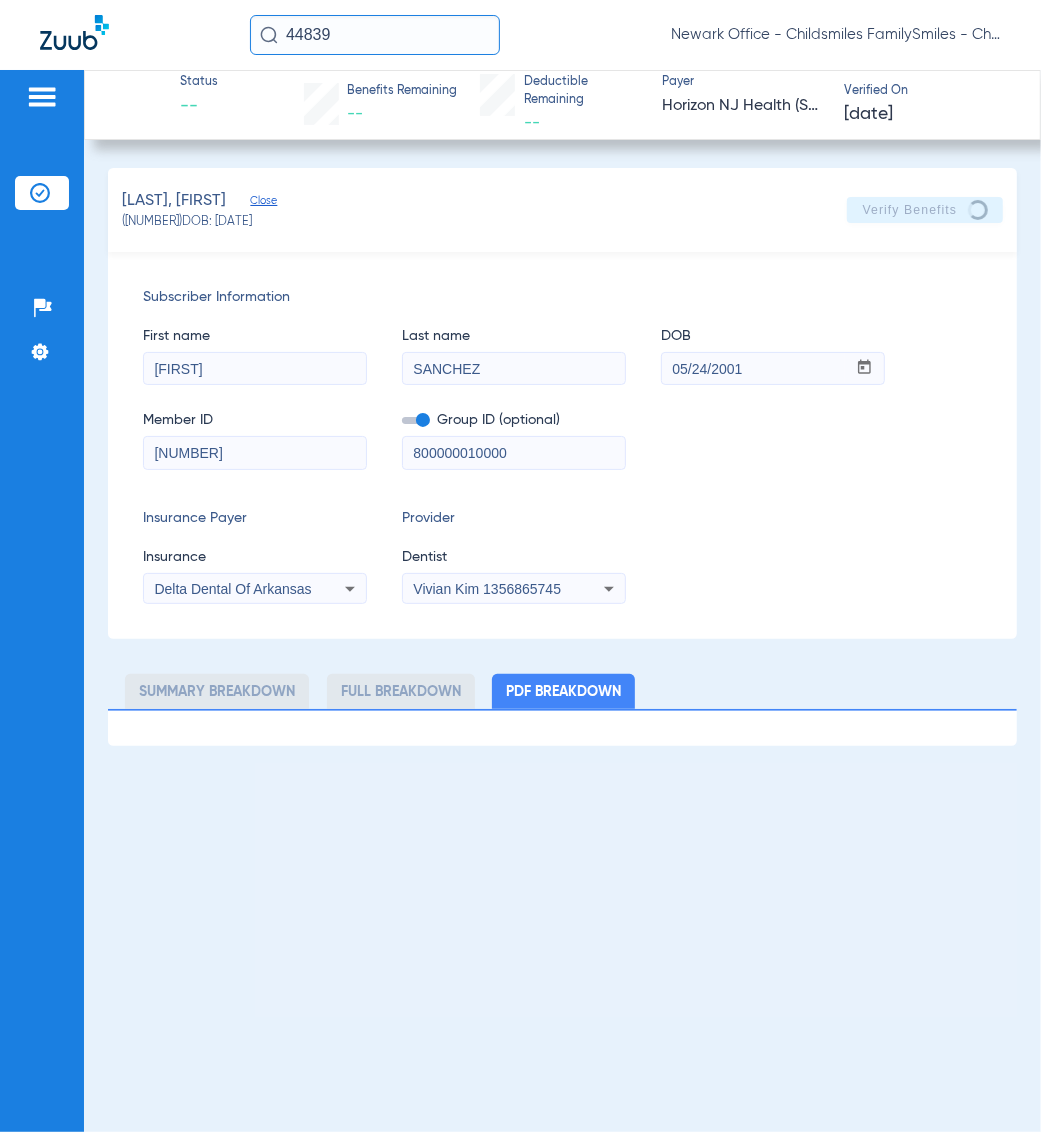 click on "Insurance Payer   Insurance
Delta Dental Of Arkansas  Provider   Dentist
[FIRST] [LAST]  [NUMBER]" 